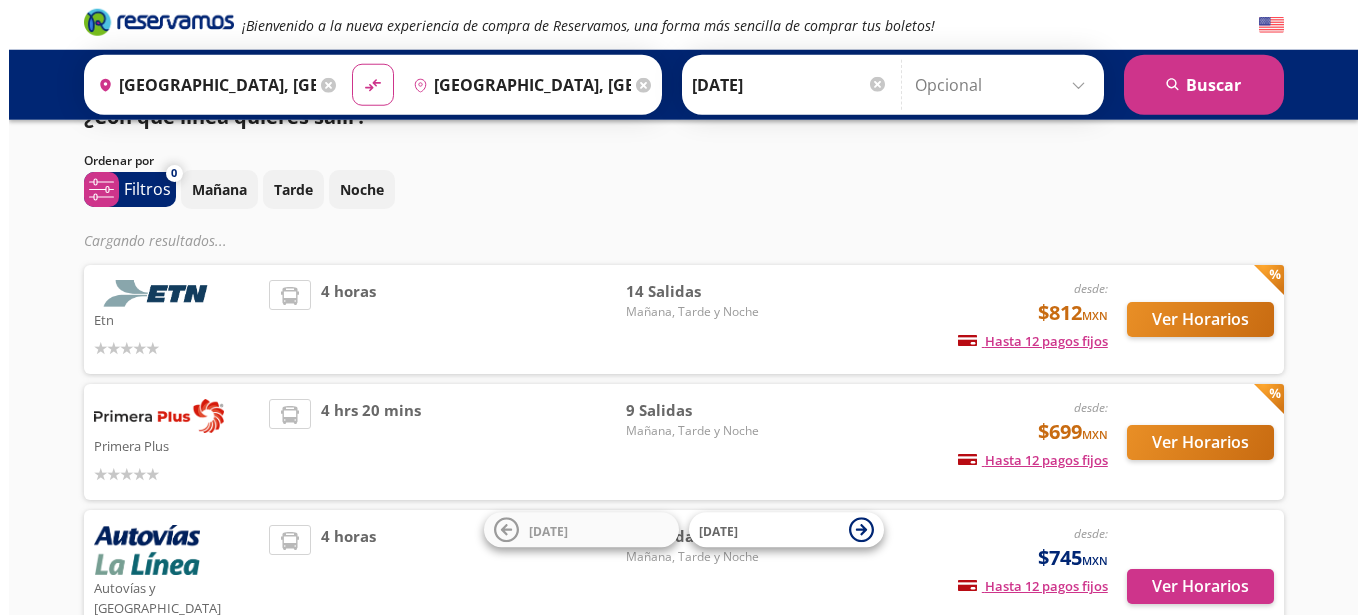 scroll, scrollTop: 0, scrollLeft: 0, axis: both 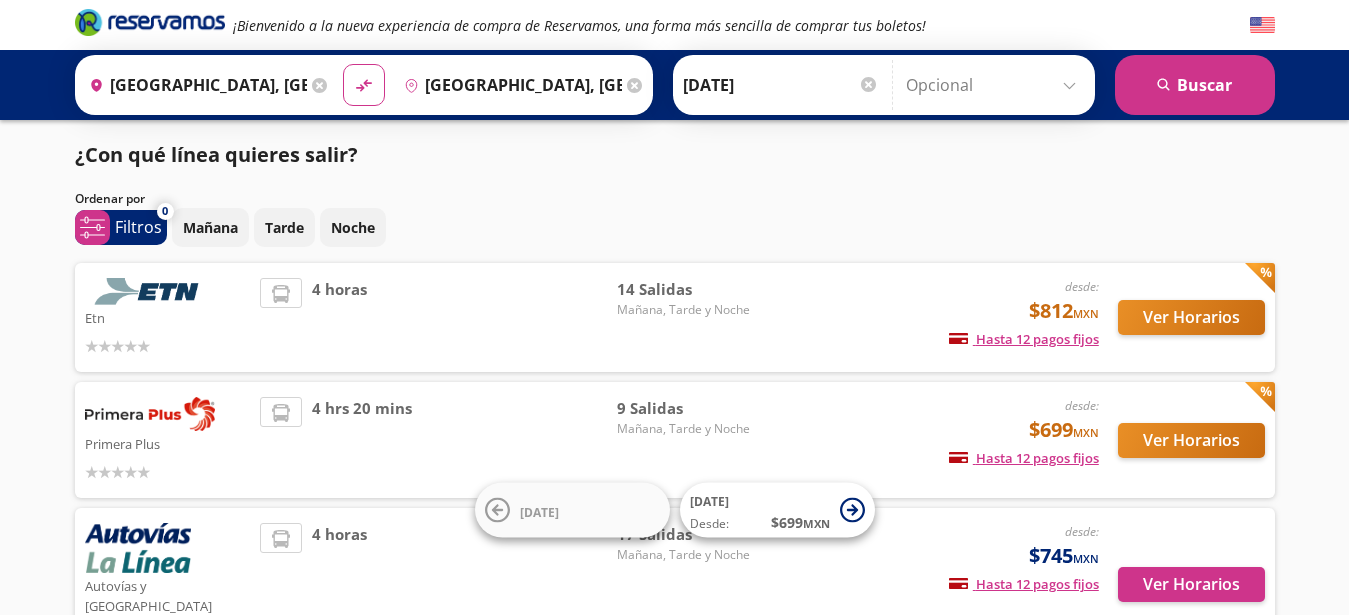 click on "Ordenar por" at bounding box center (110, 199) 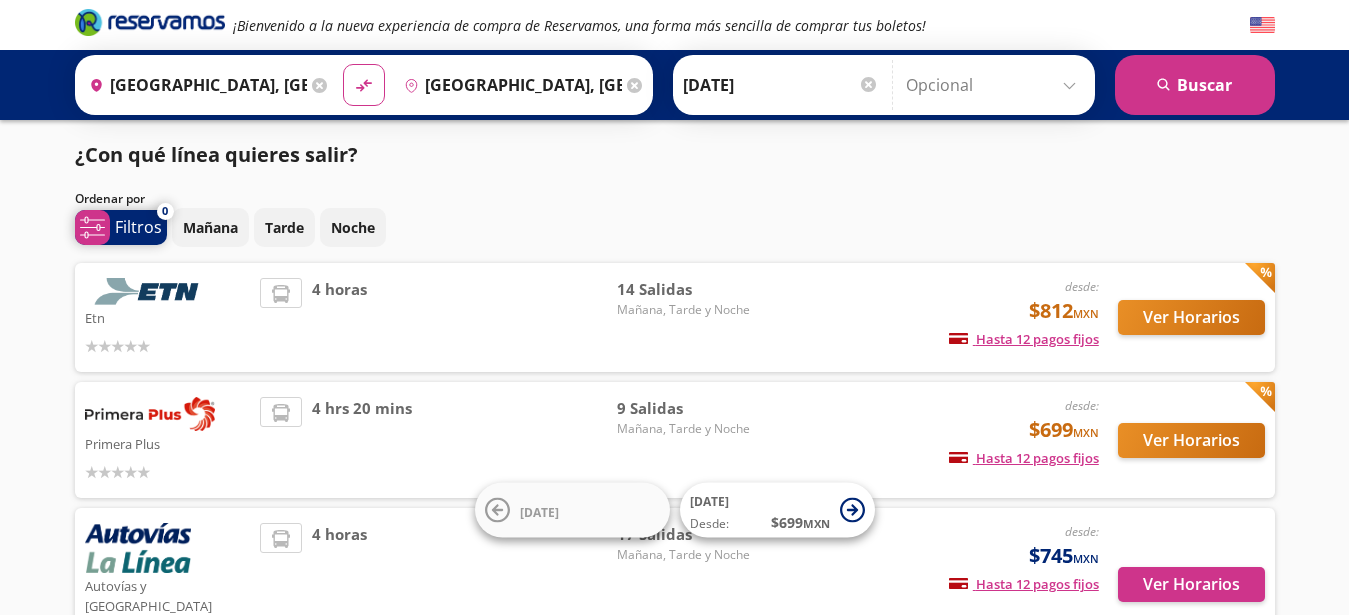 click on "Filtros" at bounding box center (138, 227) 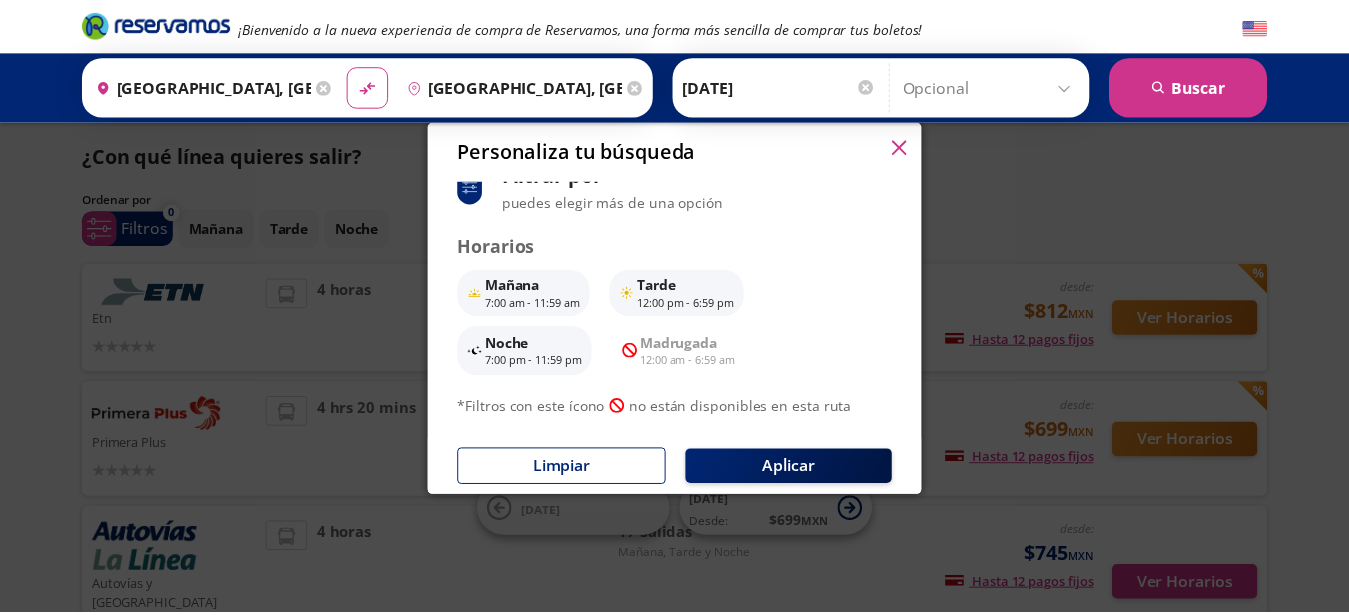 scroll, scrollTop: 170, scrollLeft: 0, axis: vertical 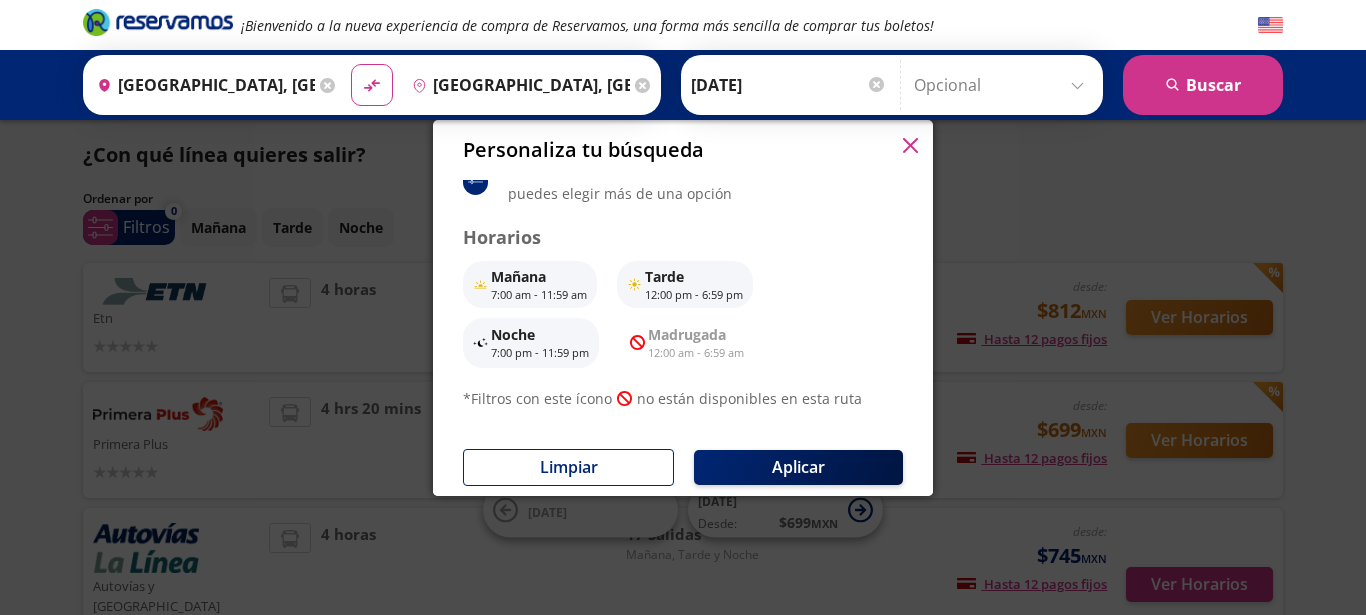 click 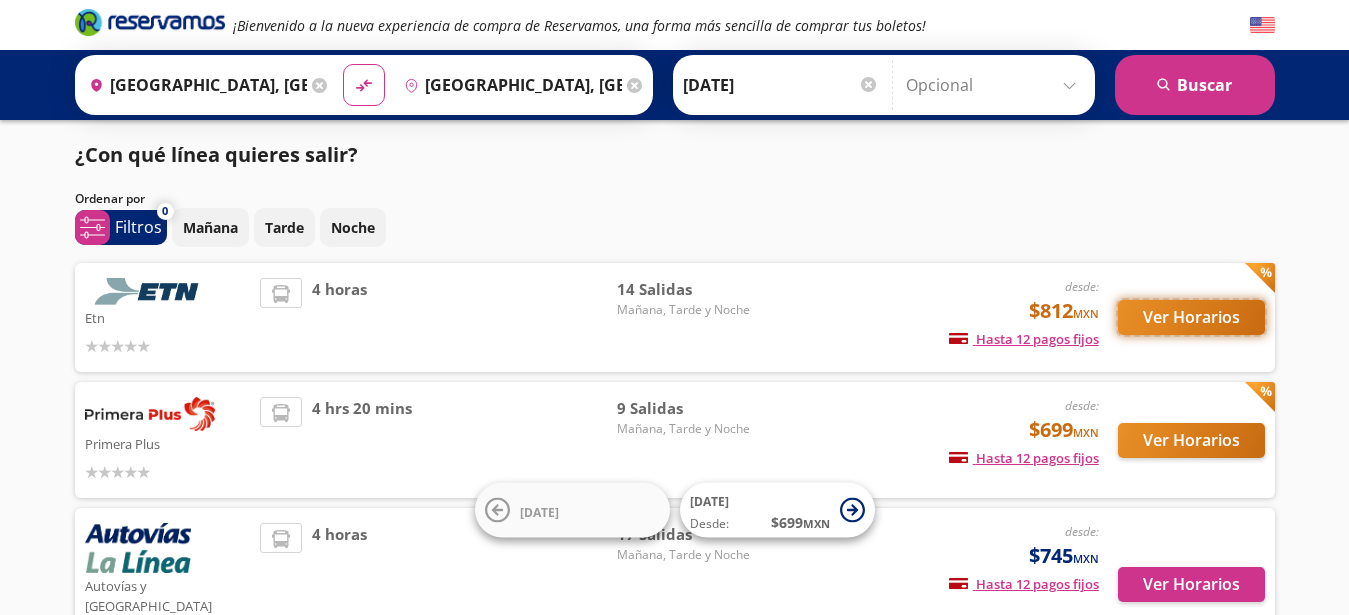 click on "Ver Horarios" at bounding box center [1191, 317] 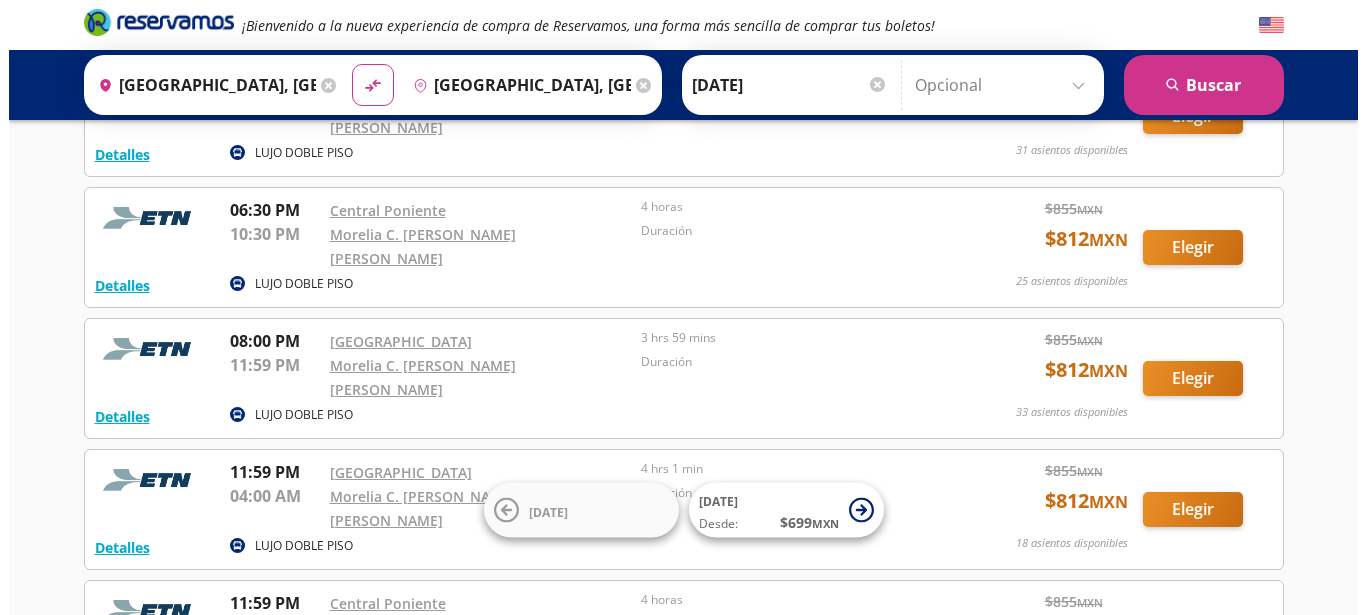 scroll, scrollTop: 1466, scrollLeft: 0, axis: vertical 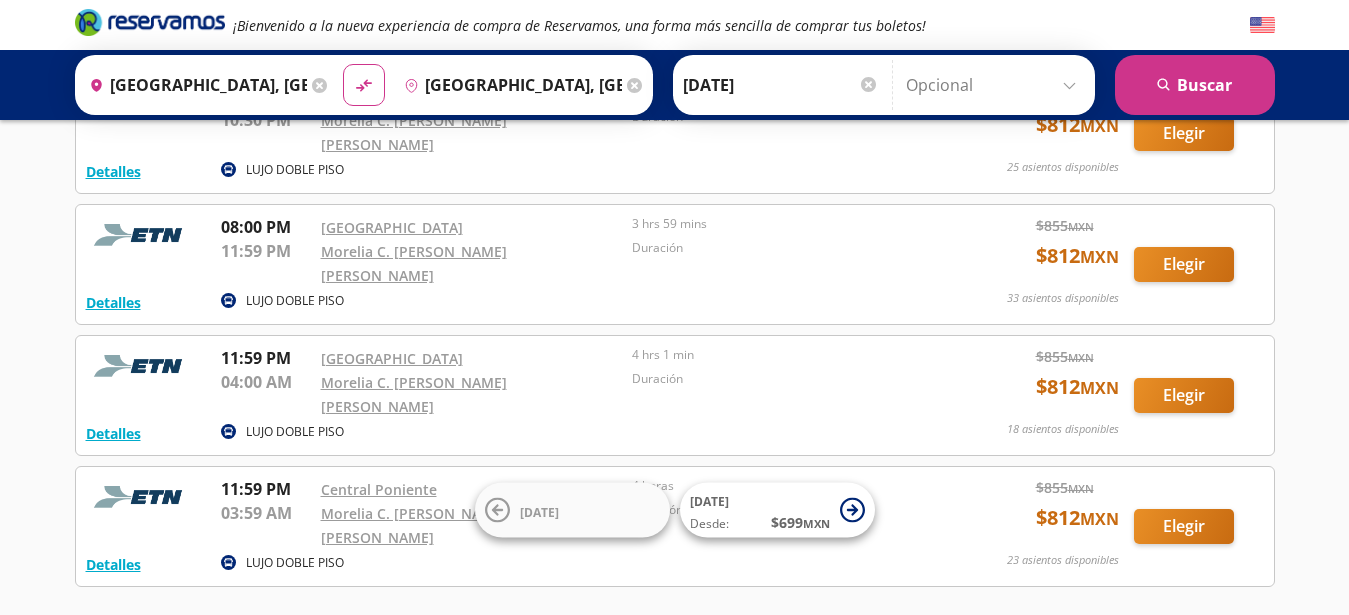click on "LUJO DOBLE PISO" at bounding box center [295, 432] 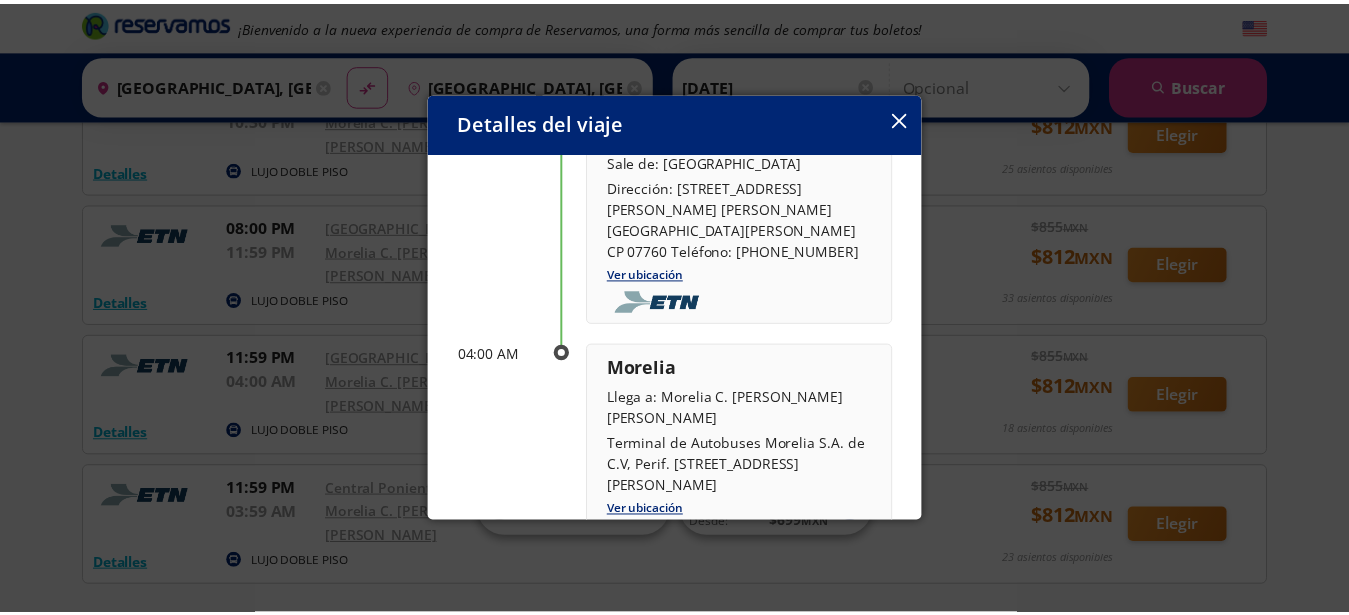 scroll, scrollTop: 401, scrollLeft: 0, axis: vertical 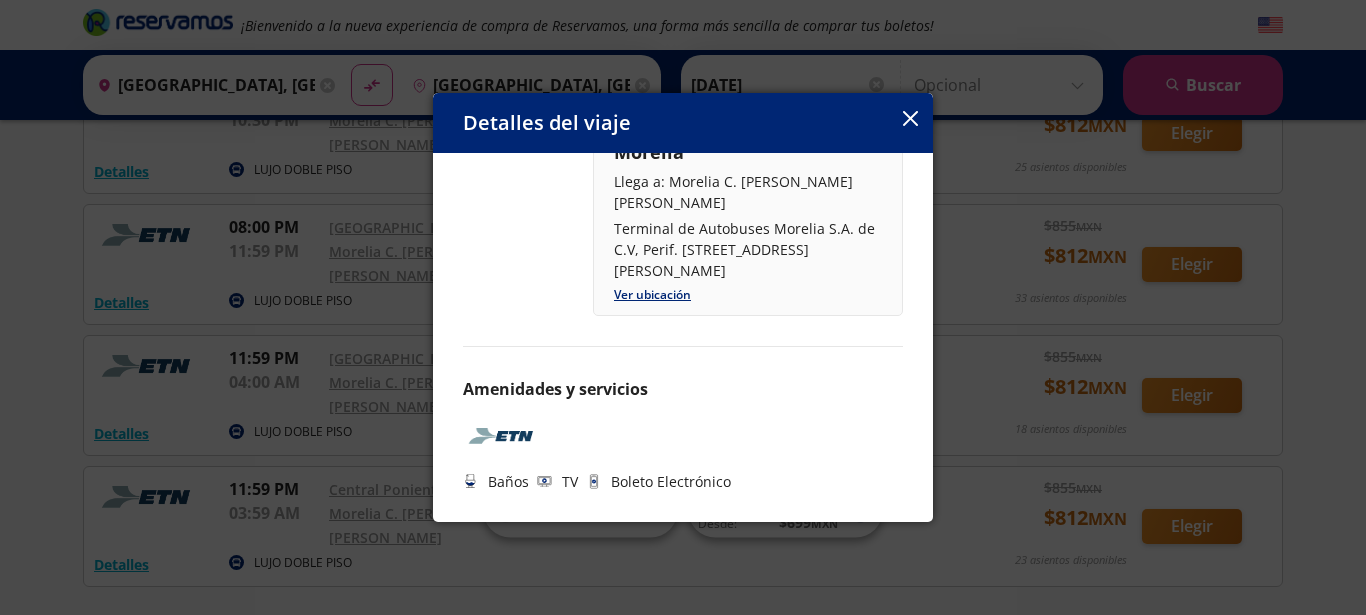 click 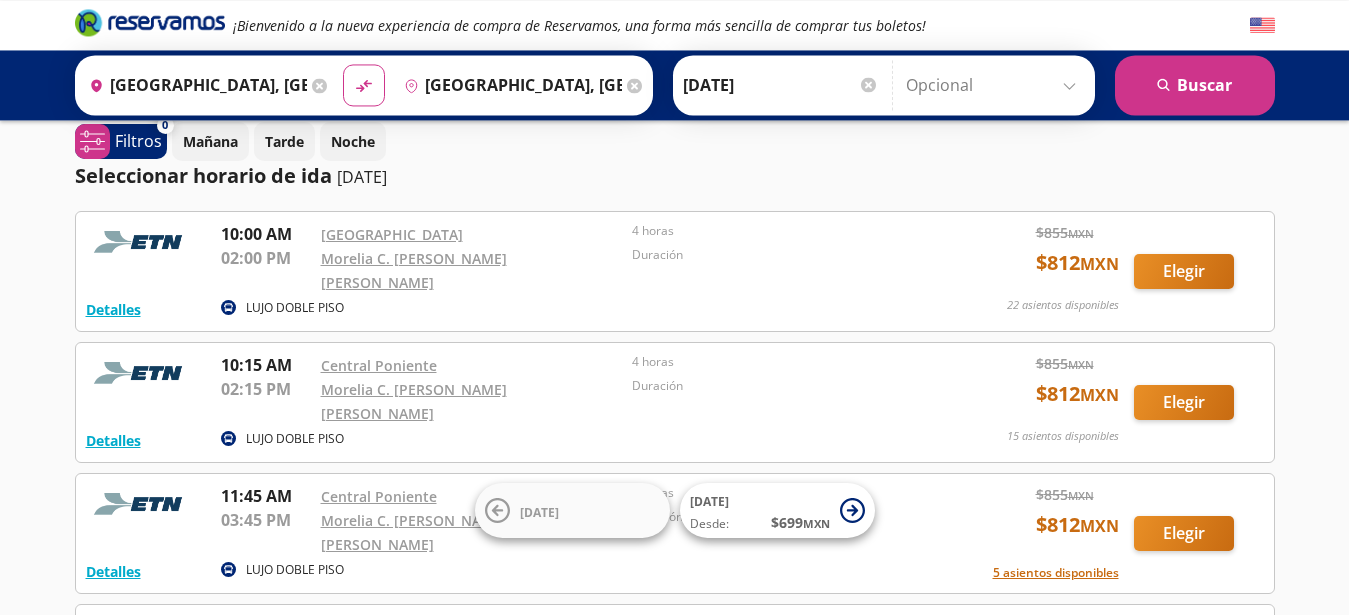scroll, scrollTop: 0, scrollLeft: 0, axis: both 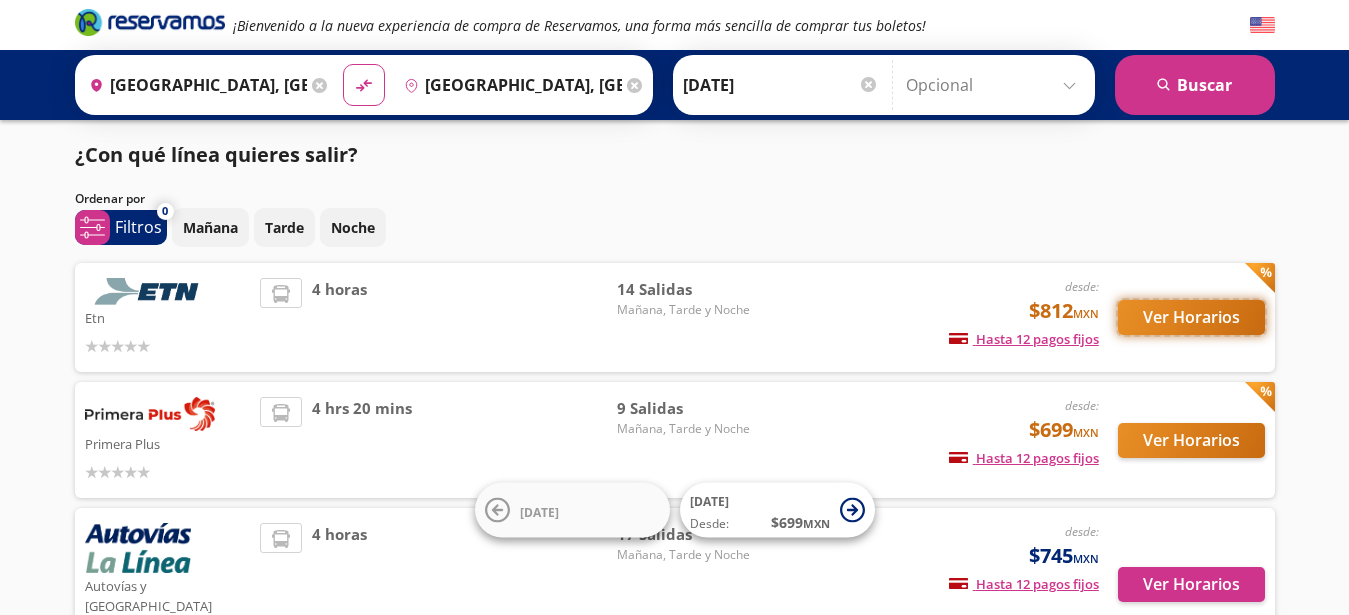click on "Ver Horarios" at bounding box center (1191, 317) 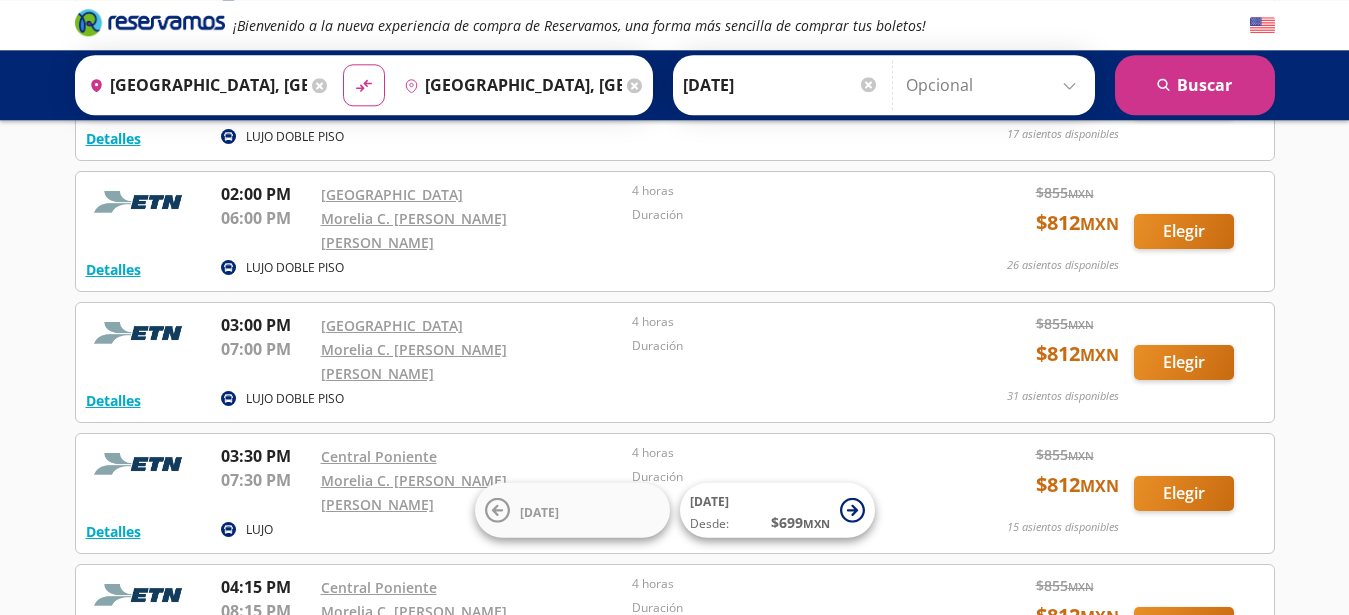 scroll, scrollTop: 684, scrollLeft: 0, axis: vertical 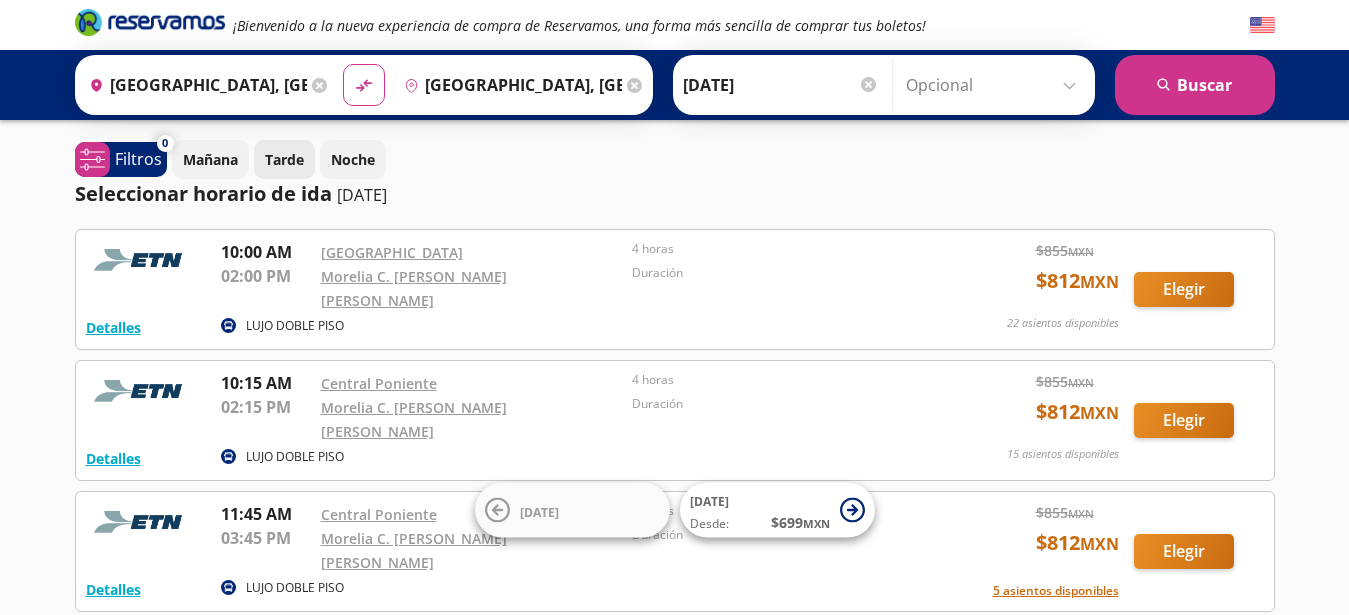 click on "Tarde" at bounding box center [284, 159] 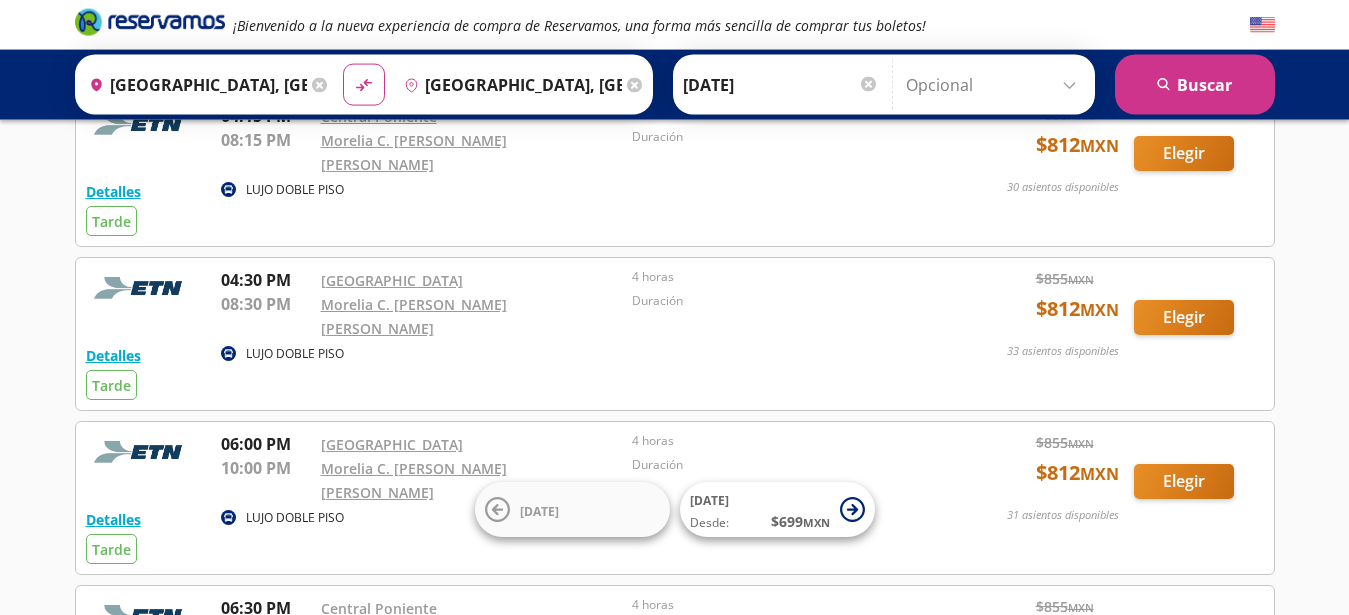 scroll, scrollTop: 912, scrollLeft: 0, axis: vertical 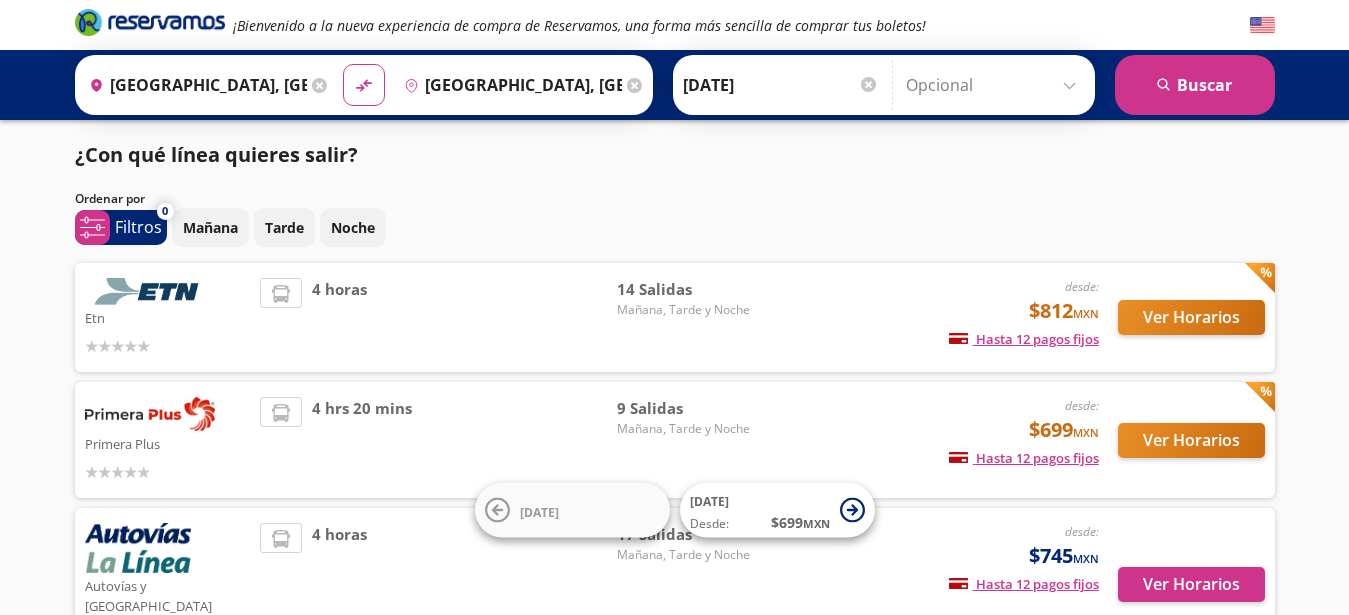 click at bounding box center [995, 85] 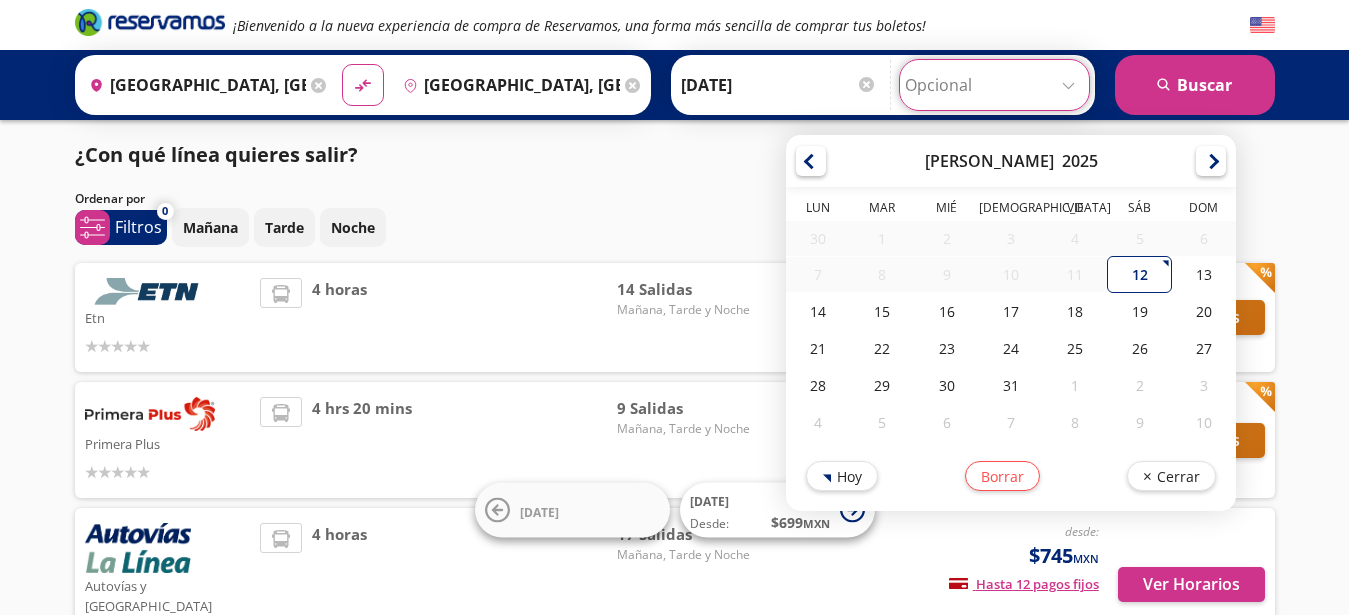 click at bounding box center (994, 85) 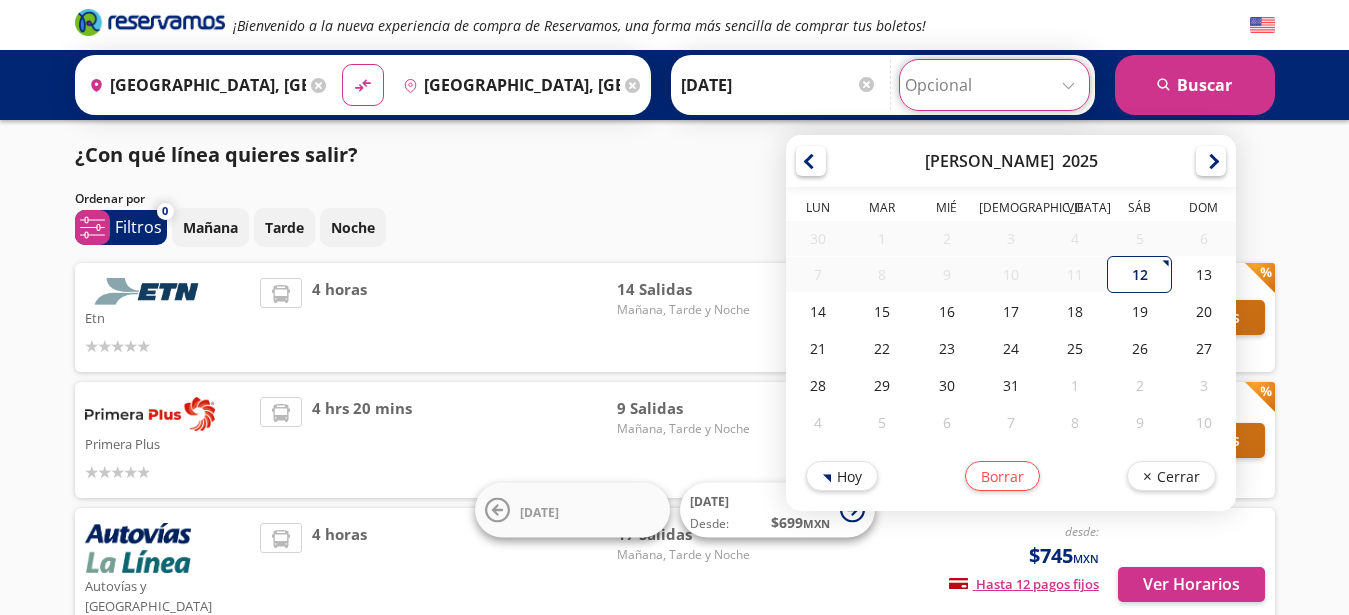 click on "12" at bounding box center (1140, 274) 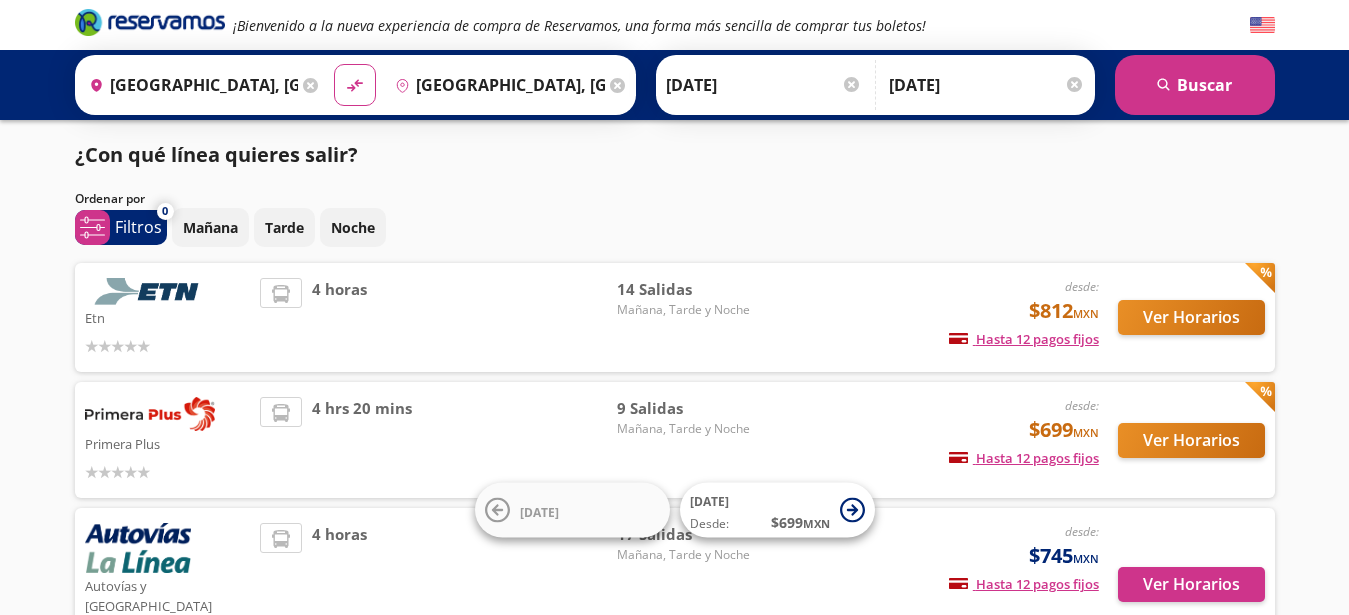 drag, startPoint x: 1042, startPoint y: 64, endPoint x: 1060, endPoint y: 74, distance: 20.59126 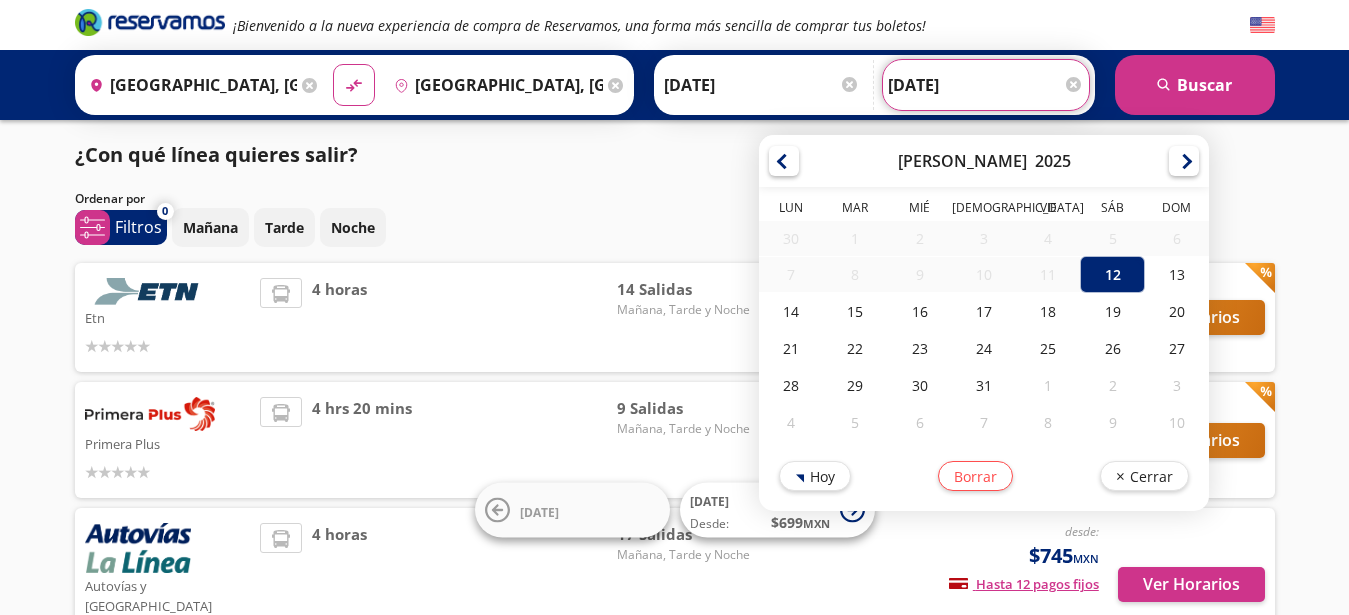 click at bounding box center [1073, 84] 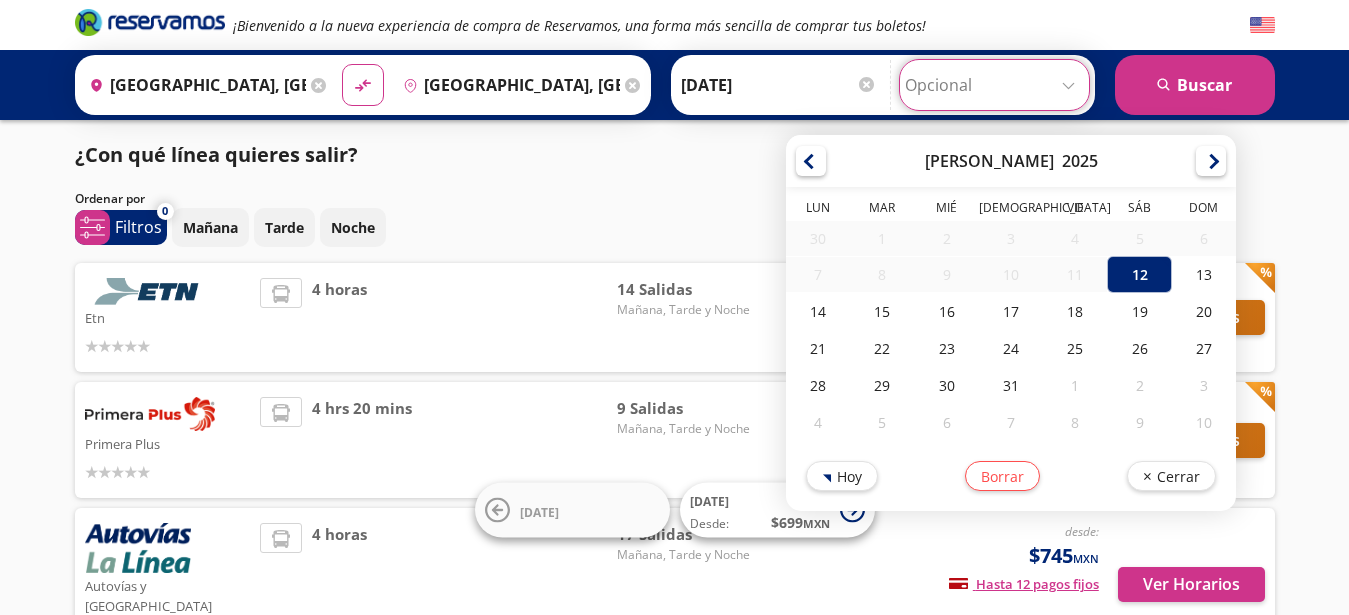 click on "Ordenar por" at bounding box center (675, 199) 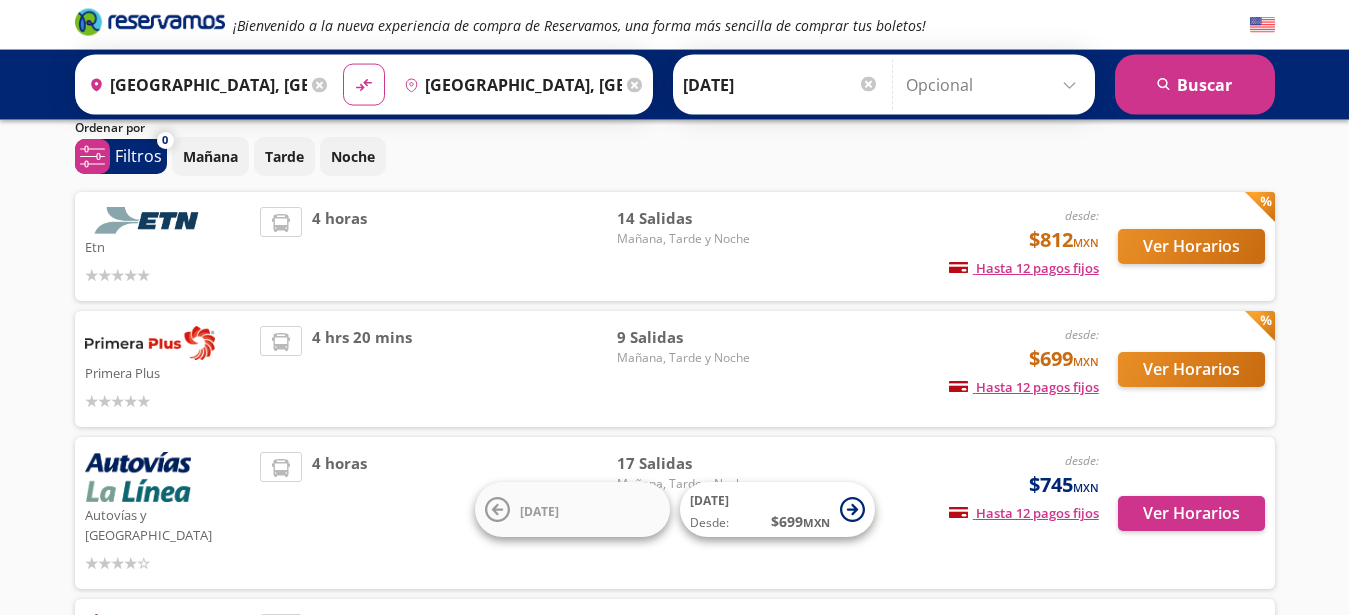 scroll, scrollTop: 114, scrollLeft: 0, axis: vertical 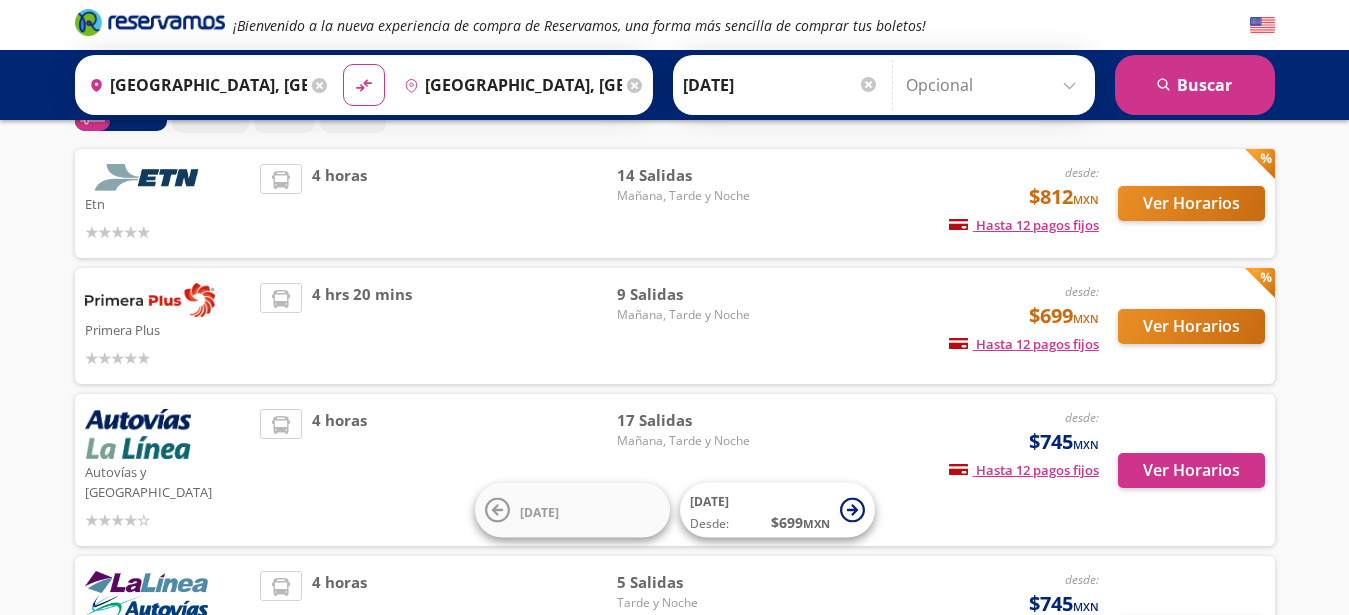 click at bounding box center (150, 300) 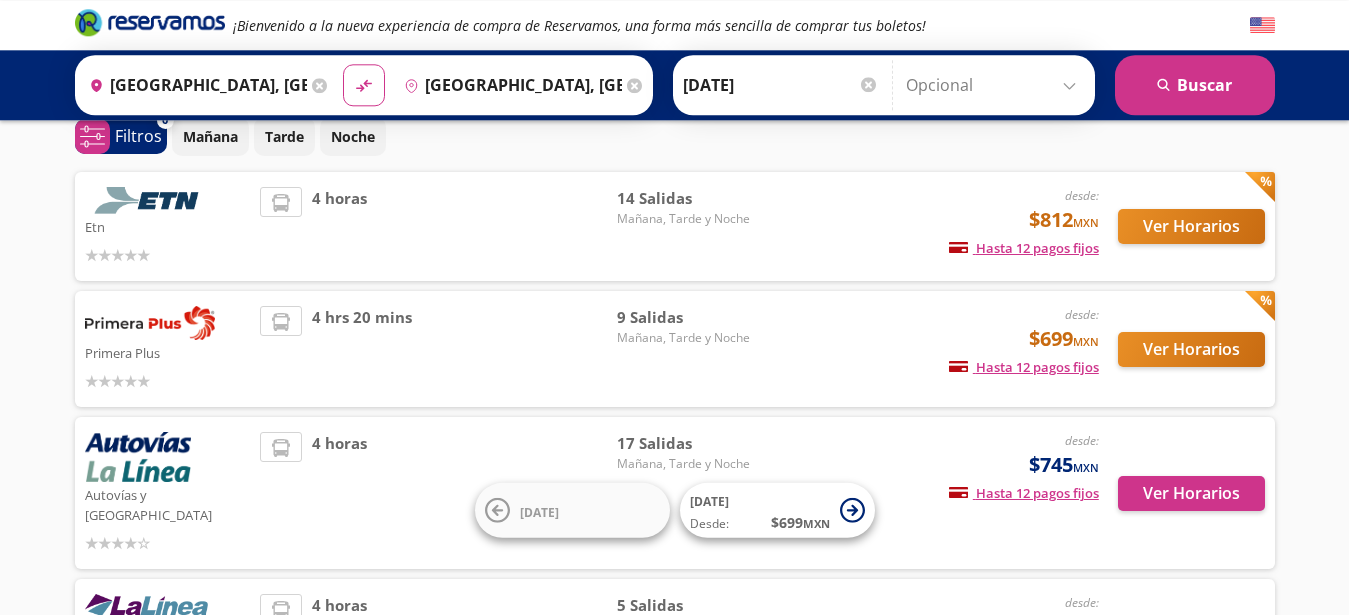 scroll, scrollTop: 0, scrollLeft: 0, axis: both 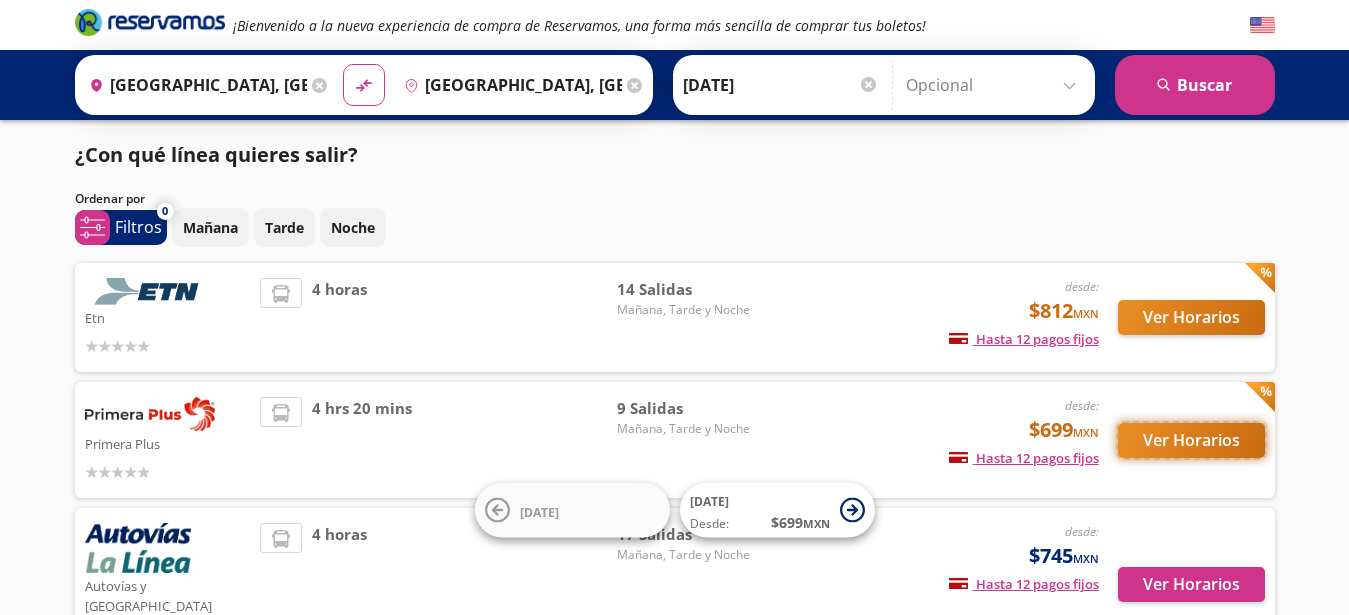 click on "Ver Horarios" at bounding box center [1191, 440] 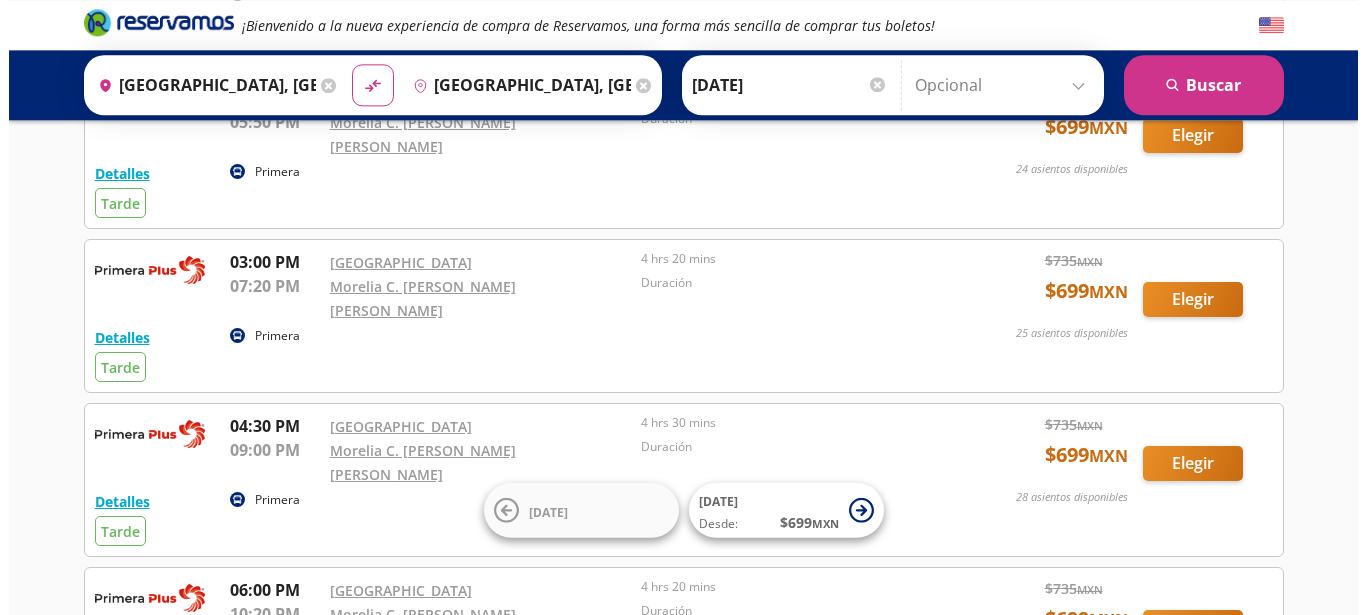 scroll, scrollTop: 342, scrollLeft: 0, axis: vertical 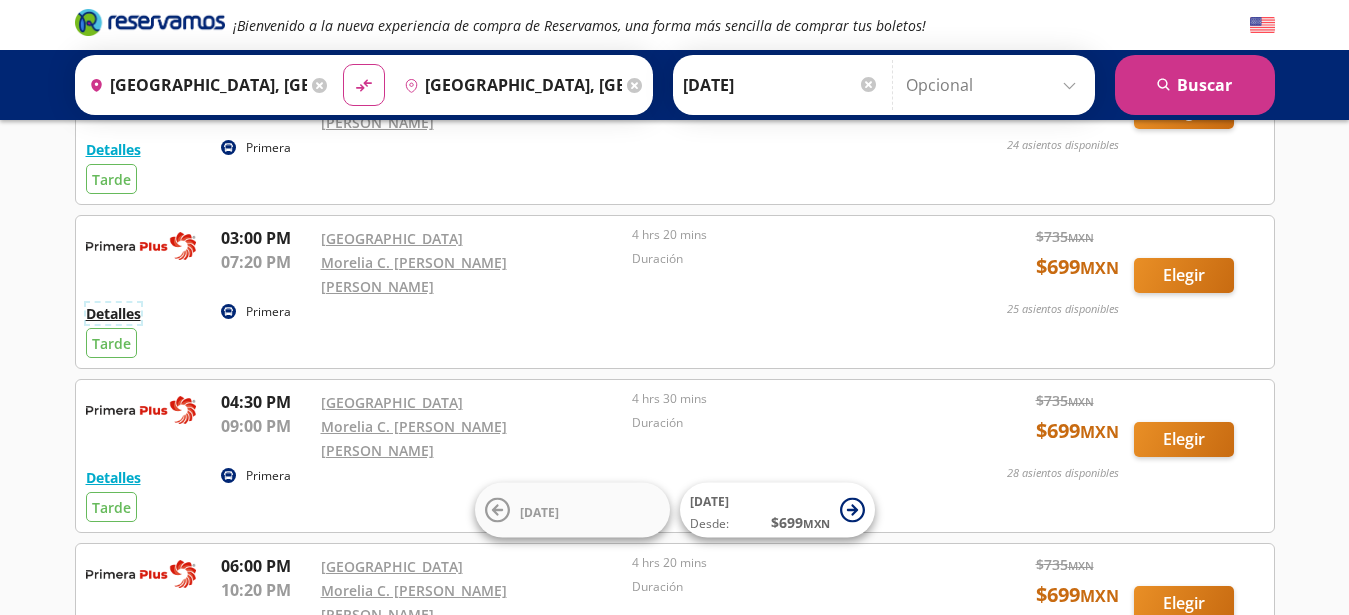 click on "Detalles" at bounding box center [113, 313] 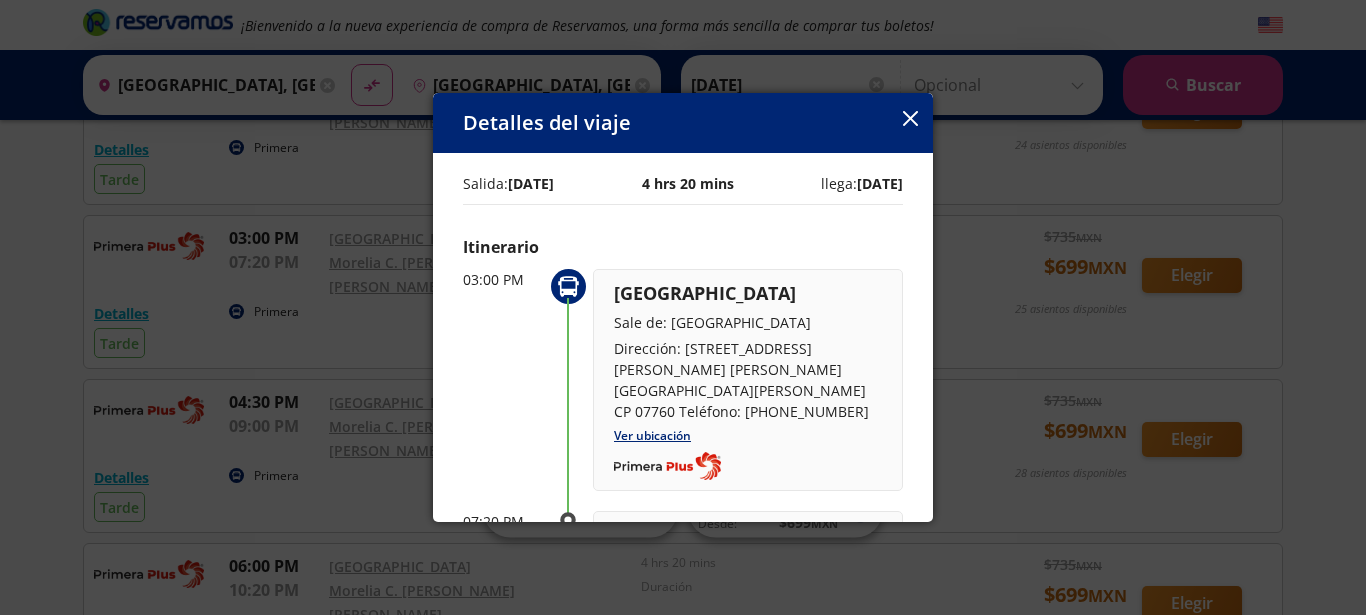 click at bounding box center (667, 466) 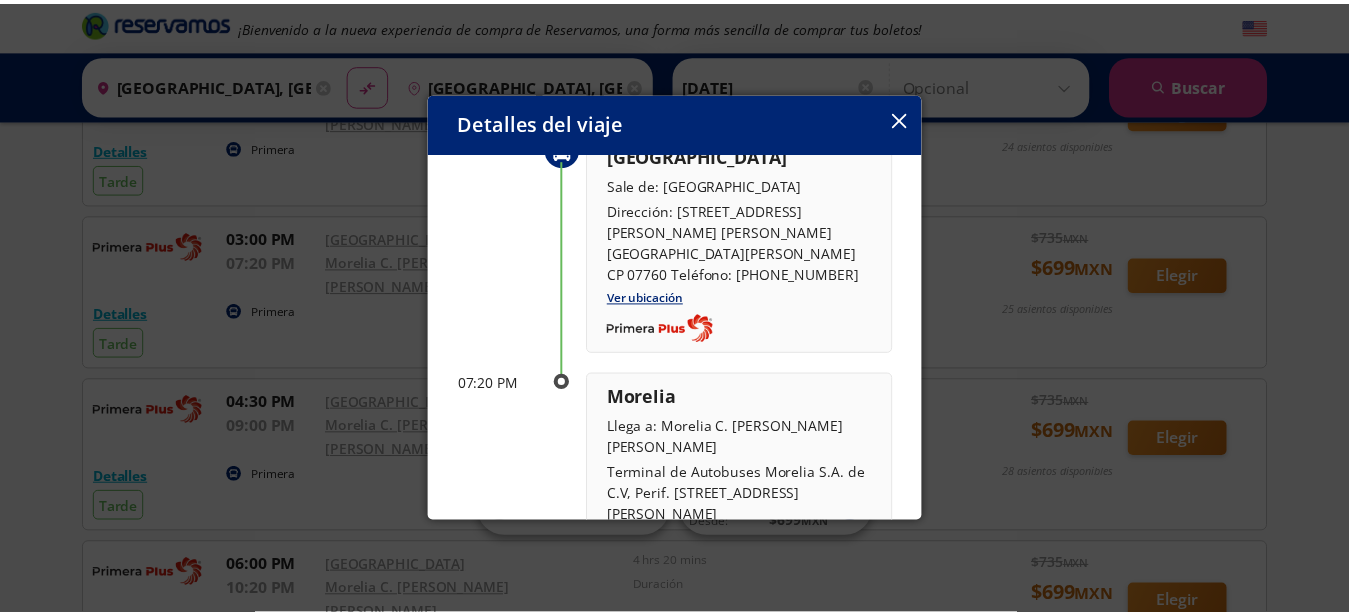 scroll, scrollTop: 407, scrollLeft: 0, axis: vertical 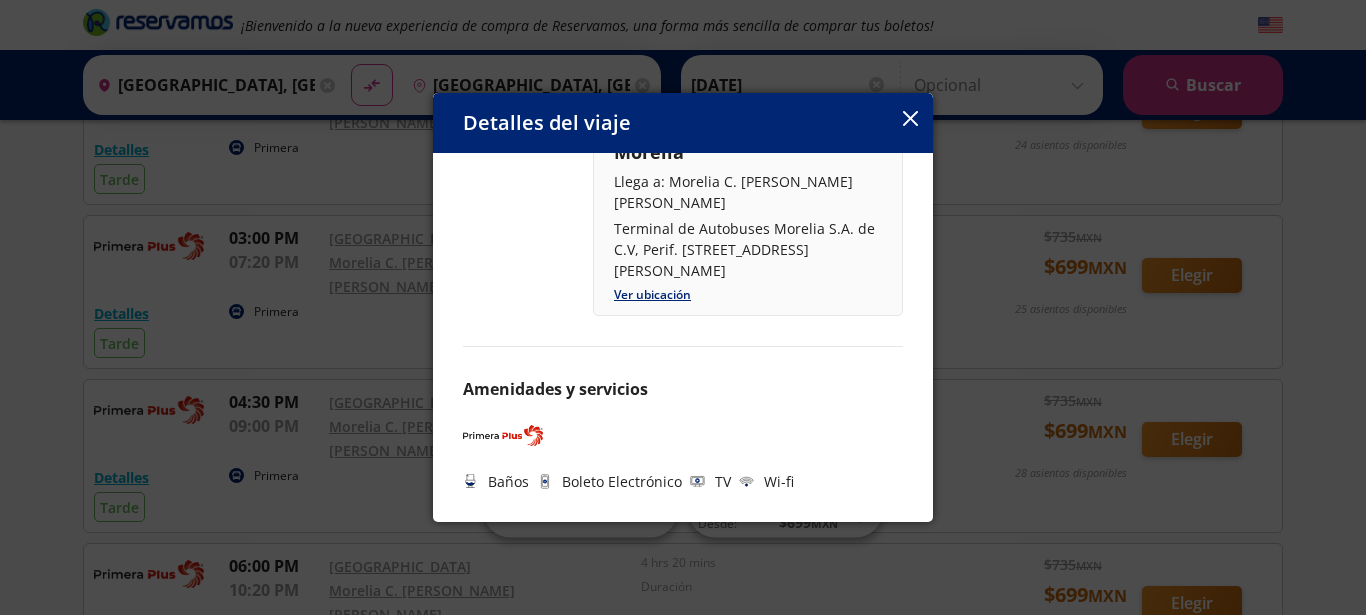 click 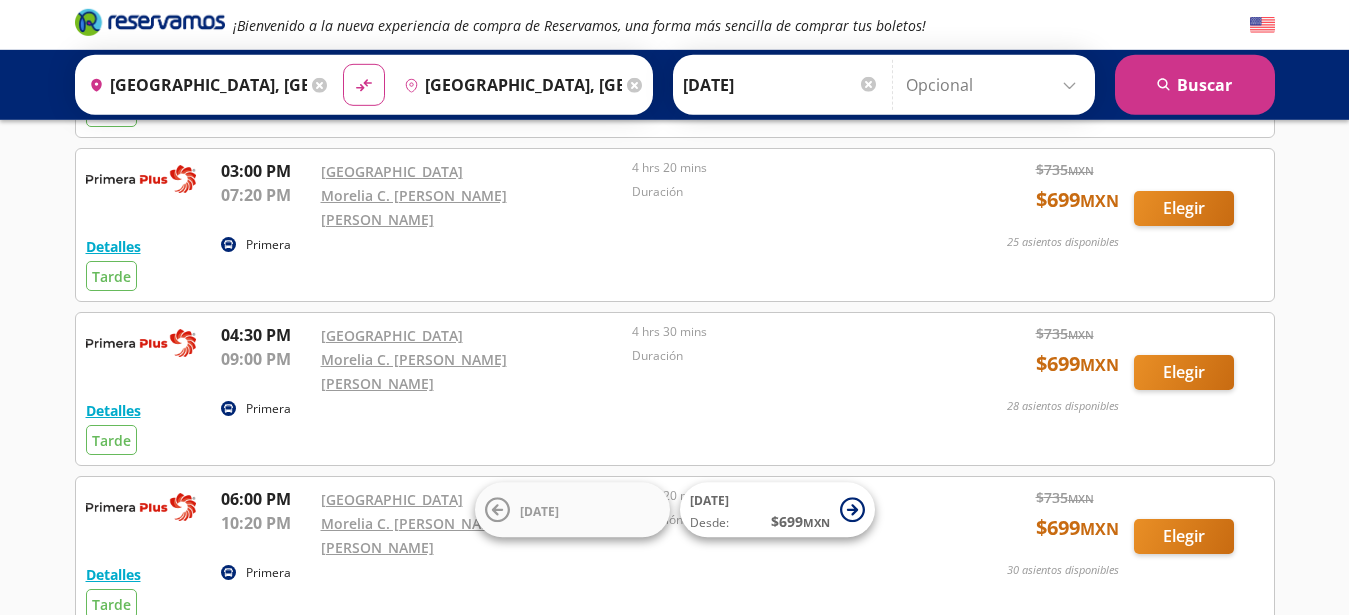 scroll, scrollTop: 401, scrollLeft: 0, axis: vertical 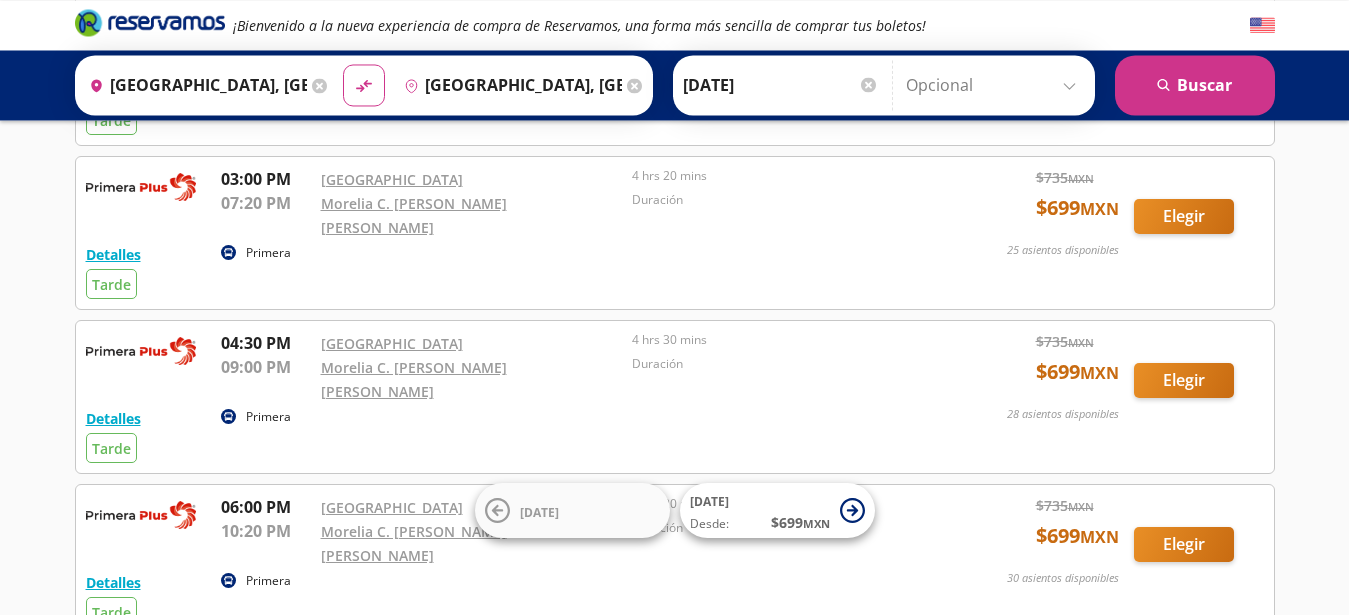 click on "Detalles" at bounding box center [113, 418] 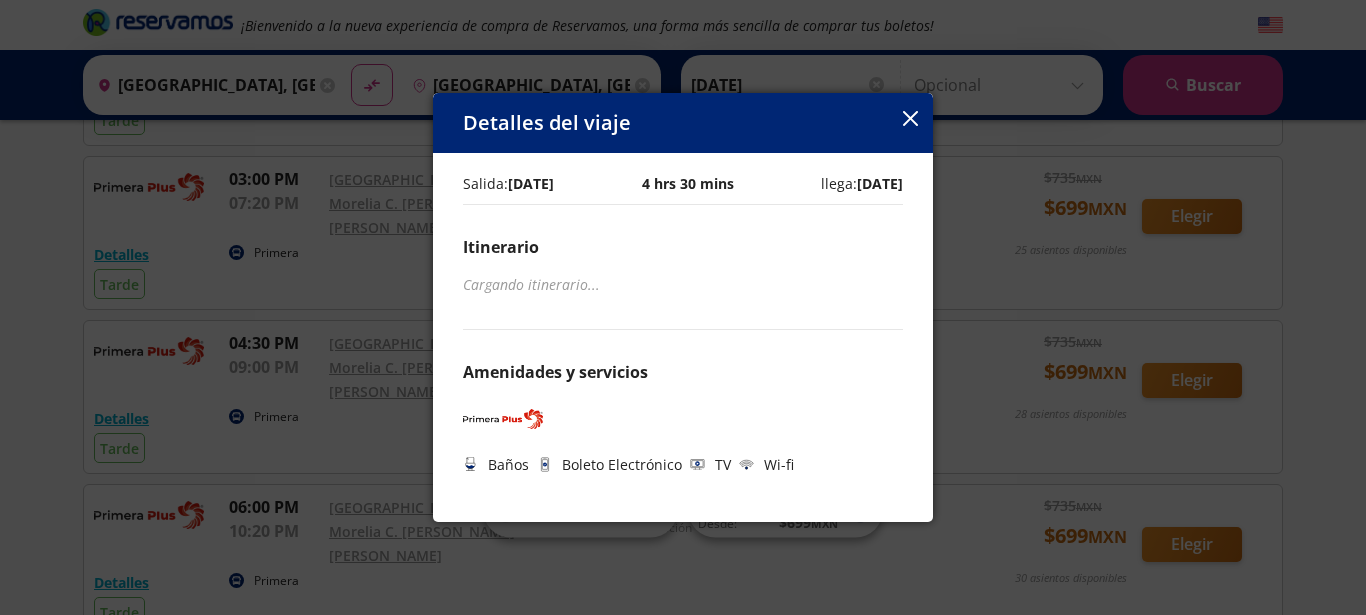click 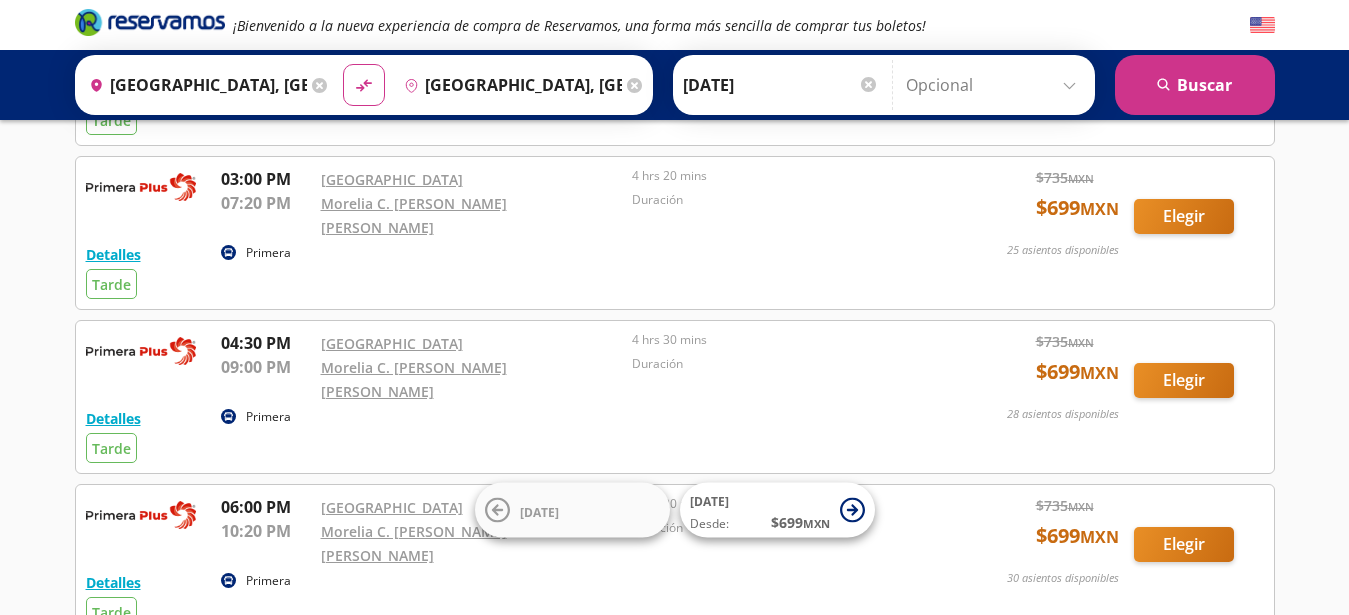 scroll, scrollTop: 629, scrollLeft: 0, axis: vertical 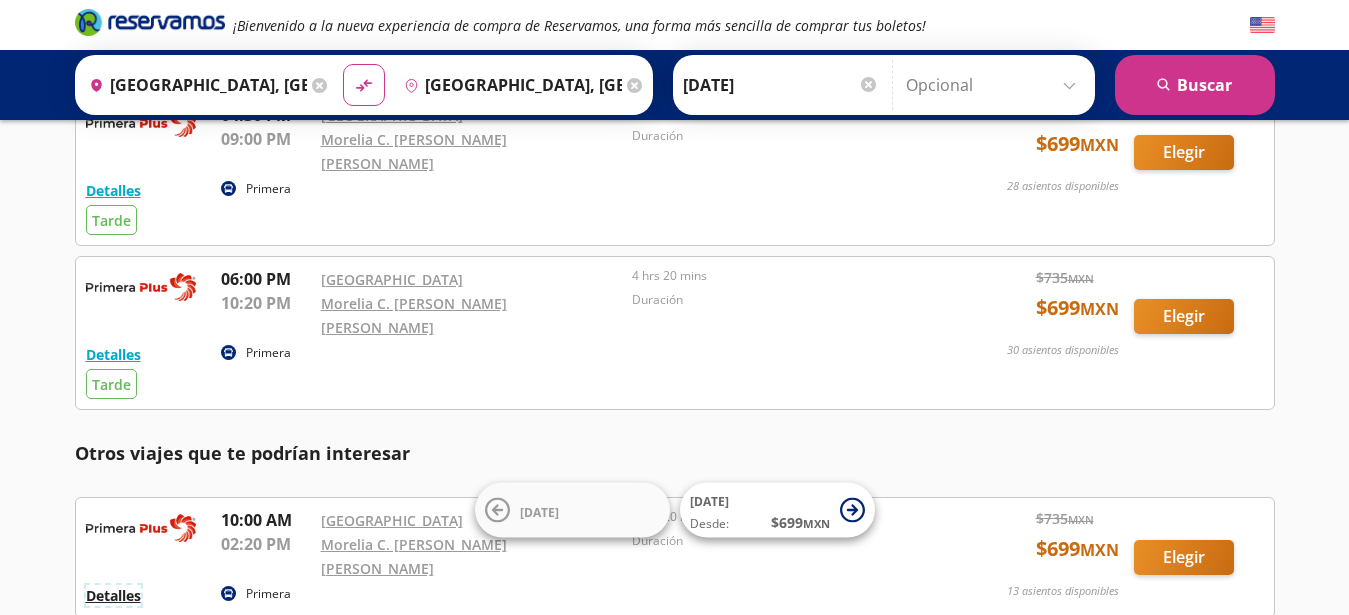 click on "Detalles" at bounding box center (113, 595) 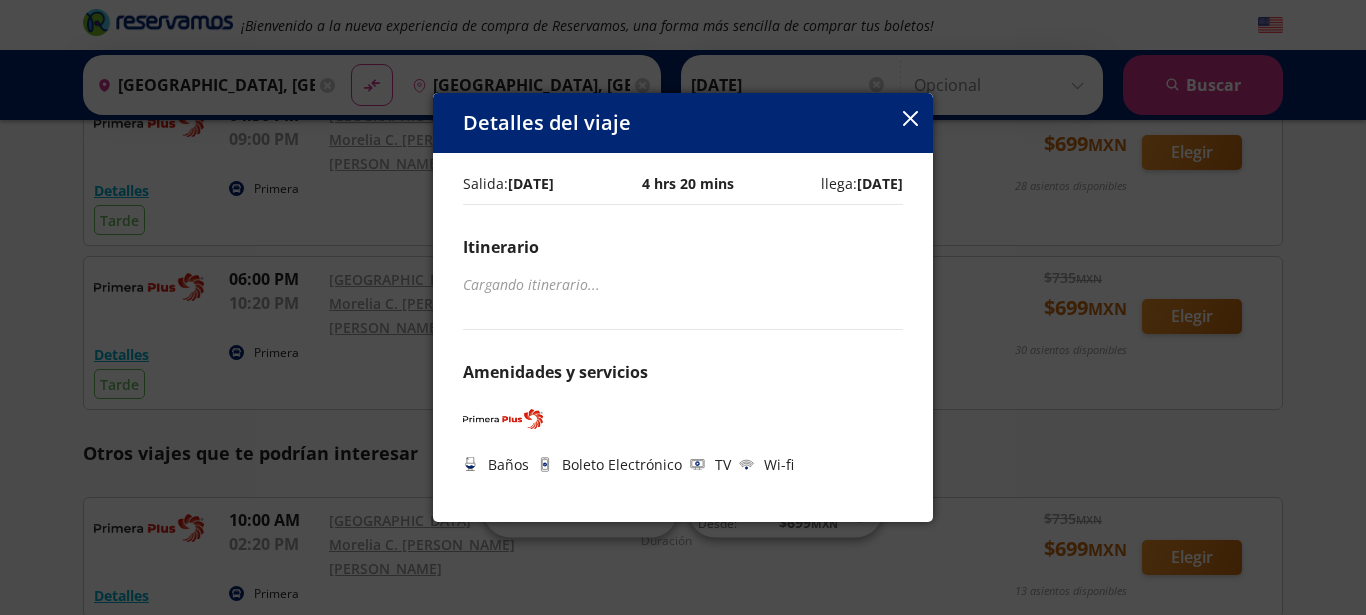 click 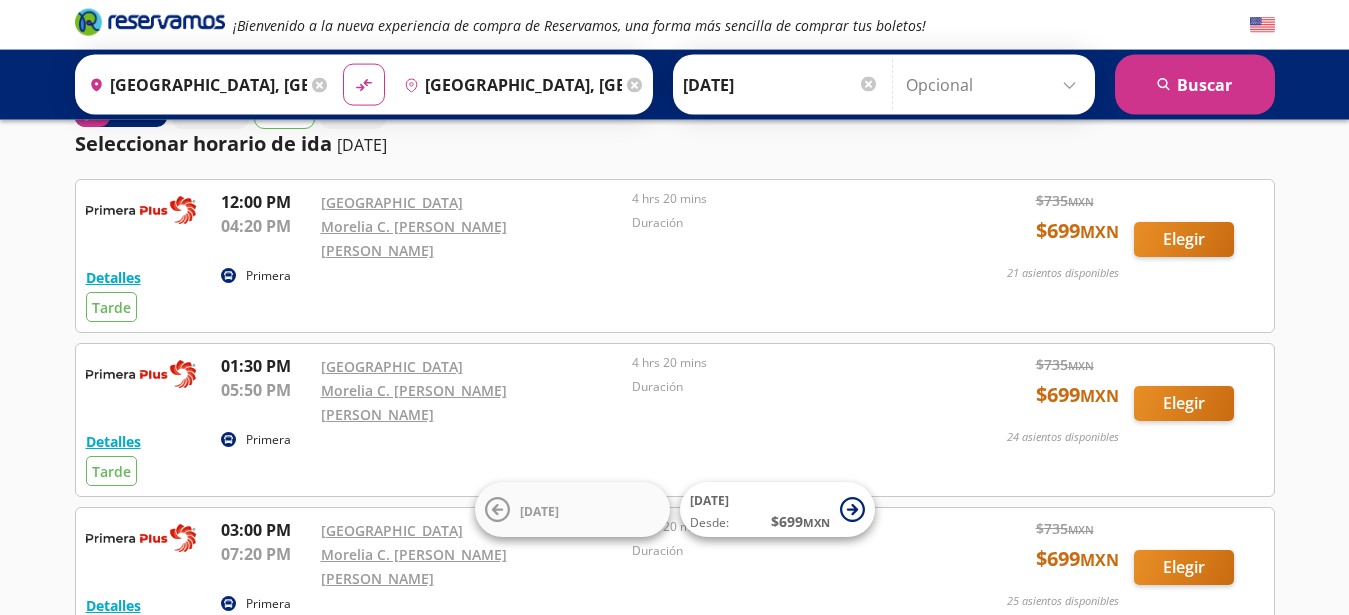 scroll, scrollTop: 0, scrollLeft: 0, axis: both 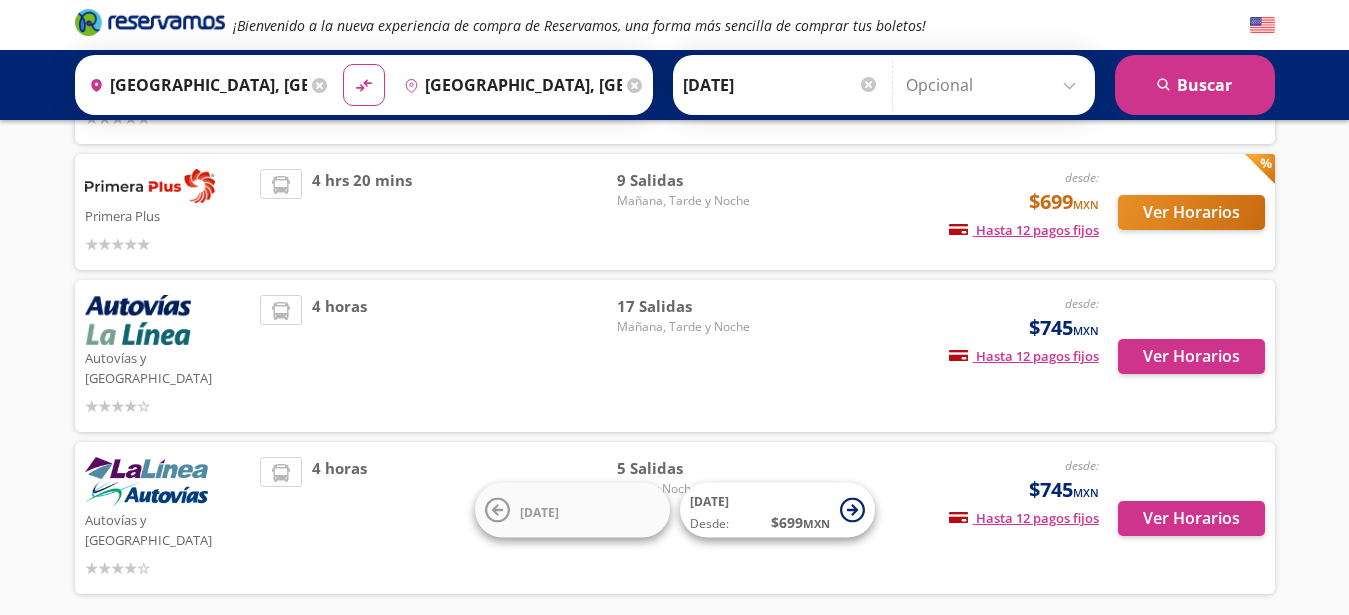 click on "Autovías y [GEOGRAPHIC_DATA]" at bounding box center [168, 366] 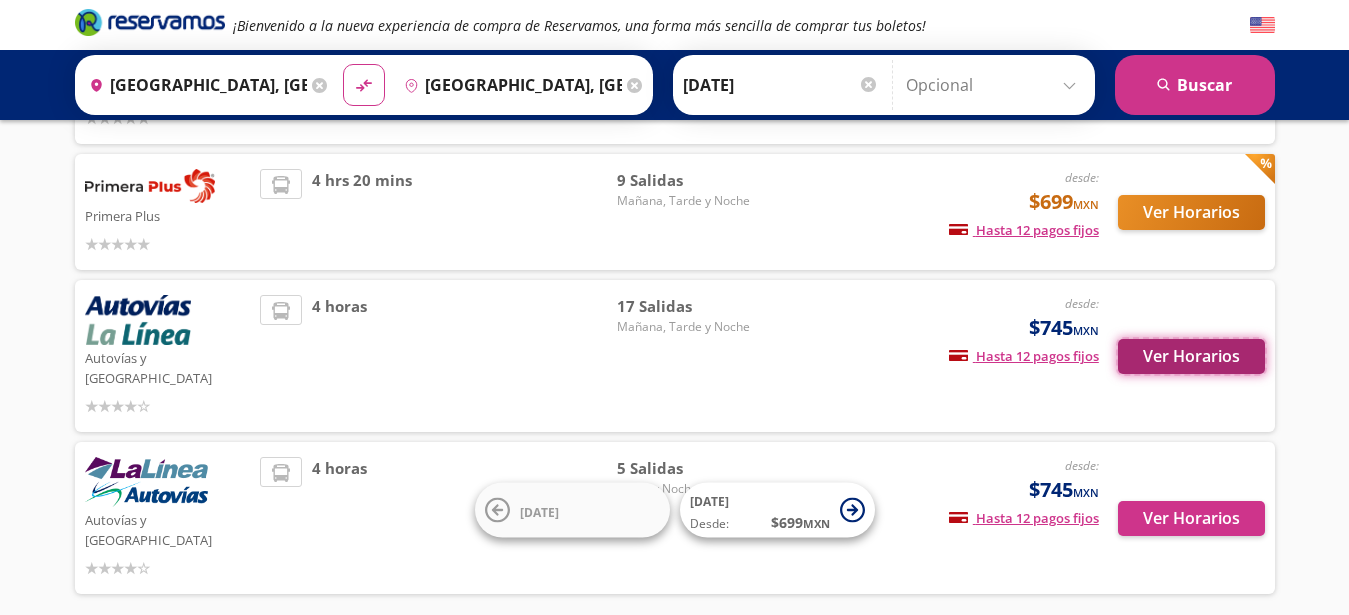click on "Ver Horarios" at bounding box center (1191, 356) 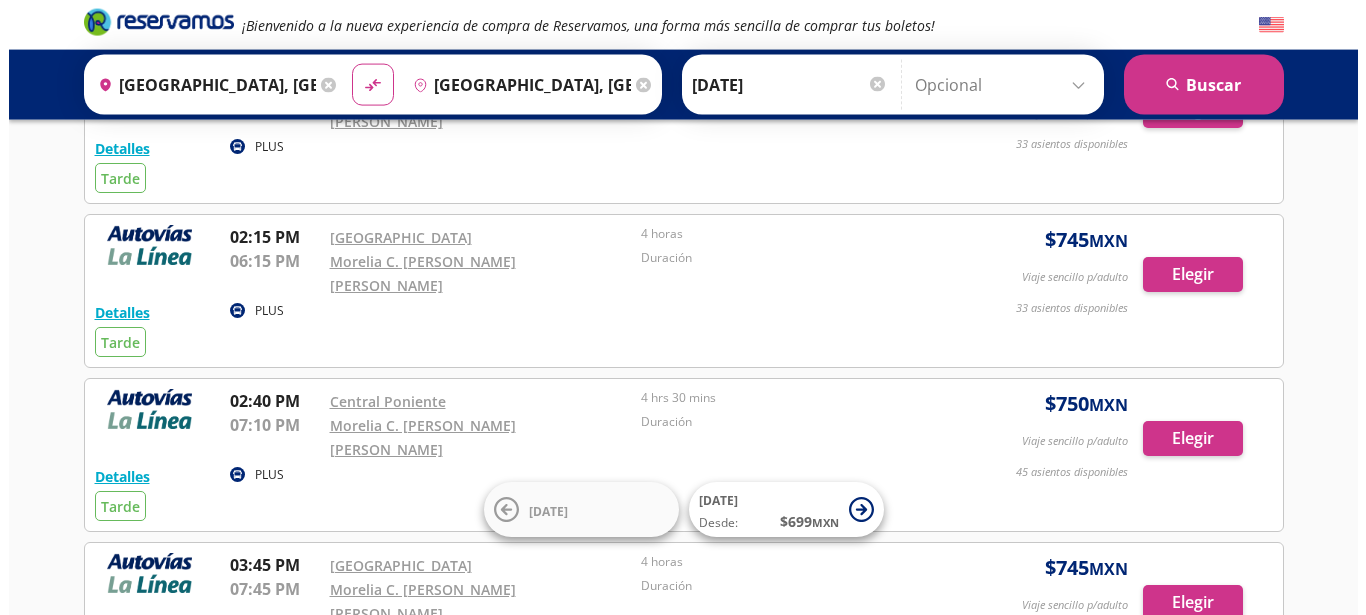 scroll, scrollTop: 228, scrollLeft: 0, axis: vertical 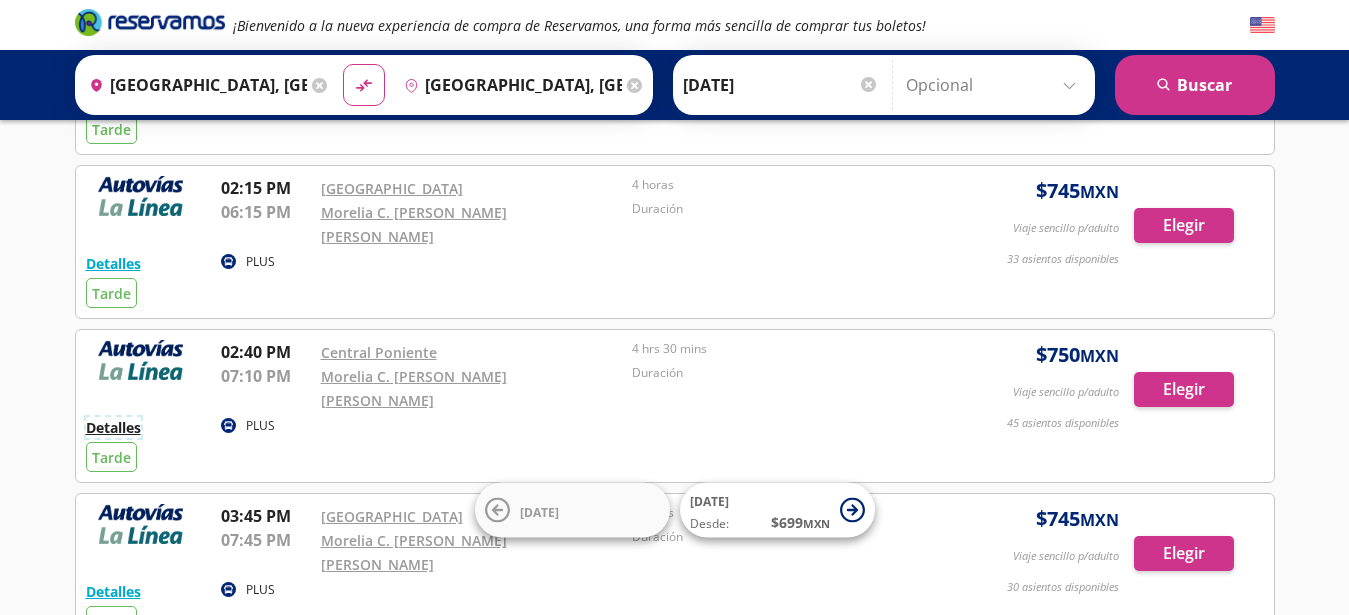 click on "Detalles" at bounding box center [113, 427] 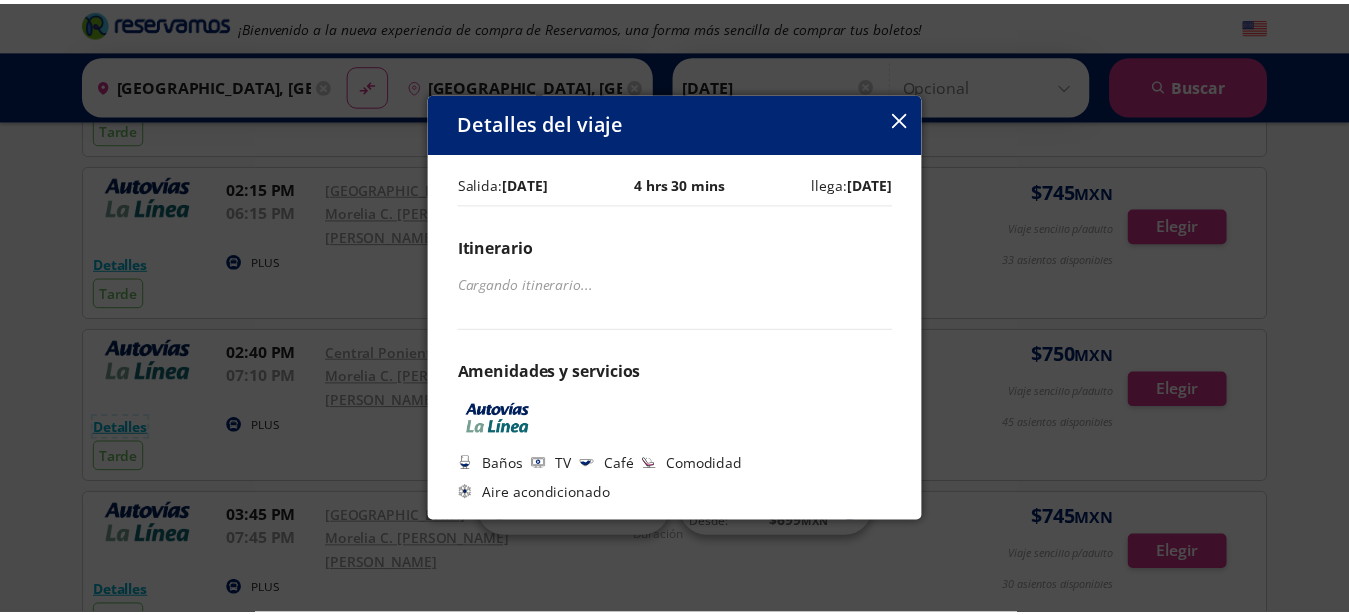 scroll, scrollTop: 13, scrollLeft: 0, axis: vertical 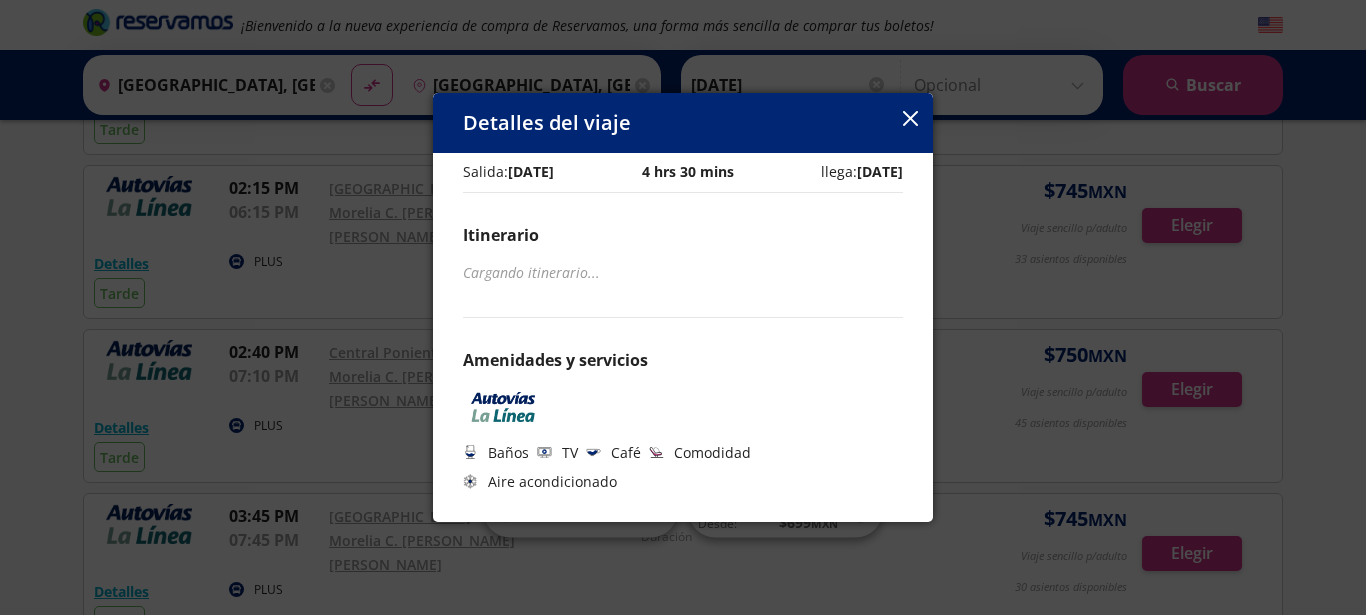 drag, startPoint x: 911, startPoint y: 123, endPoint x: 906, endPoint y: 153, distance: 30.413813 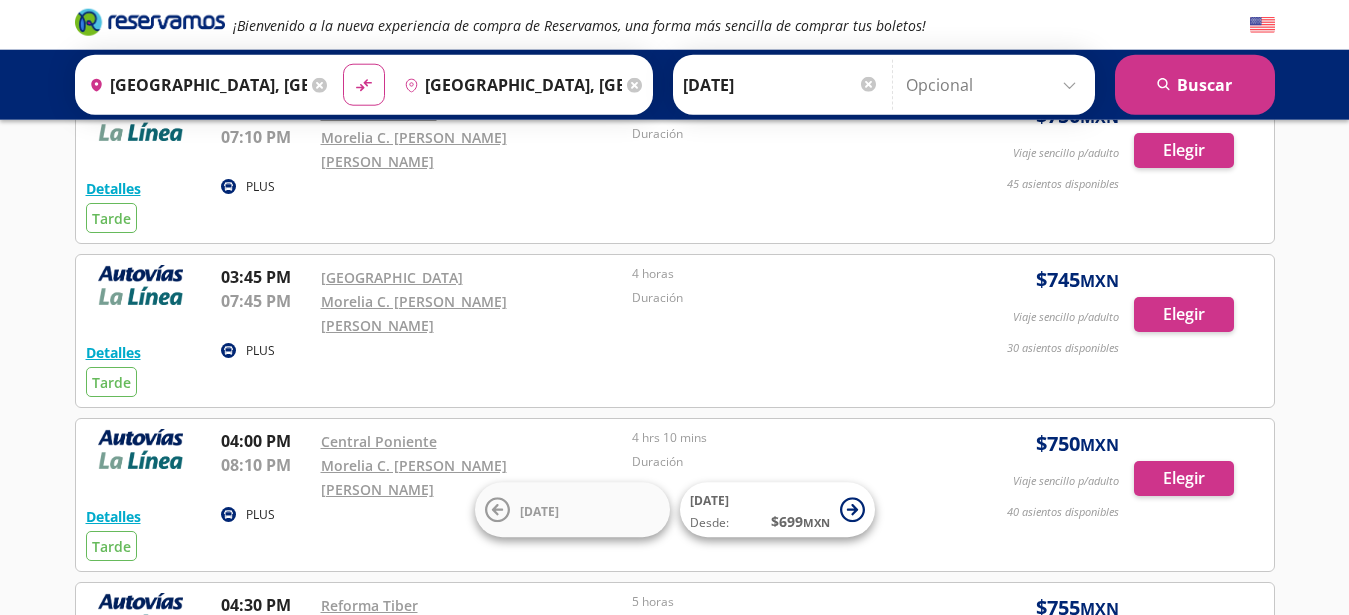 scroll, scrollTop: 684, scrollLeft: 0, axis: vertical 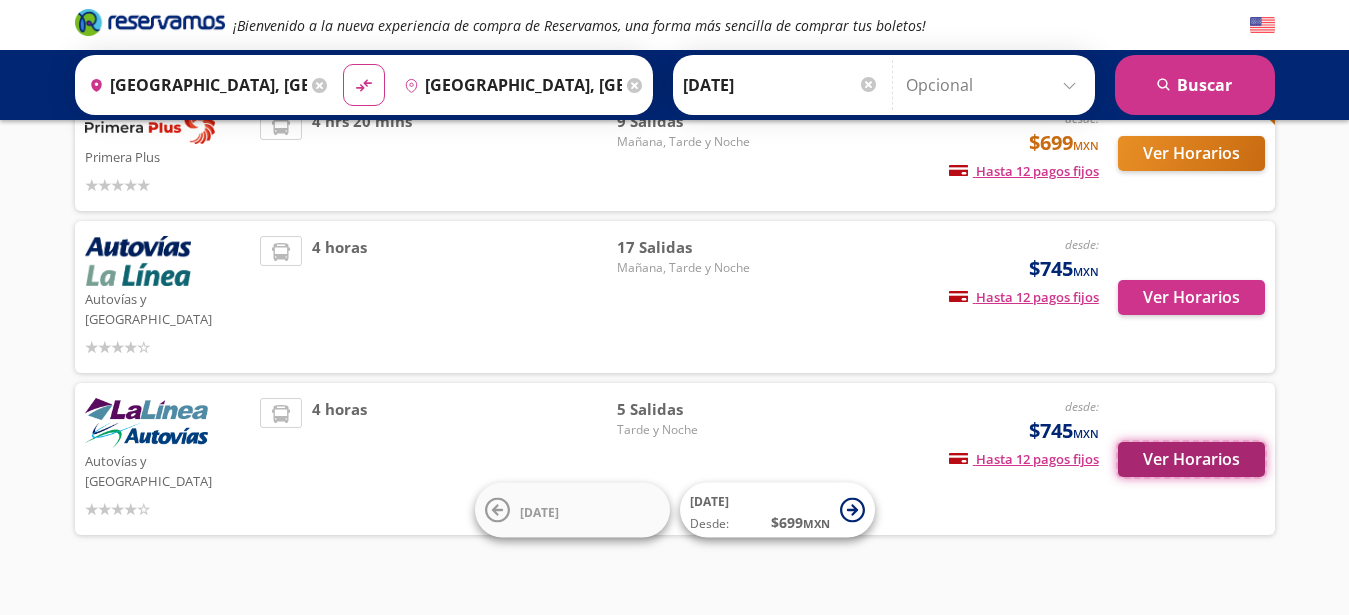 click on "Ver Horarios" at bounding box center [1191, 459] 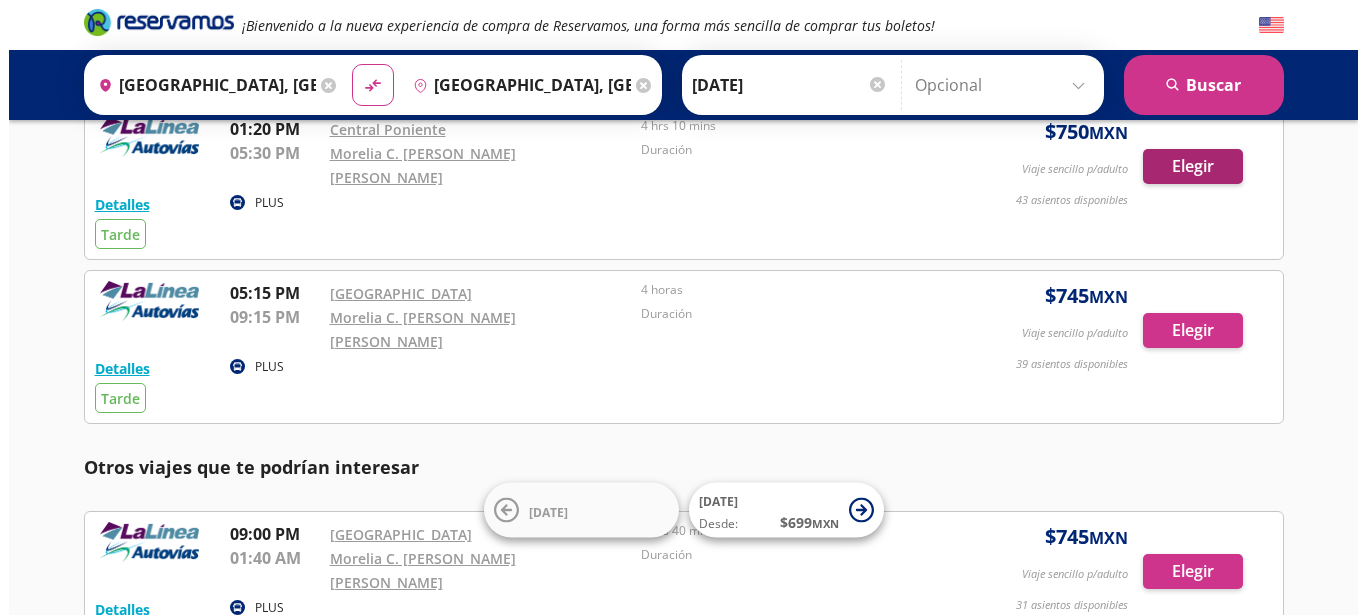 scroll, scrollTop: 0, scrollLeft: 0, axis: both 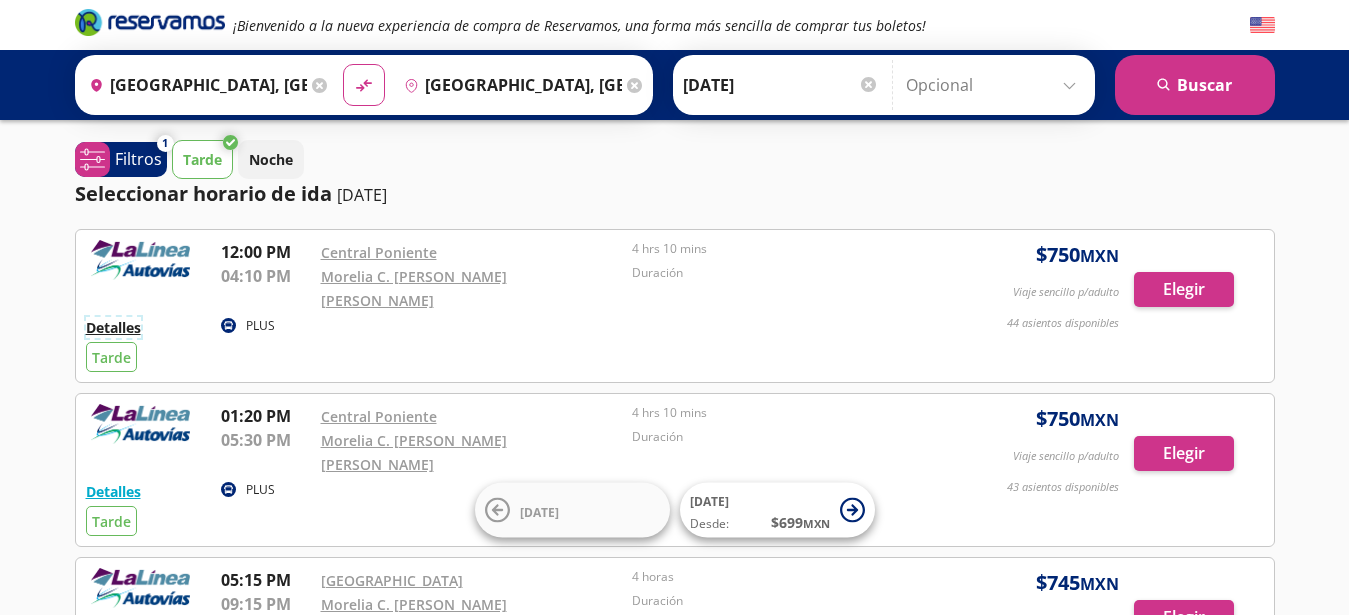 click on "Detalles" at bounding box center [113, 327] 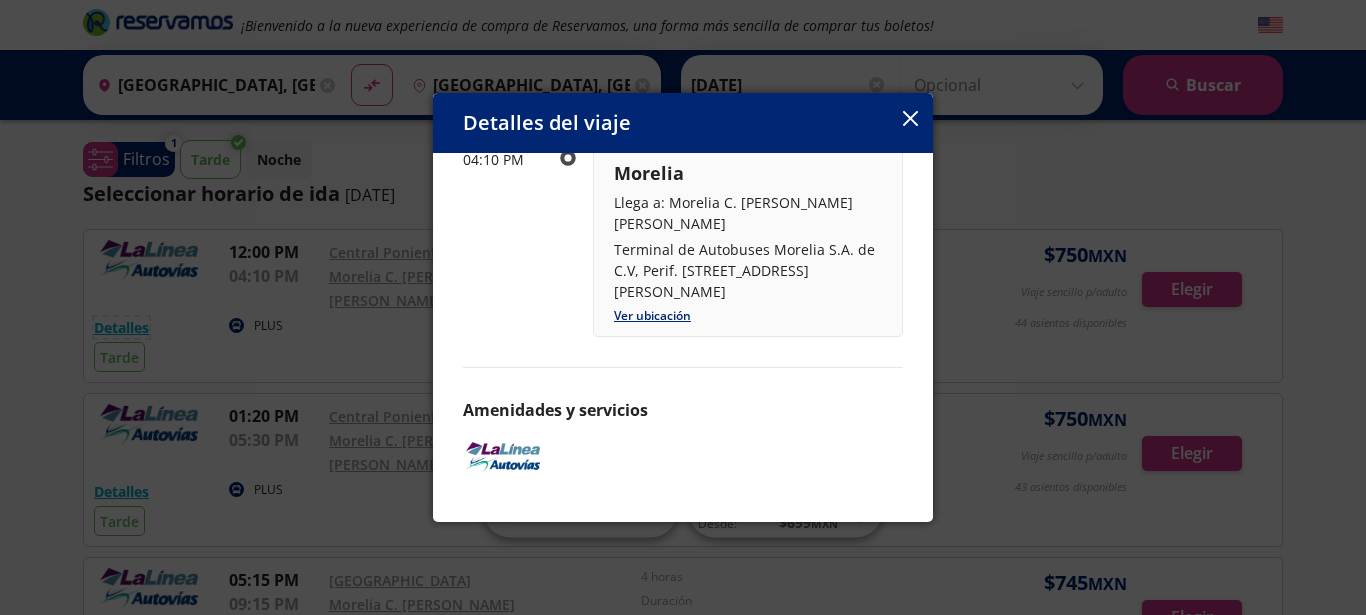 scroll, scrollTop: 0, scrollLeft: 0, axis: both 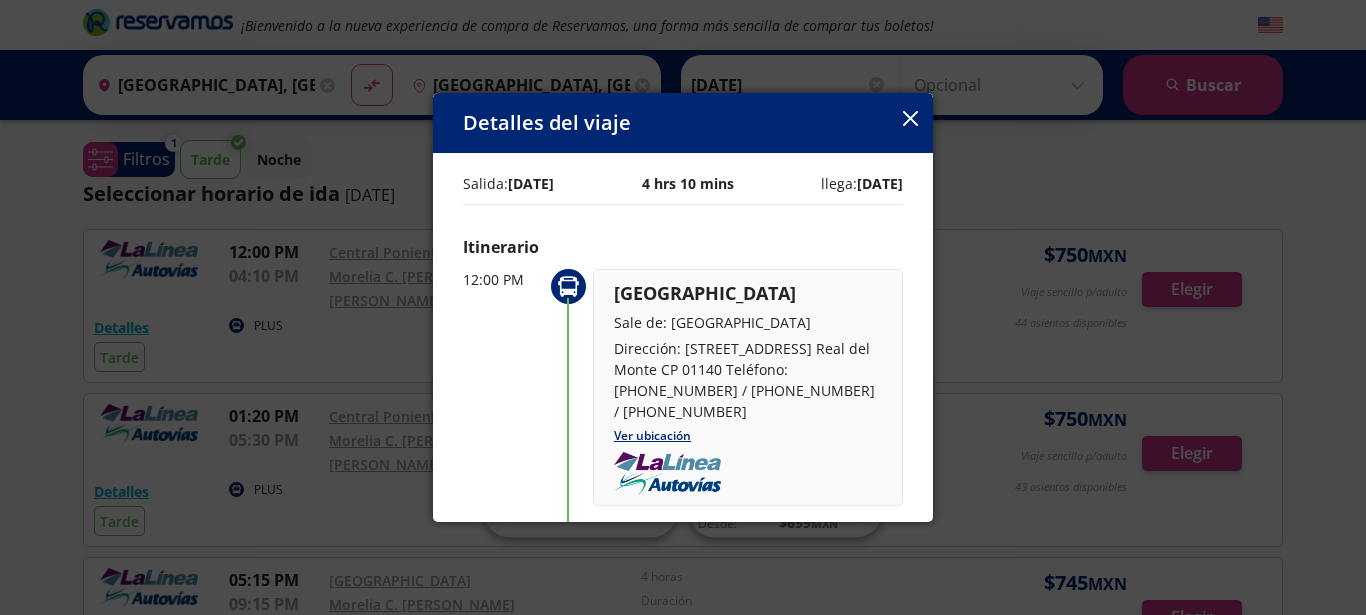 click on "Detalles del viaje" at bounding box center [683, 123] 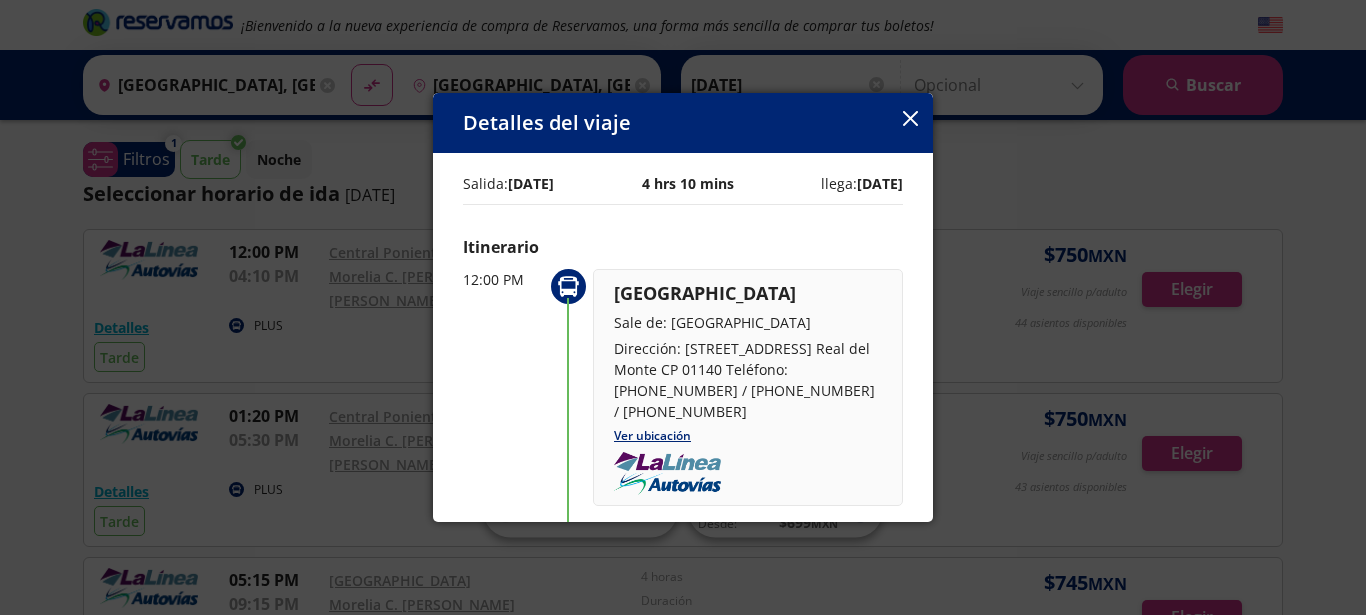 click 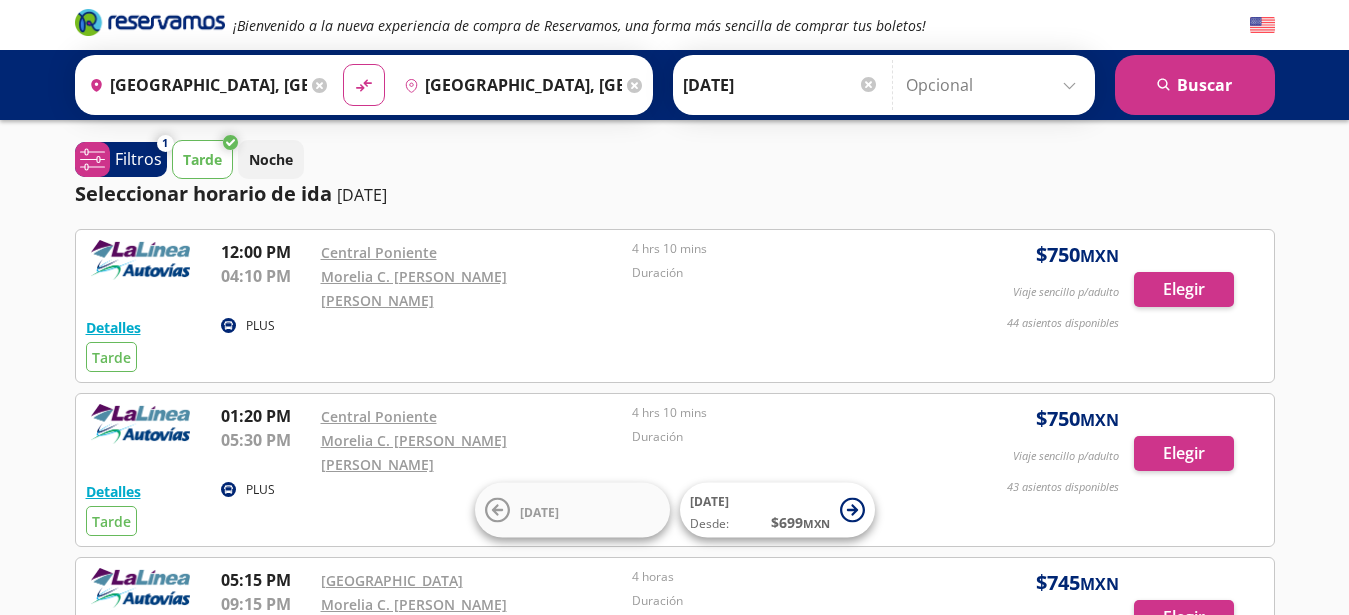 click on "Tarde" at bounding box center (111, 357) 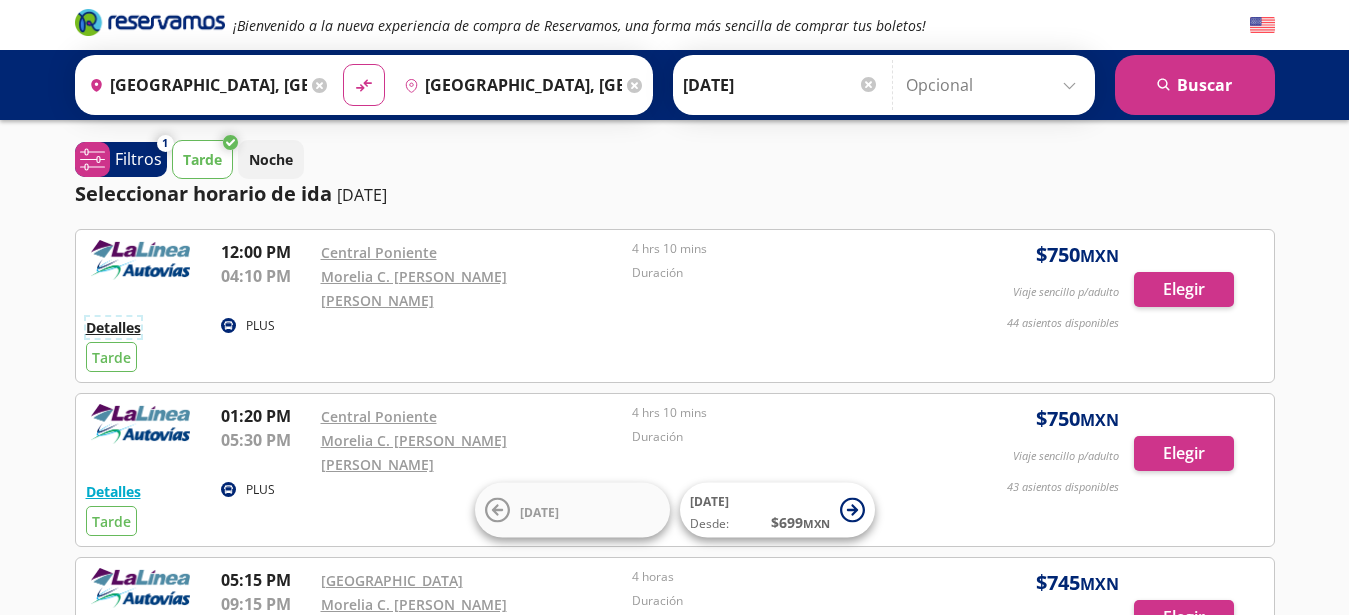 click on "Detalles" at bounding box center [113, 327] 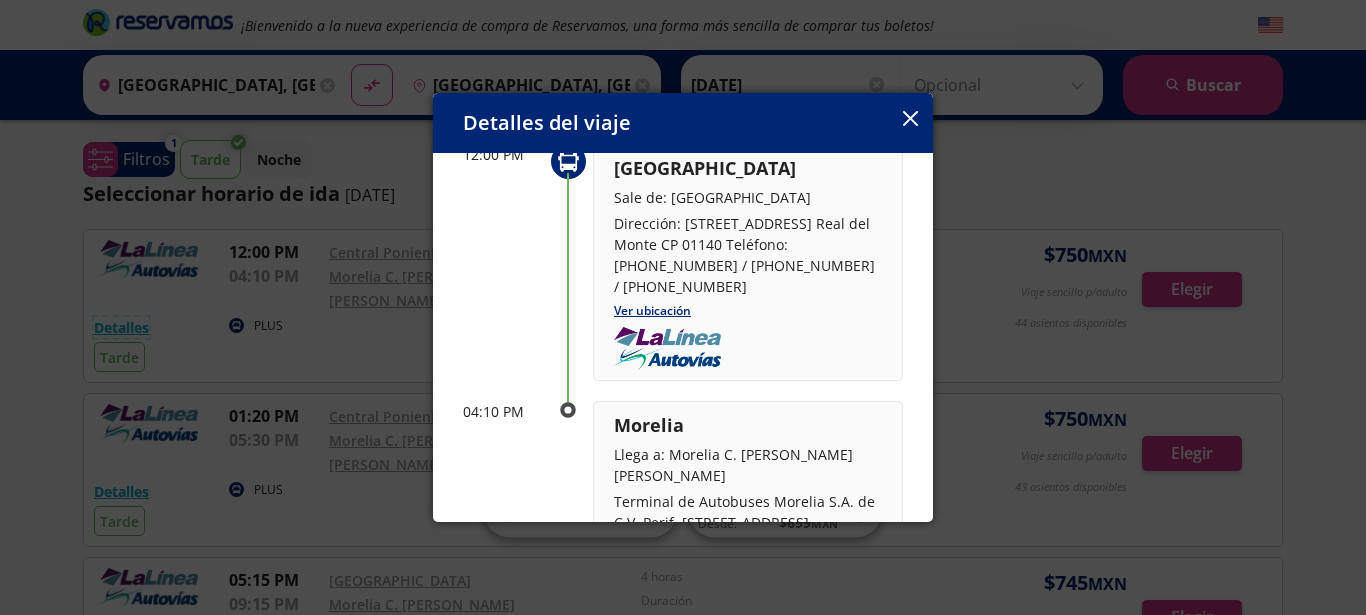 scroll, scrollTop: 0, scrollLeft: 0, axis: both 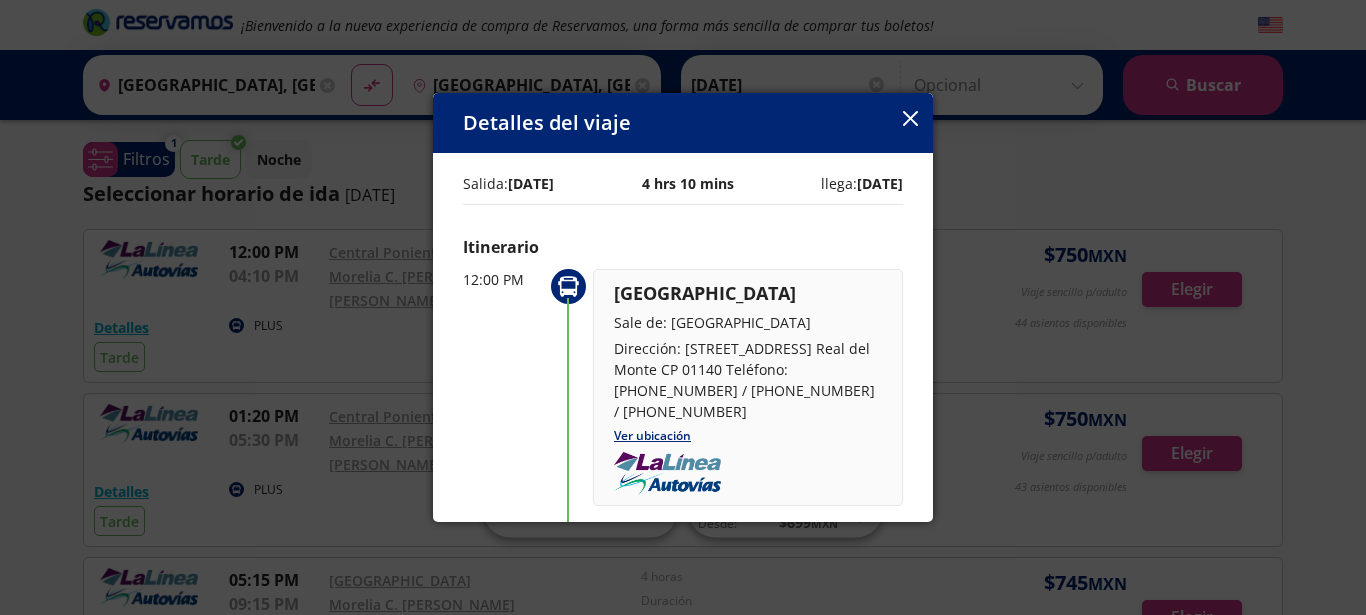 click 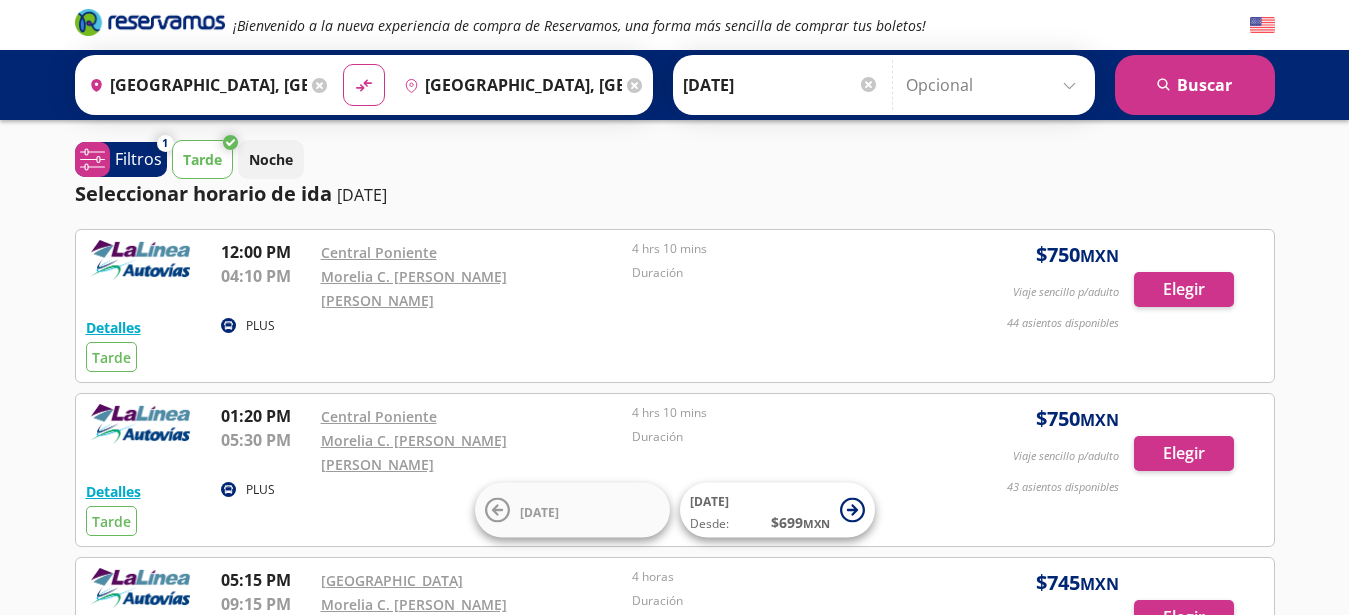 click on "PLUS" at bounding box center (248, 326) 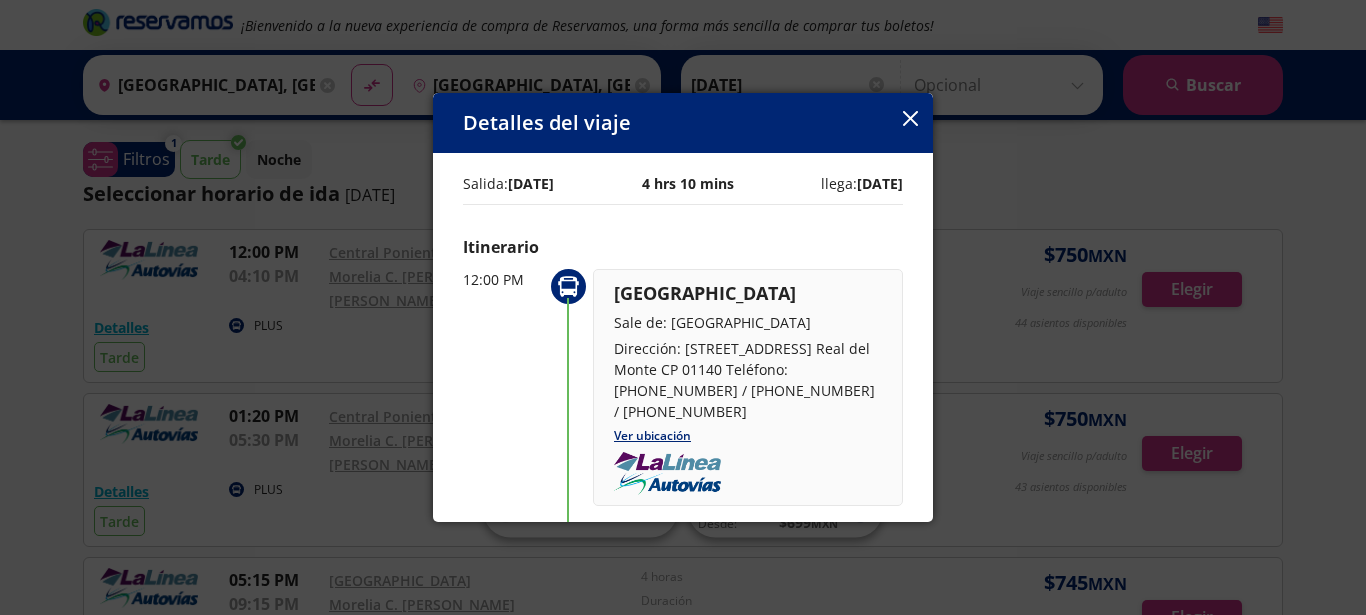 scroll, scrollTop: 401, scrollLeft: 0, axis: vertical 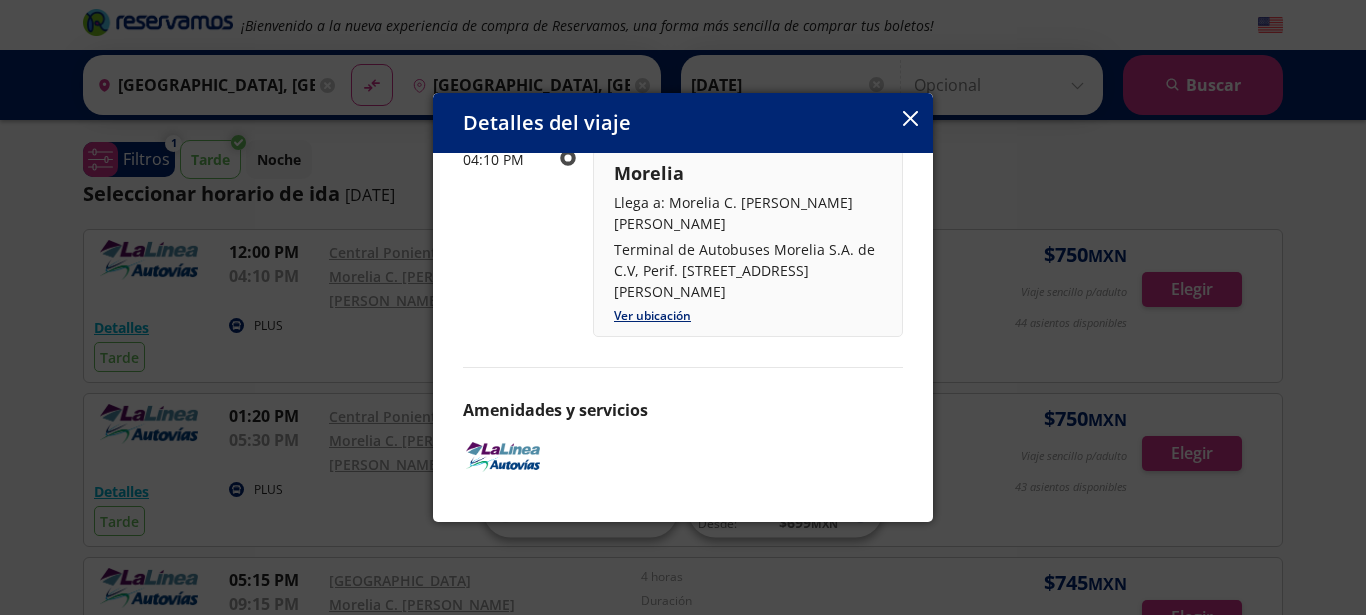 drag, startPoint x: 507, startPoint y: 447, endPoint x: 530, endPoint y: 456, distance: 24.698177 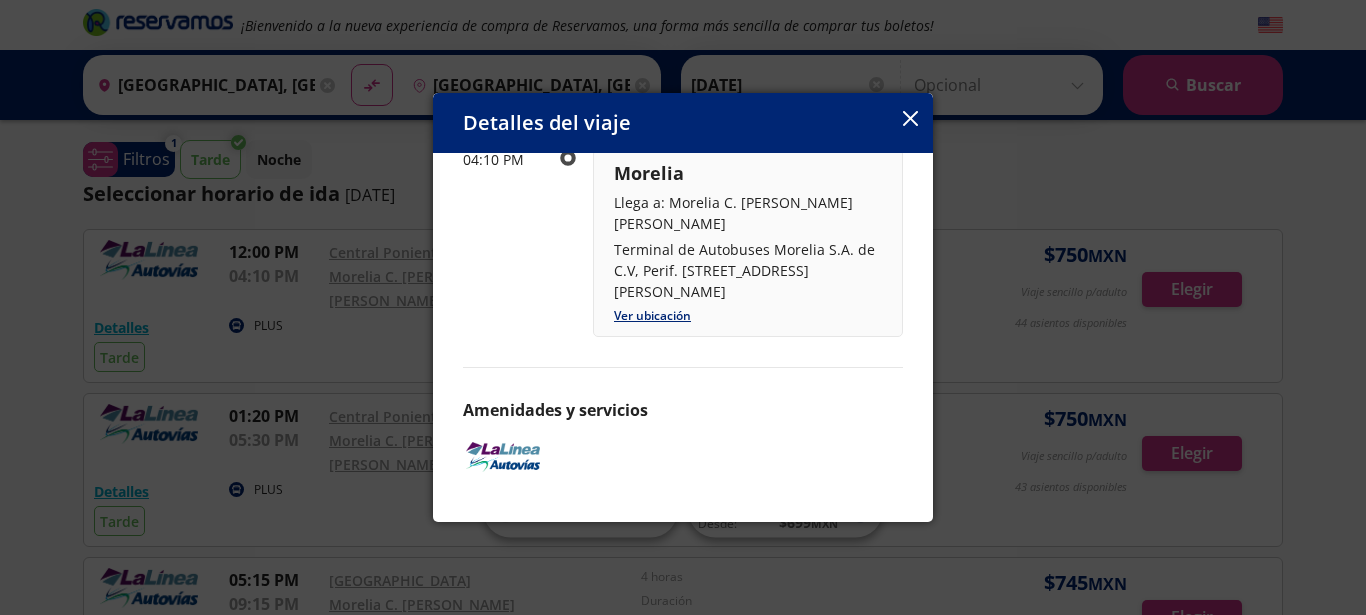 click at bounding box center [503, 457] 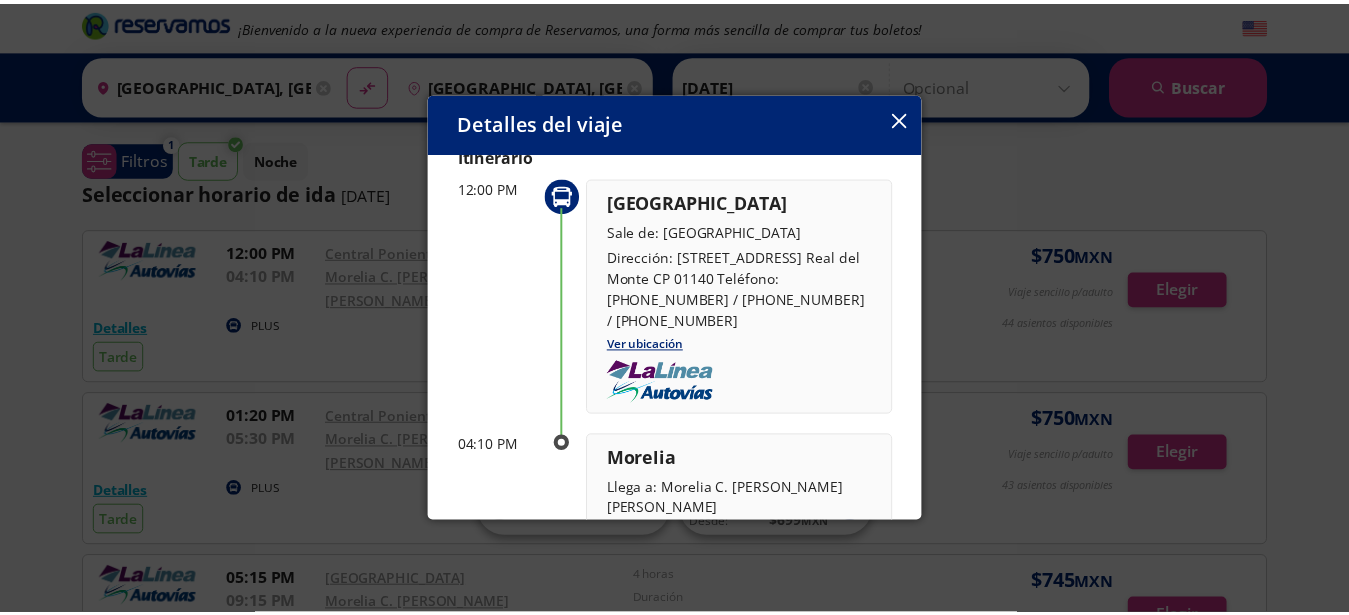 scroll, scrollTop: 0, scrollLeft: 0, axis: both 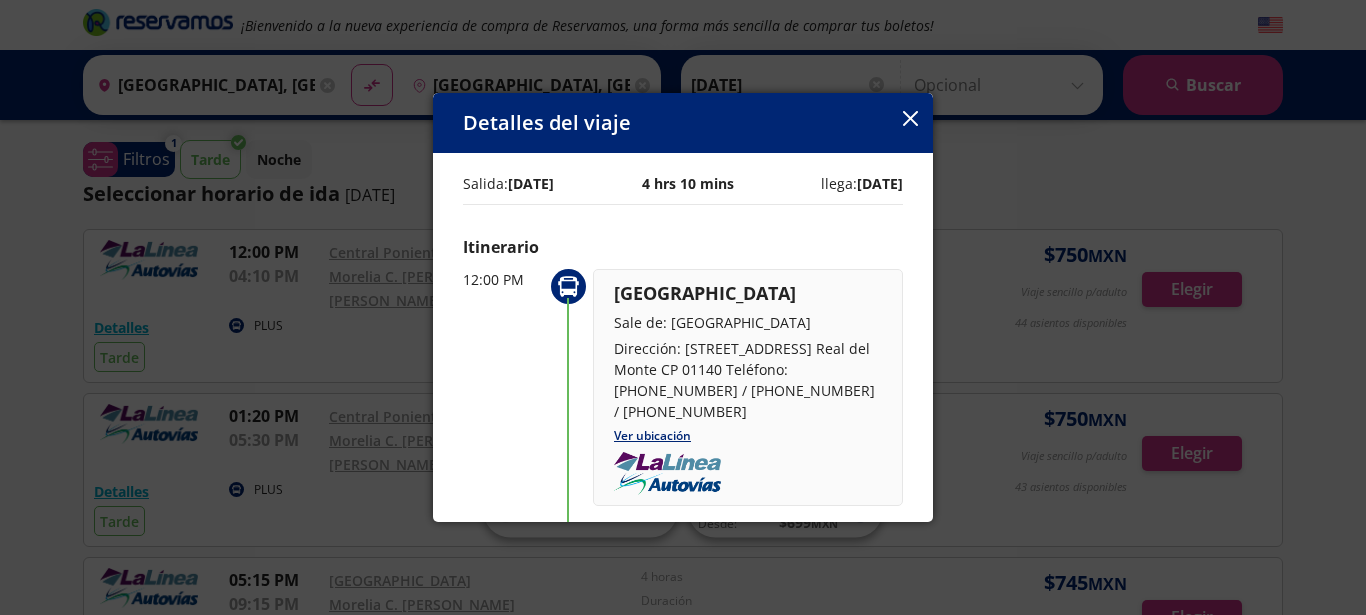 click on "4 hrs 10 mins" at bounding box center [688, 183] 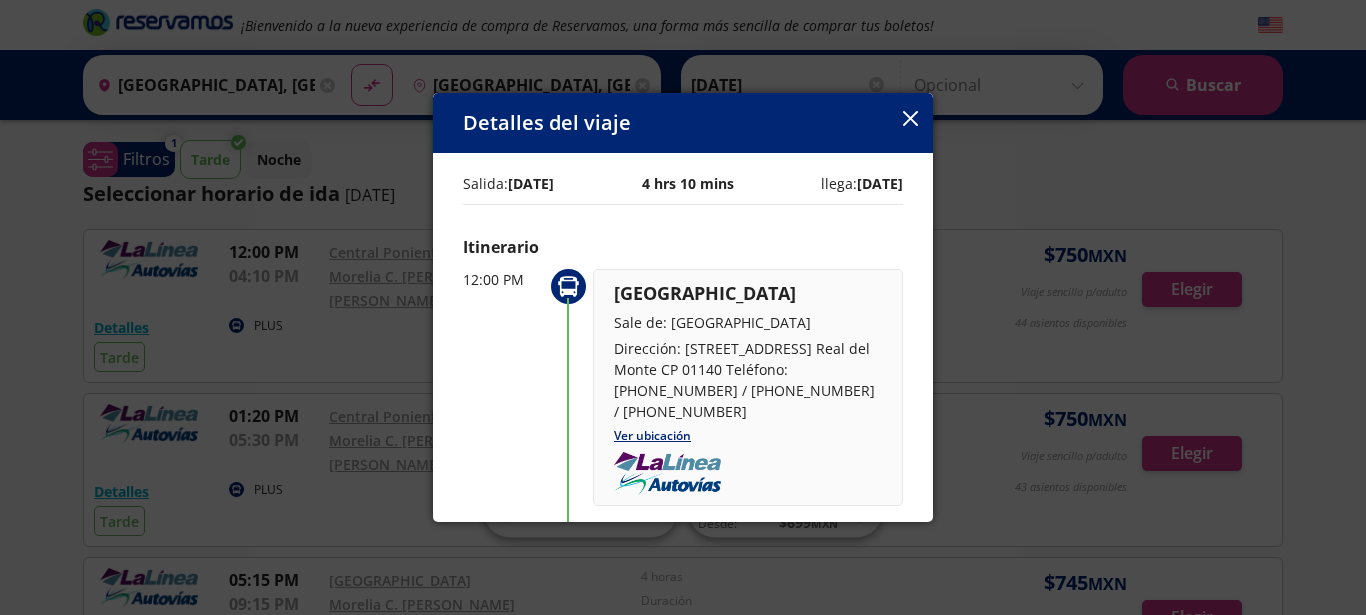click 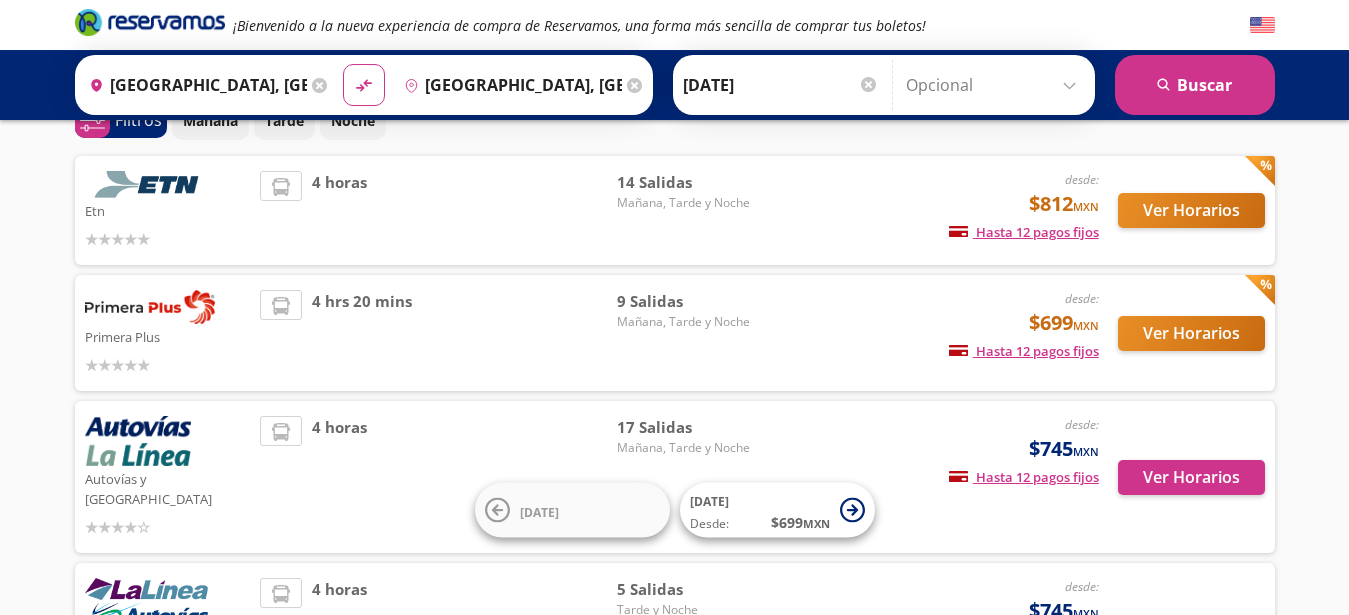 scroll, scrollTop: 59, scrollLeft: 0, axis: vertical 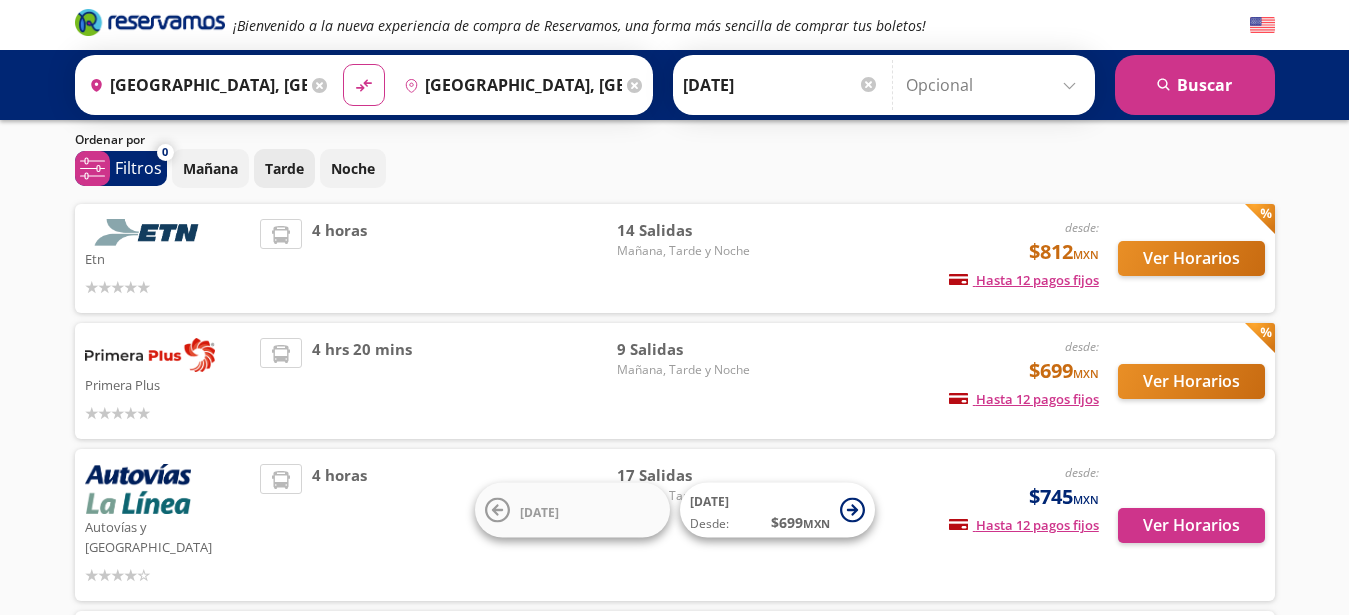 click on "Tarde" at bounding box center (284, 168) 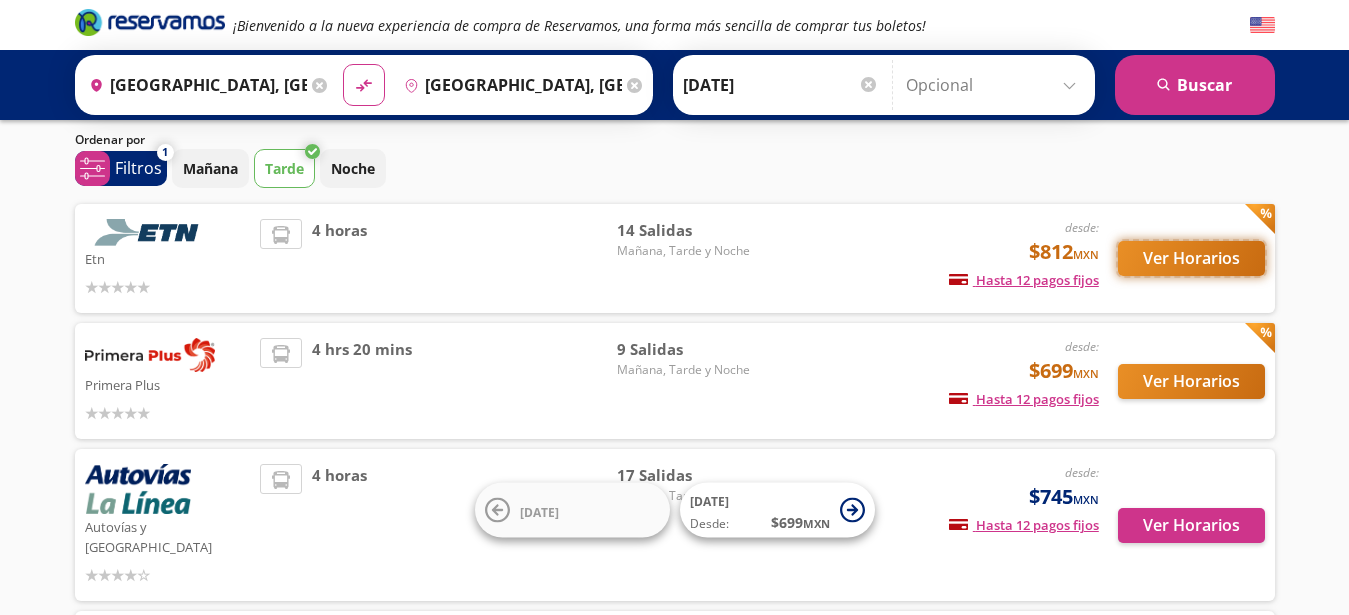click on "Ver Horarios" at bounding box center (1191, 258) 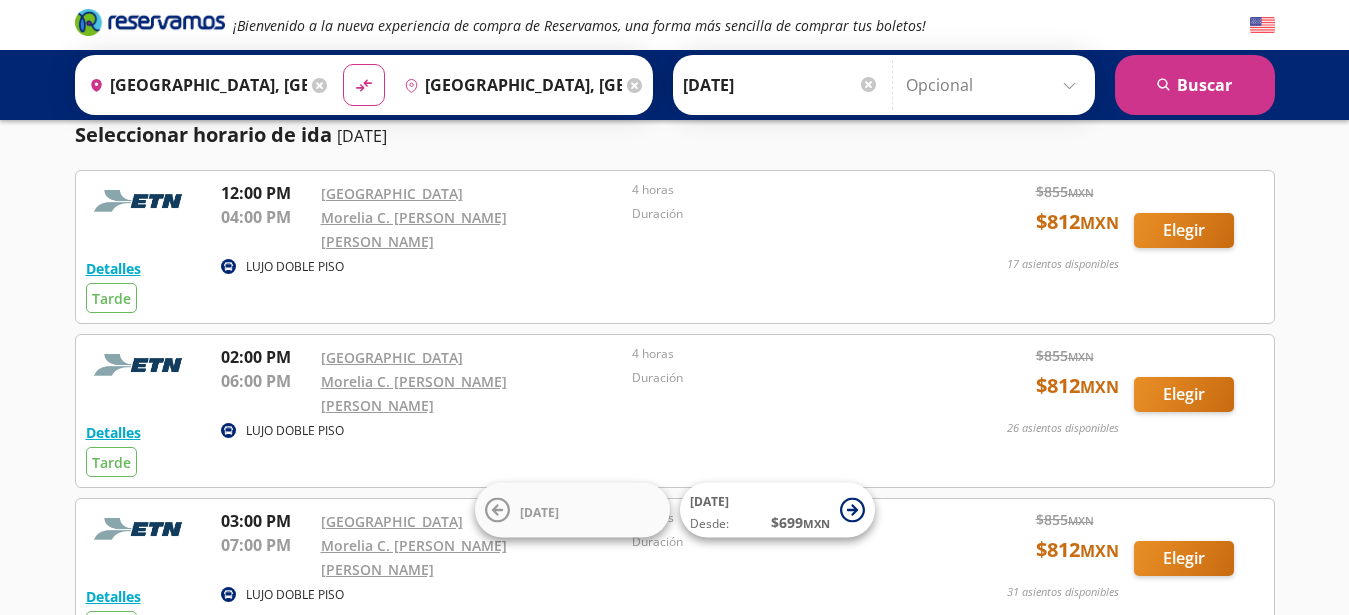 scroll, scrollTop: 0, scrollLeft: 0, axis: both 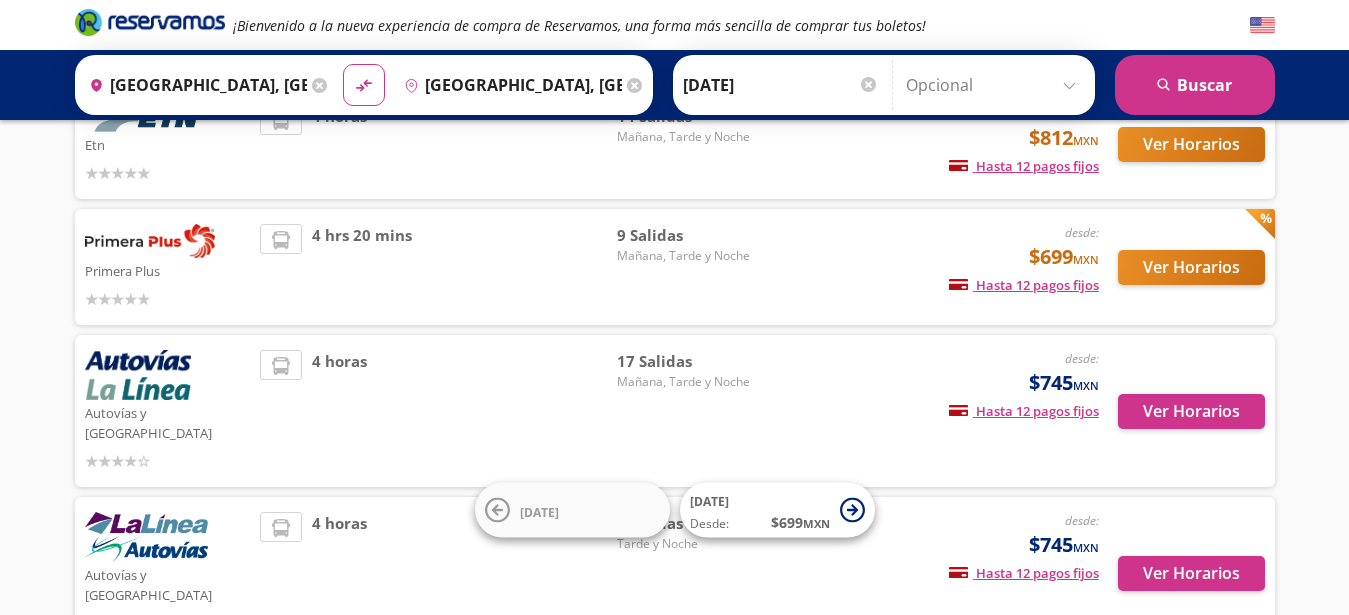 click on "Autovías y La Línea desde: $745  MXN   Hasta 12 pagos fijos Pagos fijos en compras mayores a $30 MXN, con tarjetas de bancos participantes 4 horas 17 Salidas [DATE], Tarde y Noche Ver Horarios" at bounding box center [675, 411] 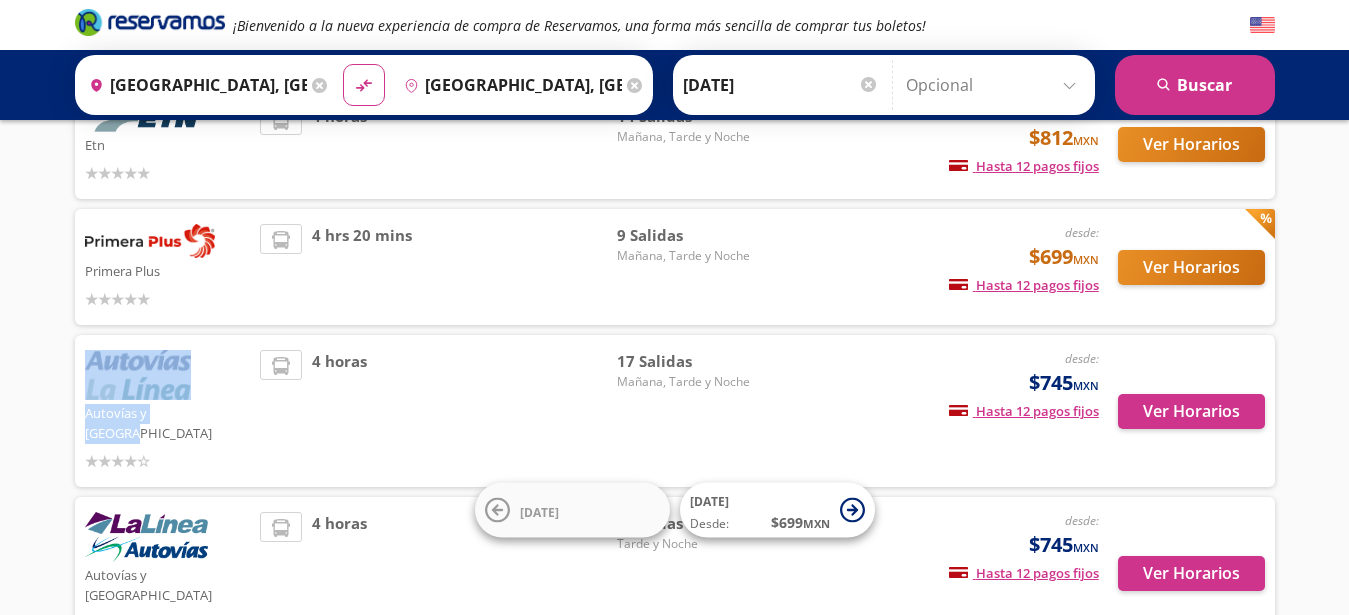 drag, startPoint x: 192, startPoint y: 405, endPoint x: 96, endPoint y: 369, distance: 102.528046 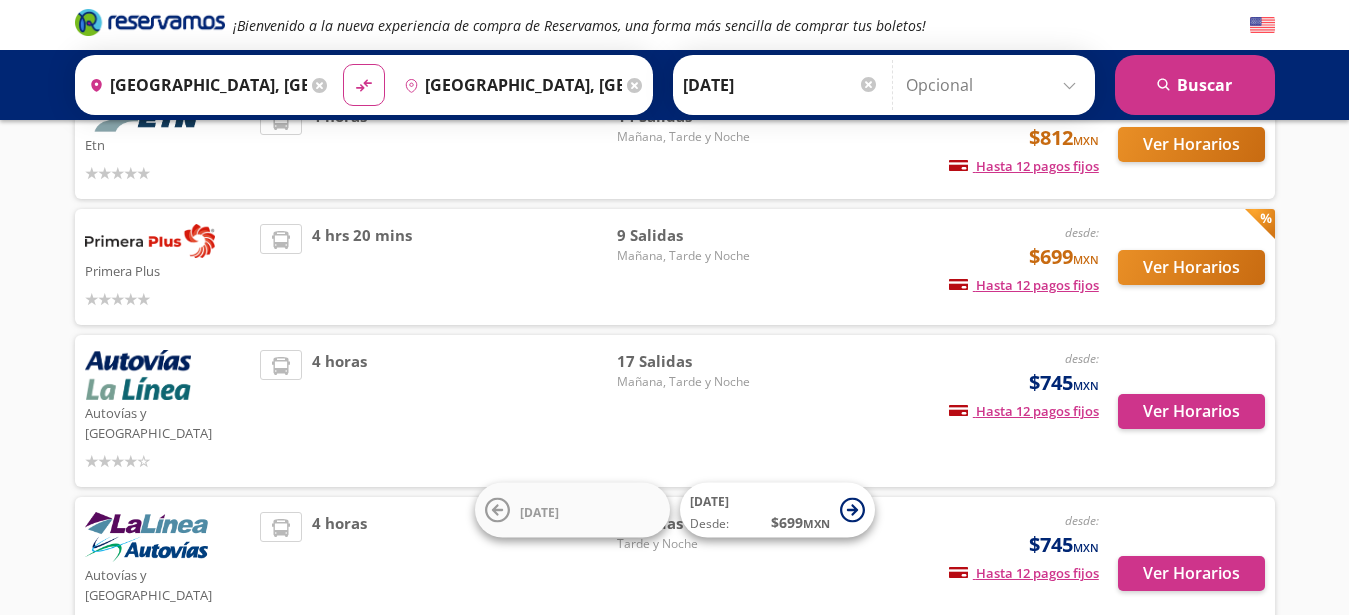 click on "4 horas" at bounding box center (438, 411) 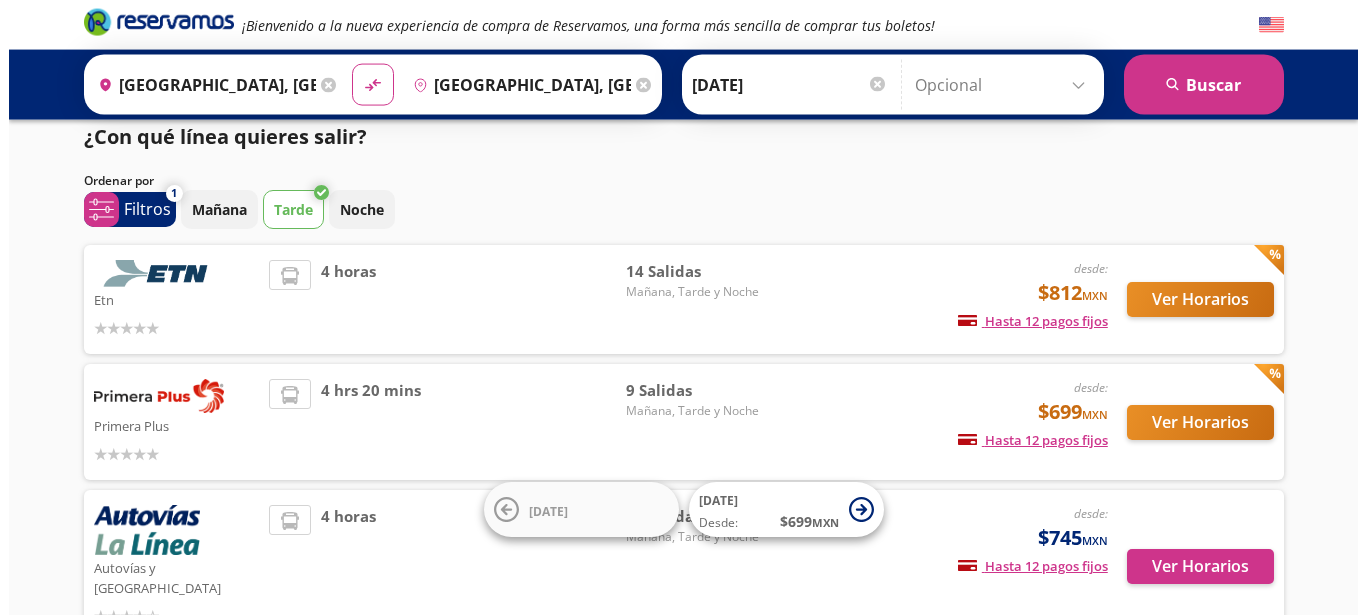 scroll, scrollTop: 0, scrollLeft: 0, axis: both 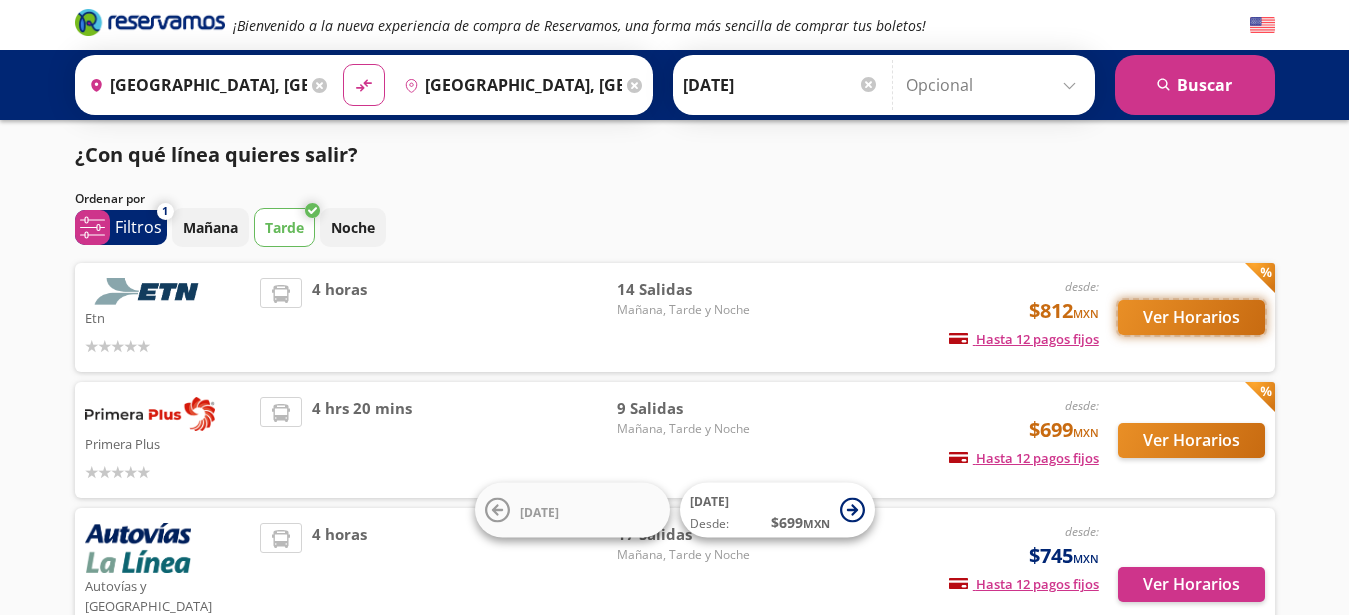 click on "Ver Horarios" at bounding box center [1191, 317] 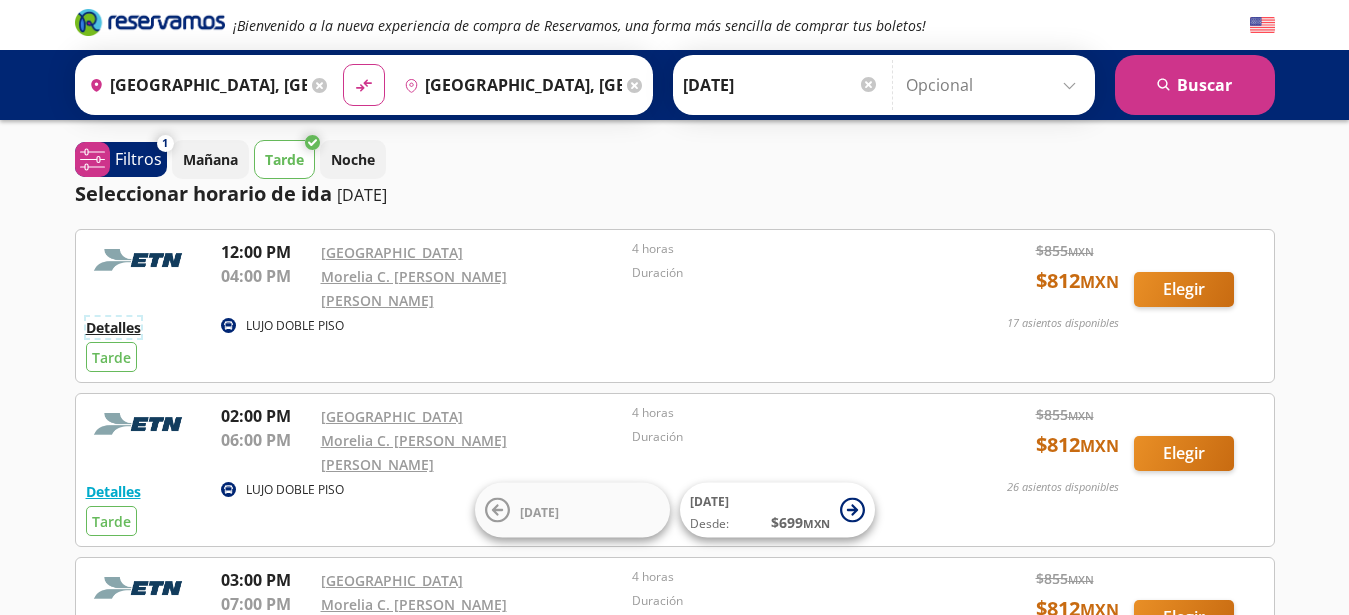 click on "Detalles" at bounding box center (113, 327) 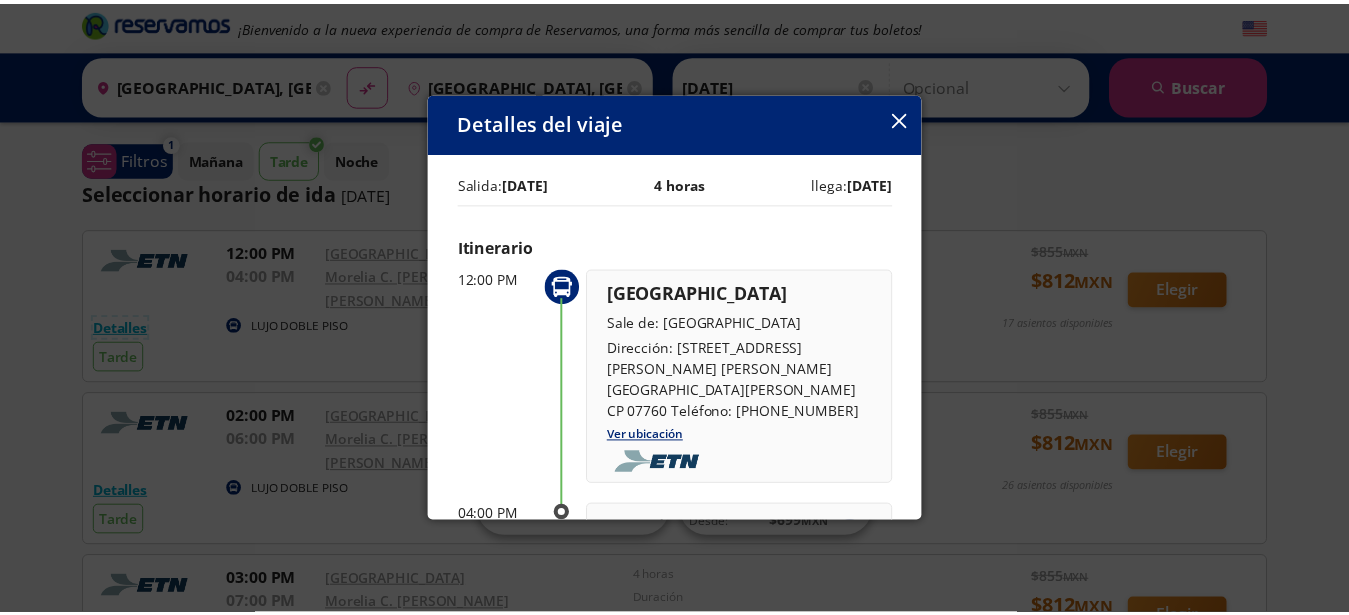 scroll, scrollTop: 401, scrollLeft: 0, axis: vertical 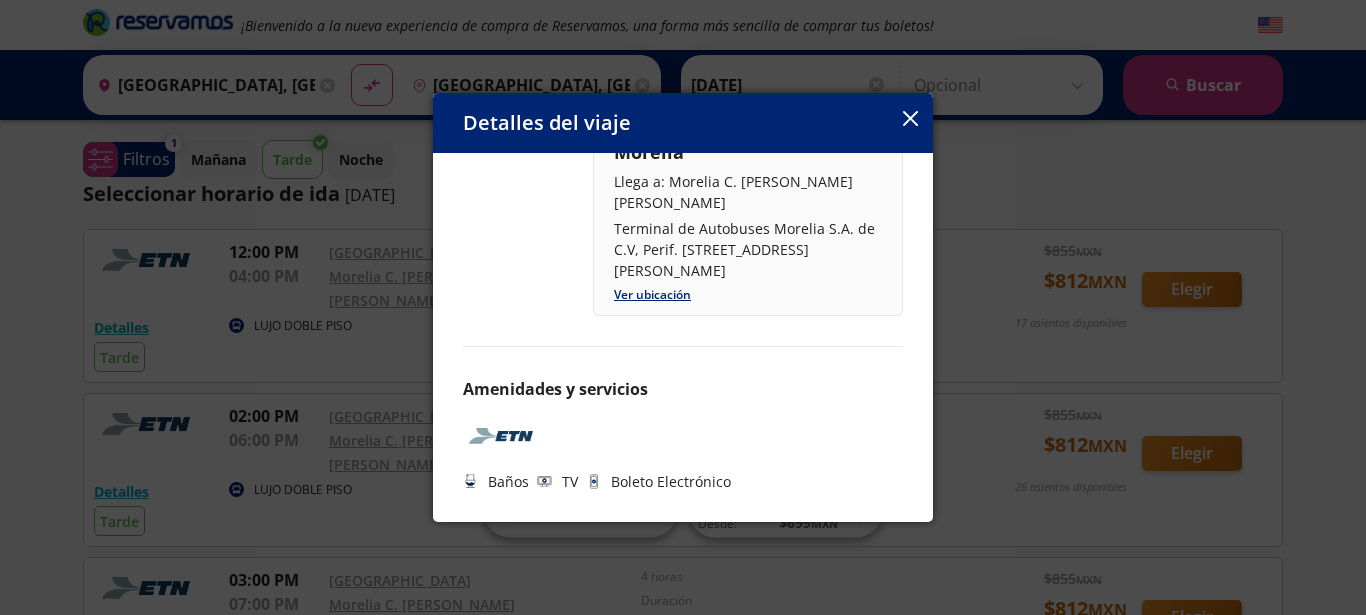 click 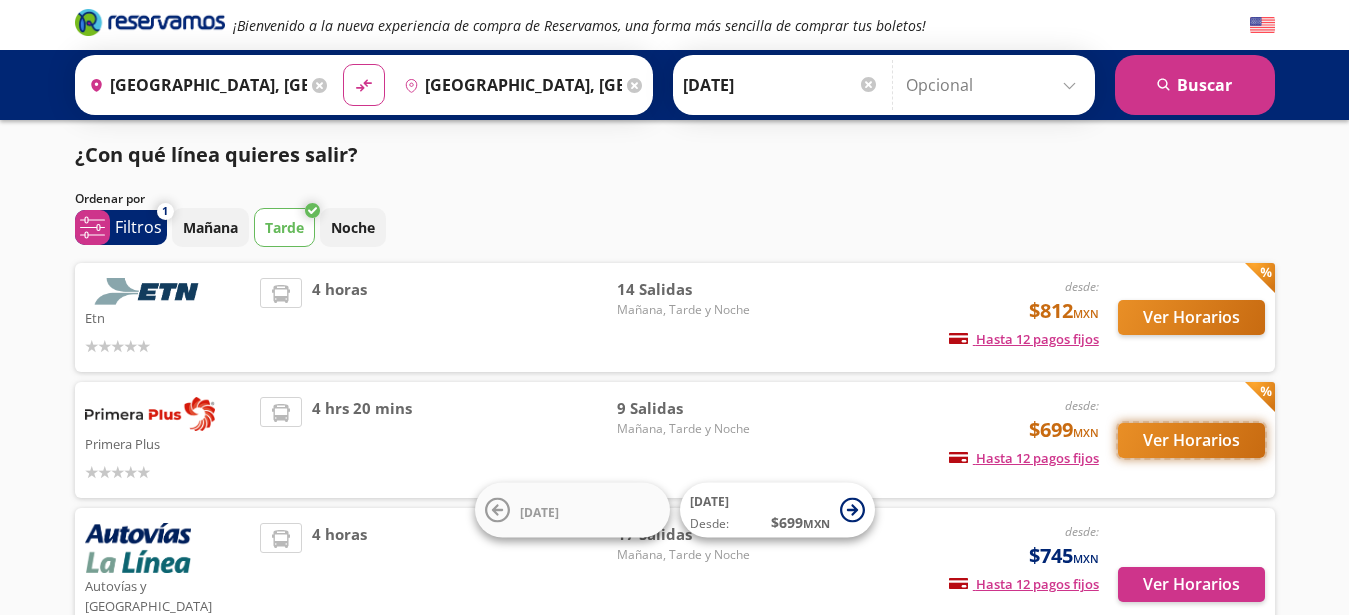 click on "Ver Horarios" at bounding box center [1191, 440] 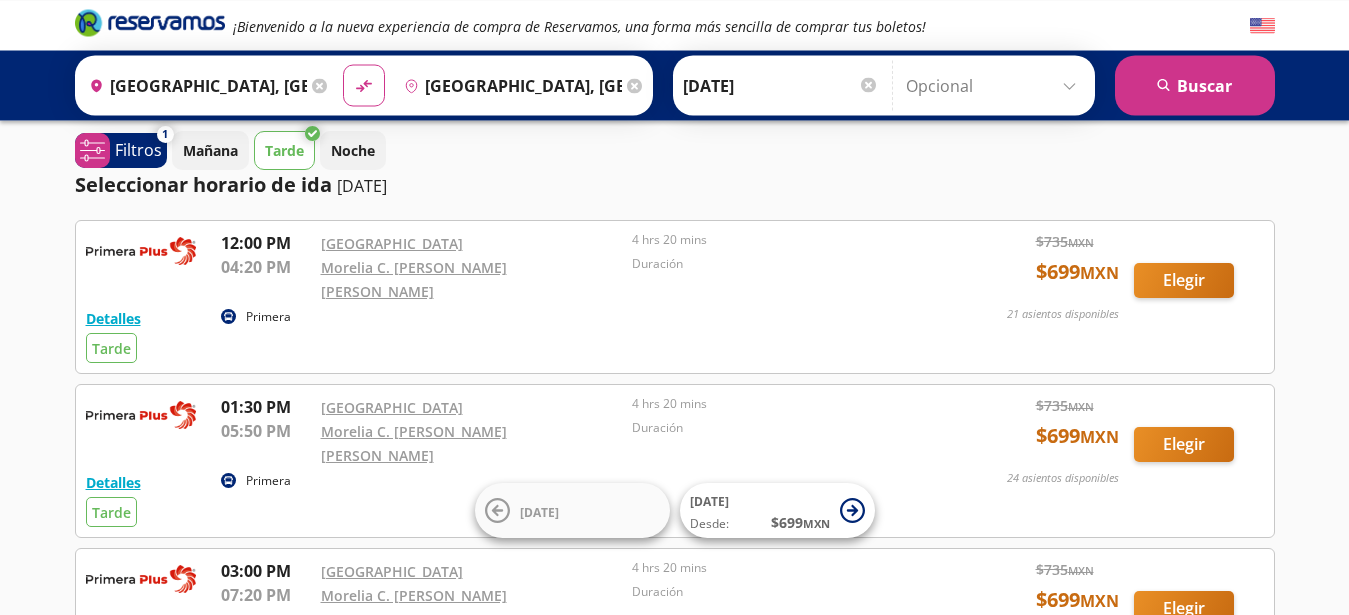 scroll, scrollTop: 114, scrollLeft: 0, axis: vertical 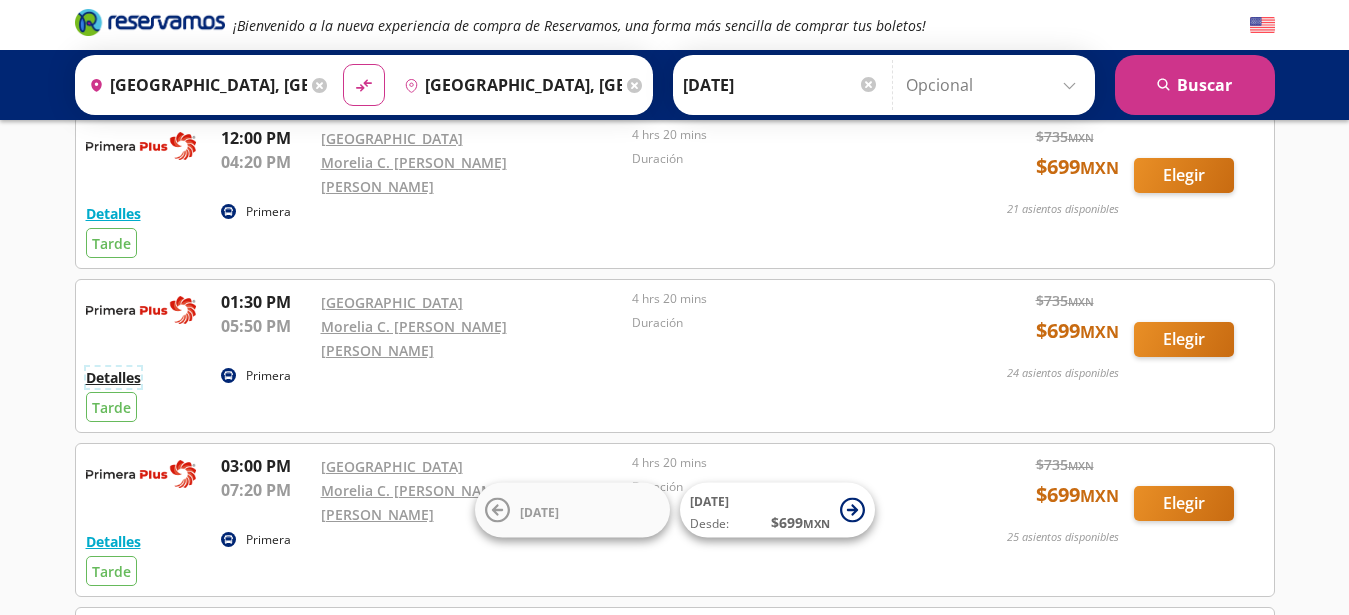 click on "Detalles" at bounding box center (113, 377) 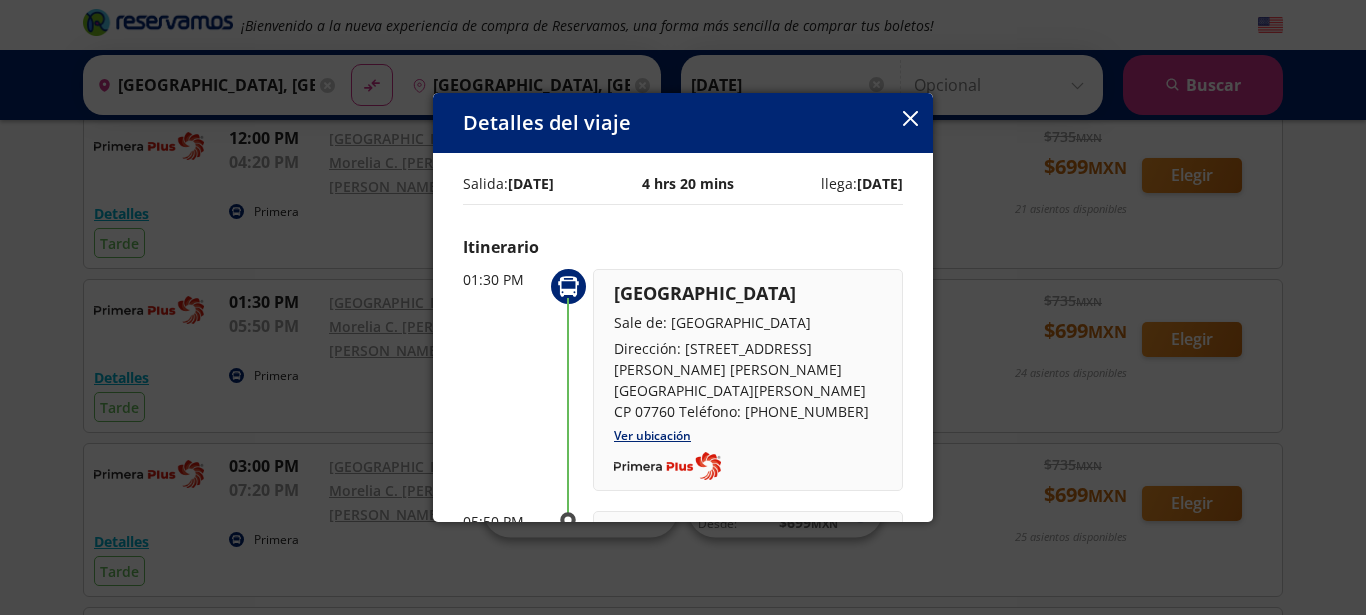 click on "Detalles del viaje" at bounding box center (683, 123) 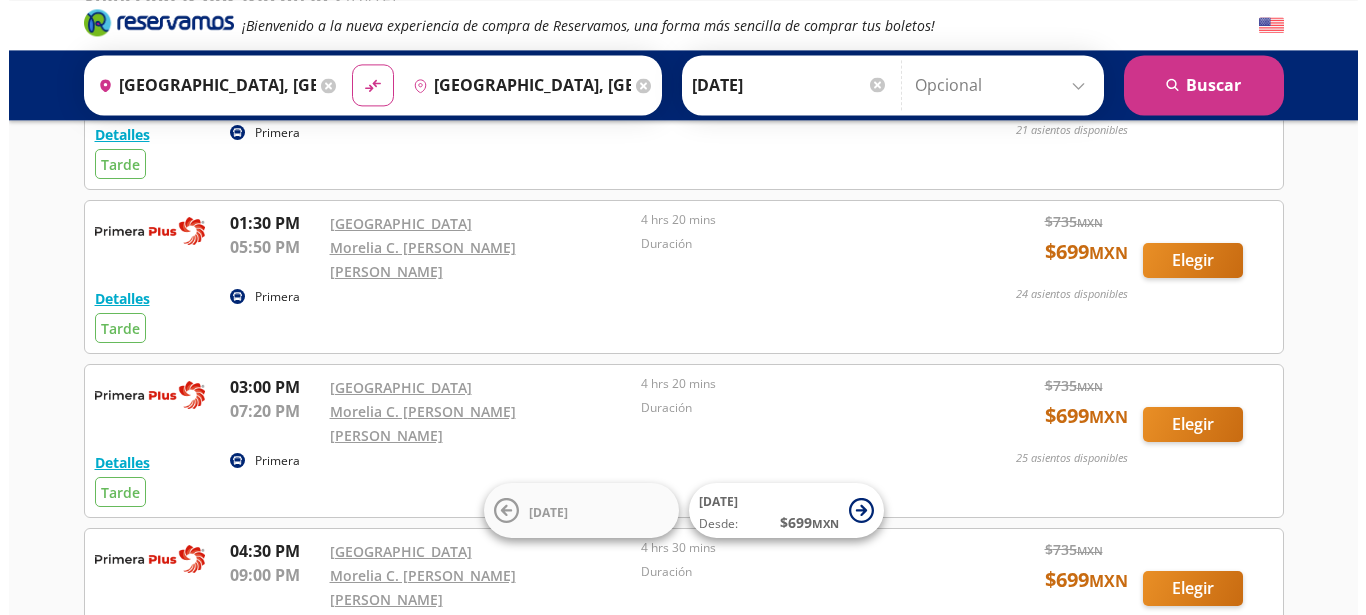 scroll, scrollTop: 228, scrollLeft: 0, axis: vertical 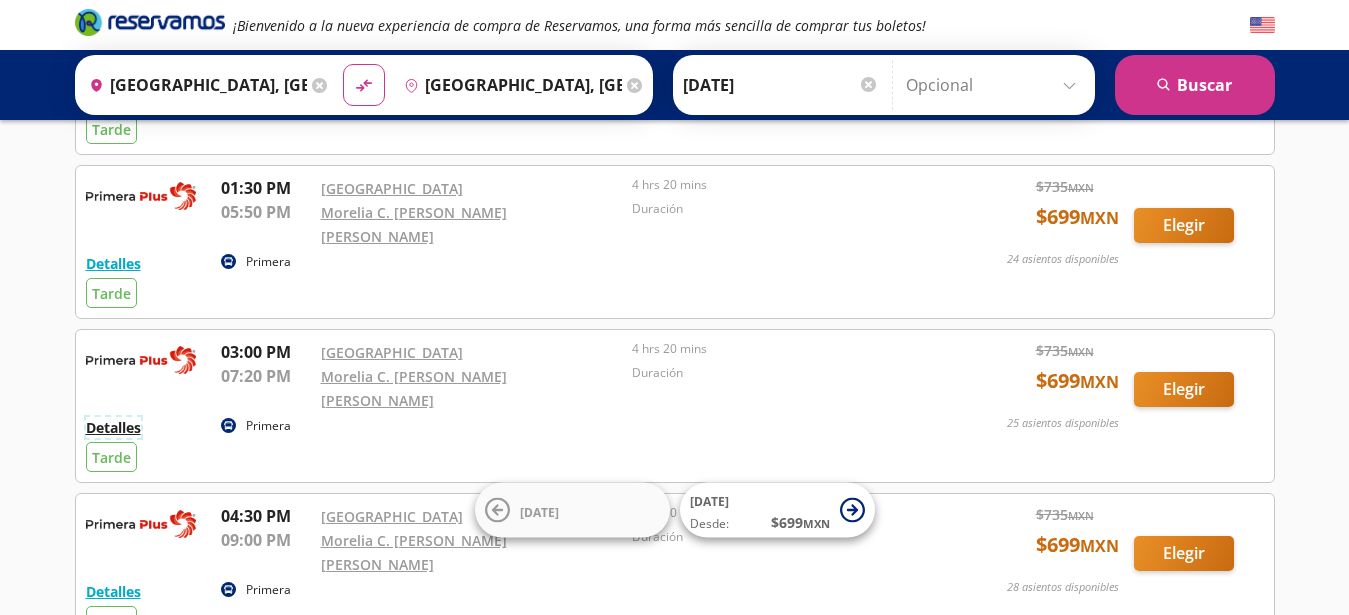 click on "Detalles" at bounding box center (113, 427) 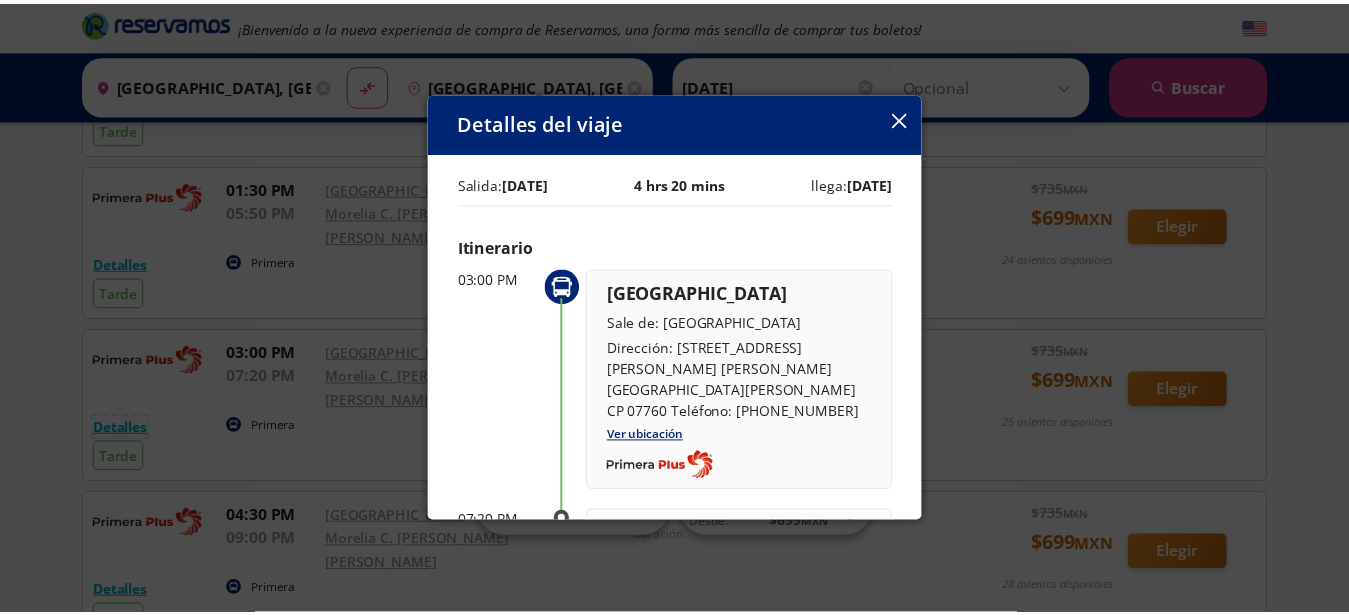 scroll, scrollTop: 407, scrollLeft: 0, axis: vertical 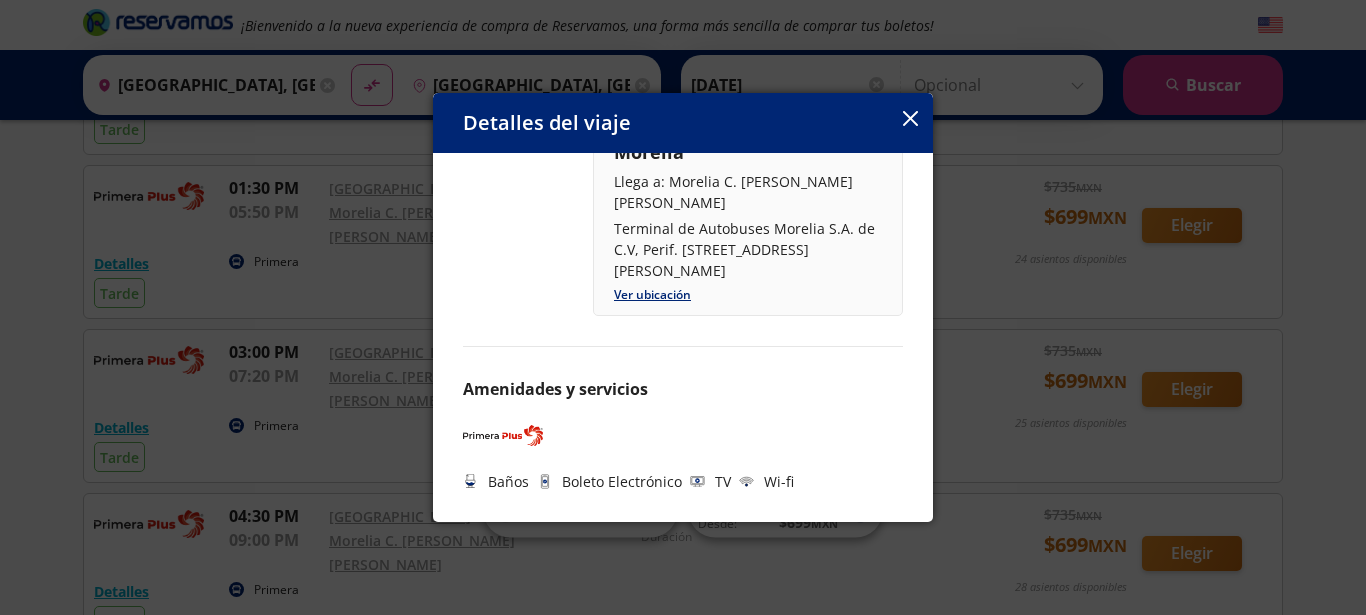 click 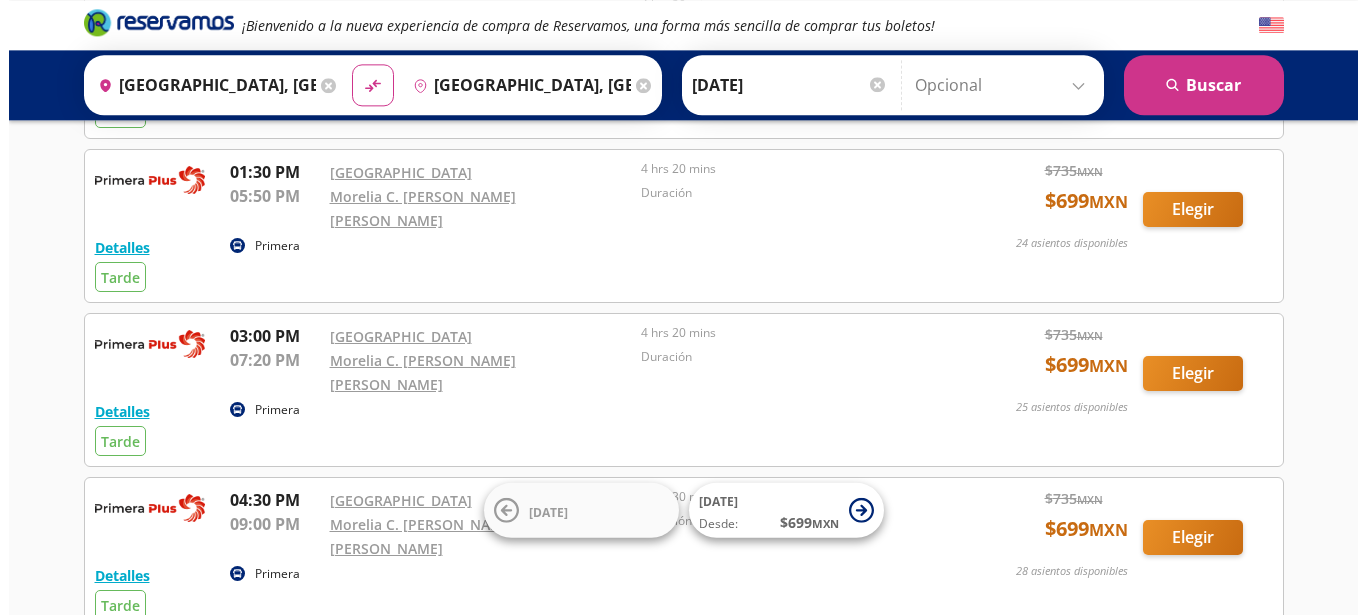 scroll, scrollTop: 228, scrollLeft: 0, axis: vertical 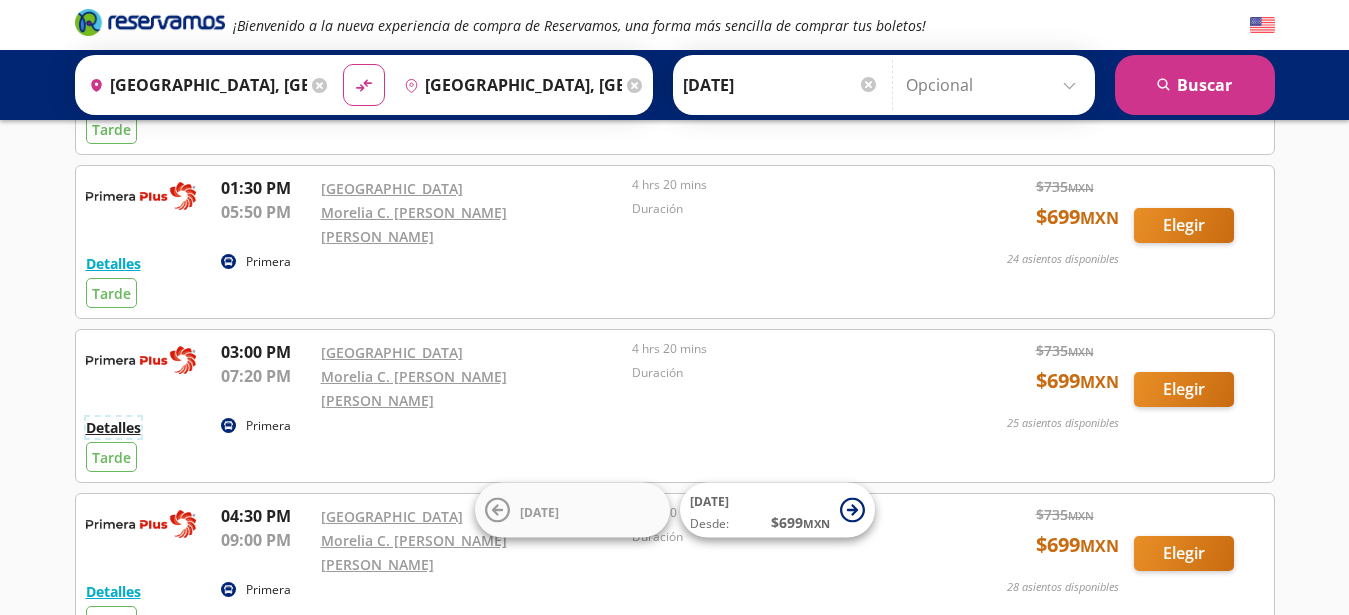click on "Detalles" at bounding box center [113, 427] 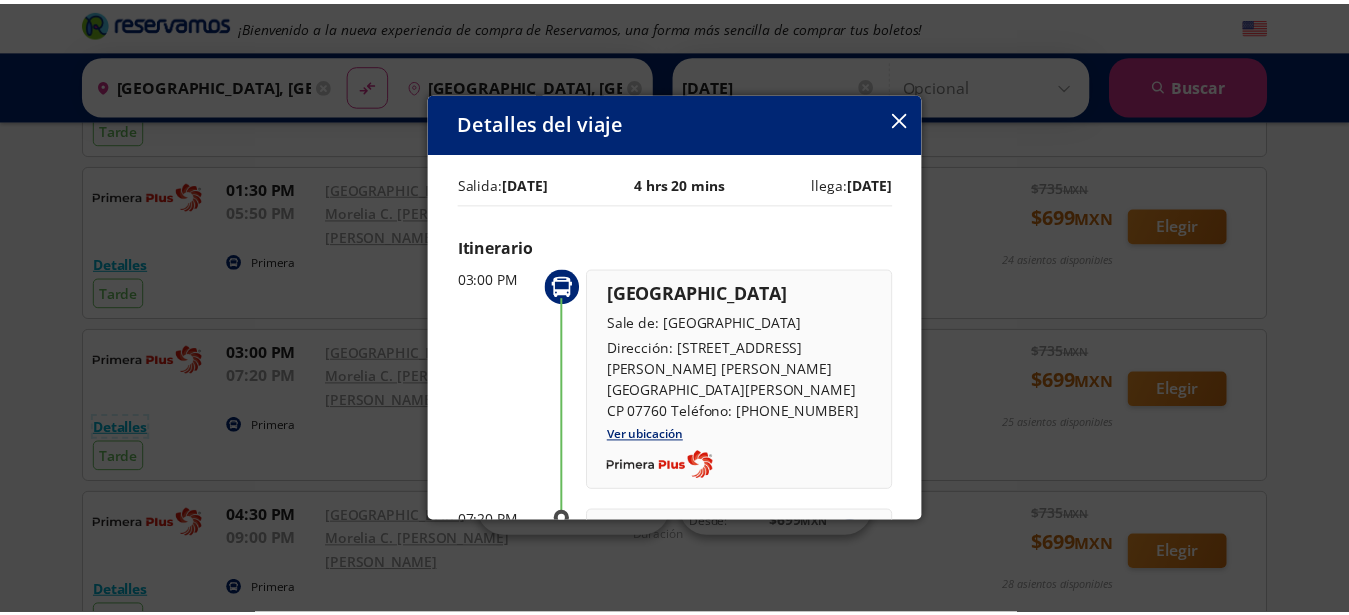 scroll, scrollTop: 407, scrollLeft: 0, axis: vertical 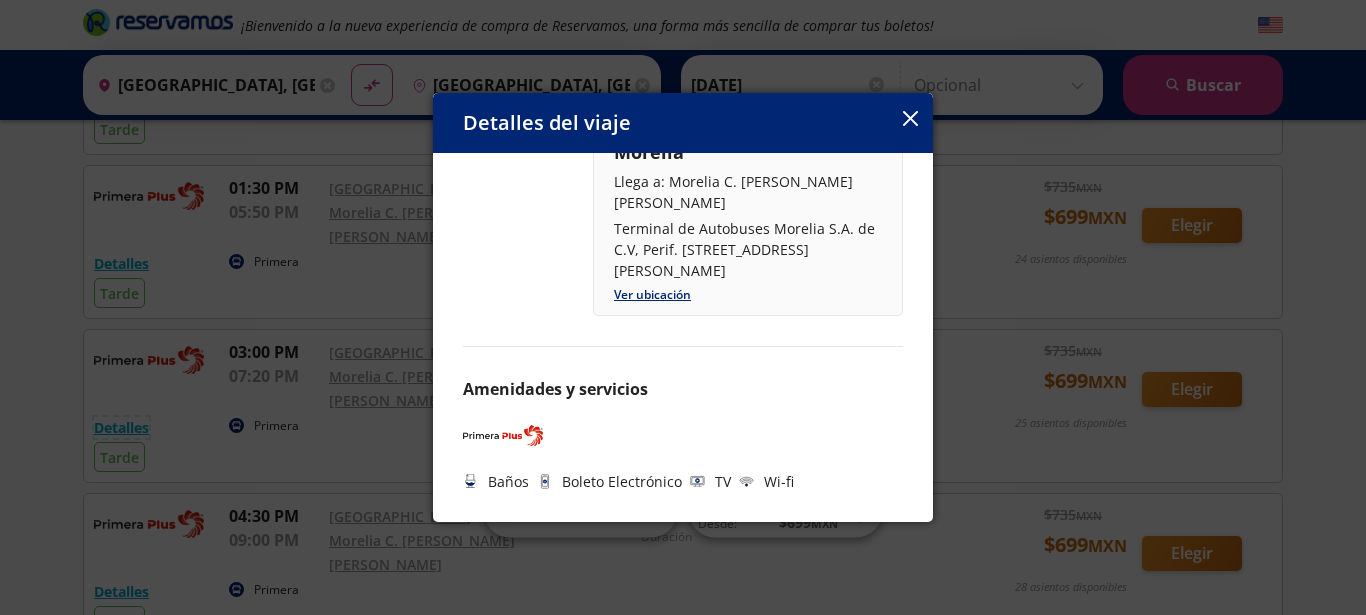 type 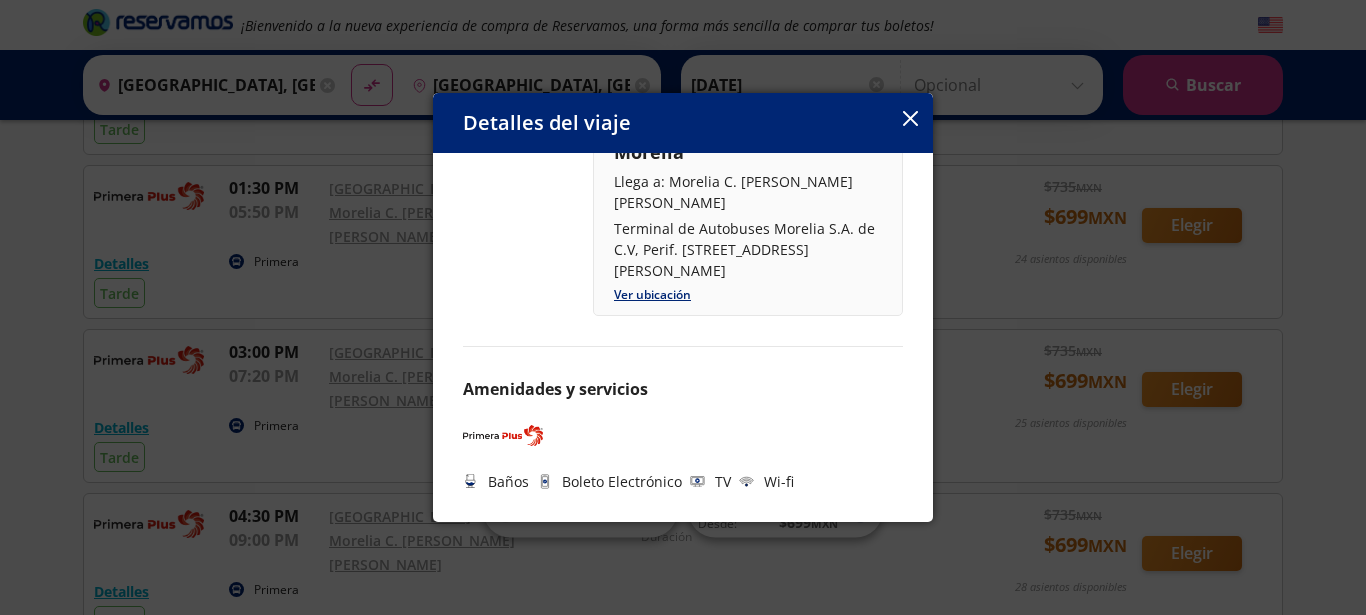 click on "Detalles del viaje" at bounding box center (683, 123) 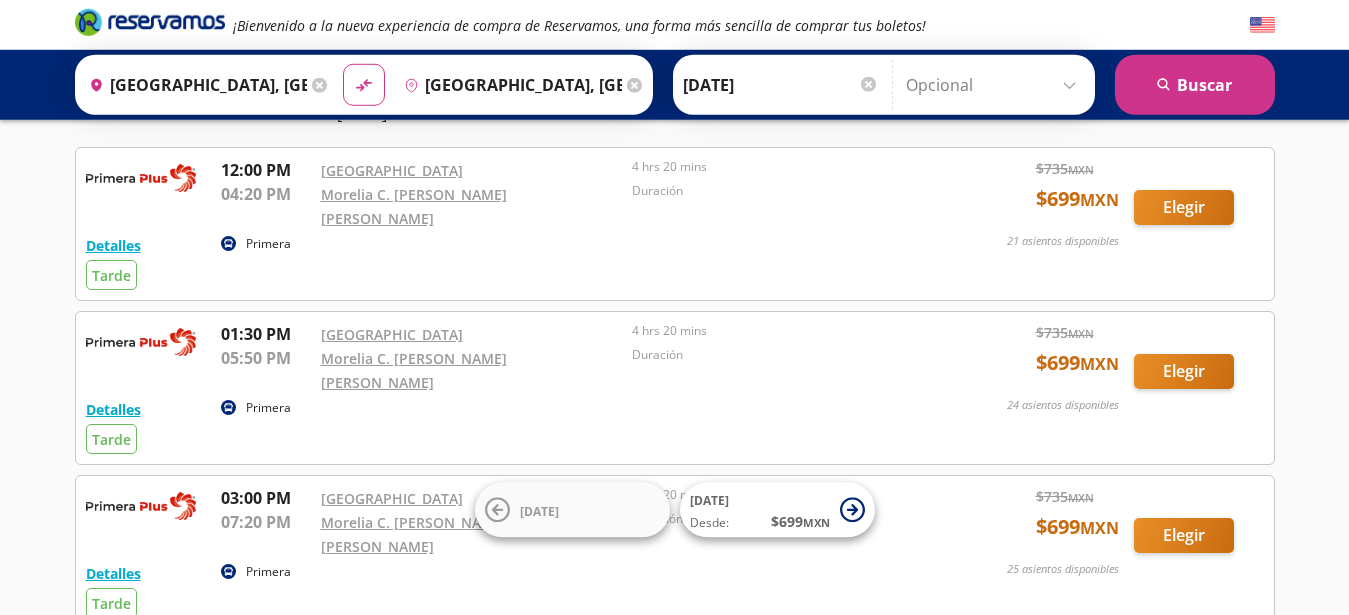scroll, scrollTop: 0, scrollLeft: 0, axis: both 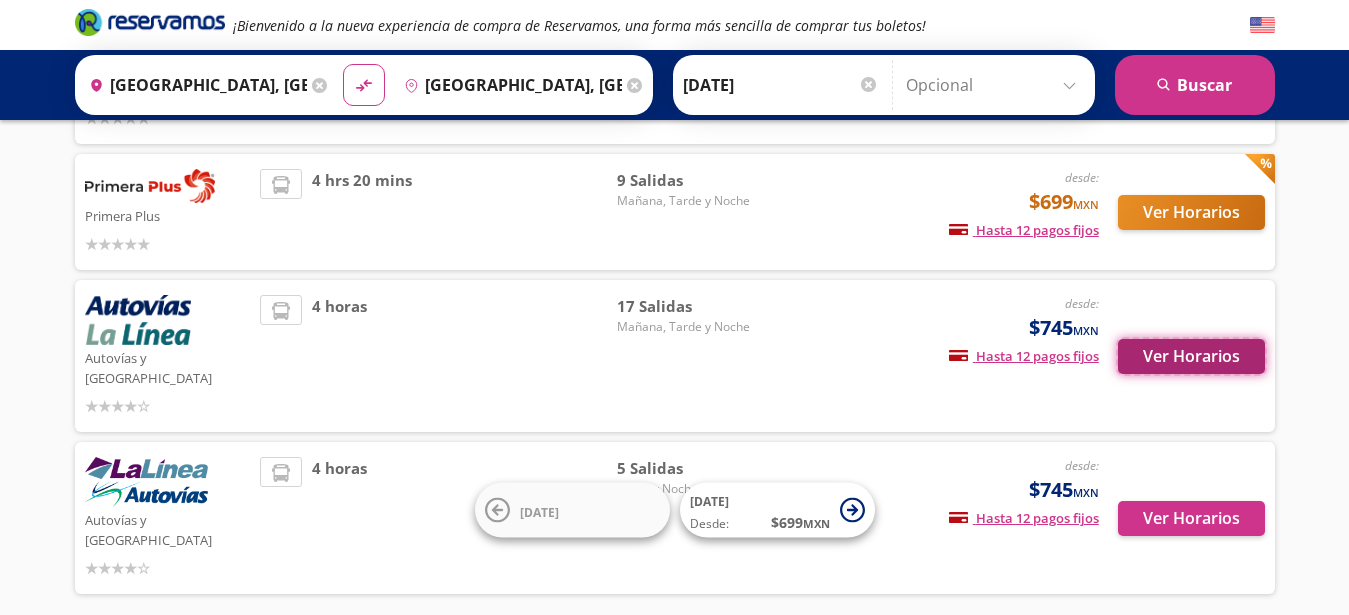 click on "Ver Horarios" at bounding box center [1191, 356] 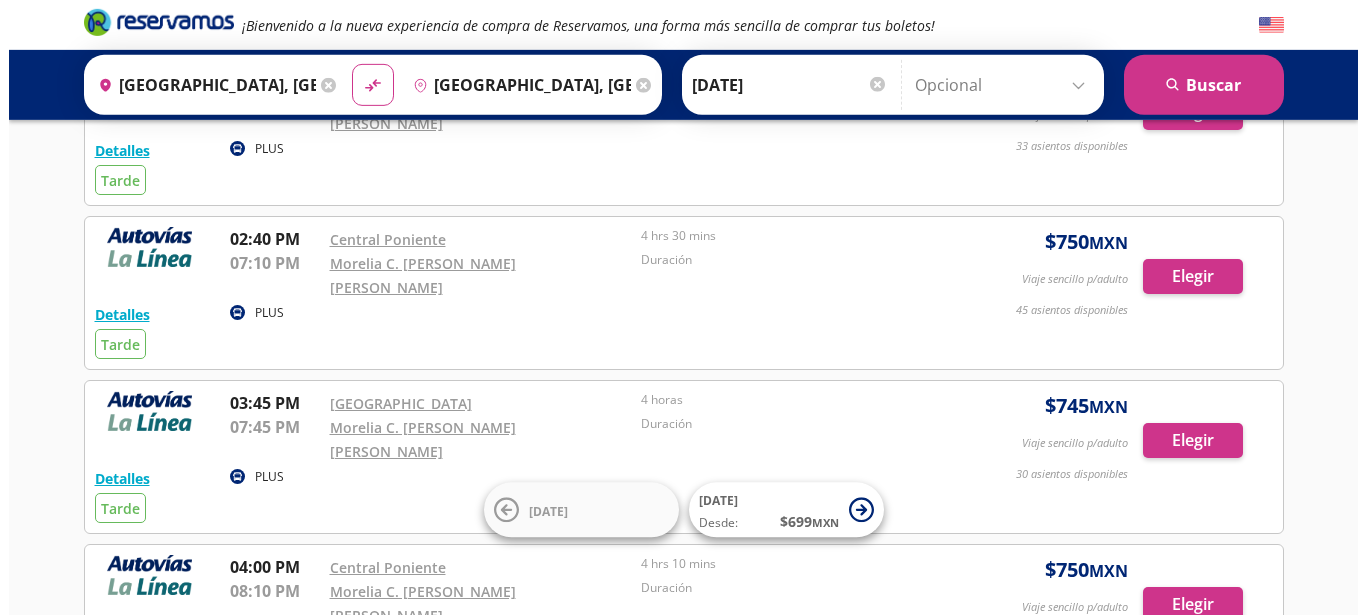 scroll, scrollTop: 342, scrollLeft: 0, axis: vertical 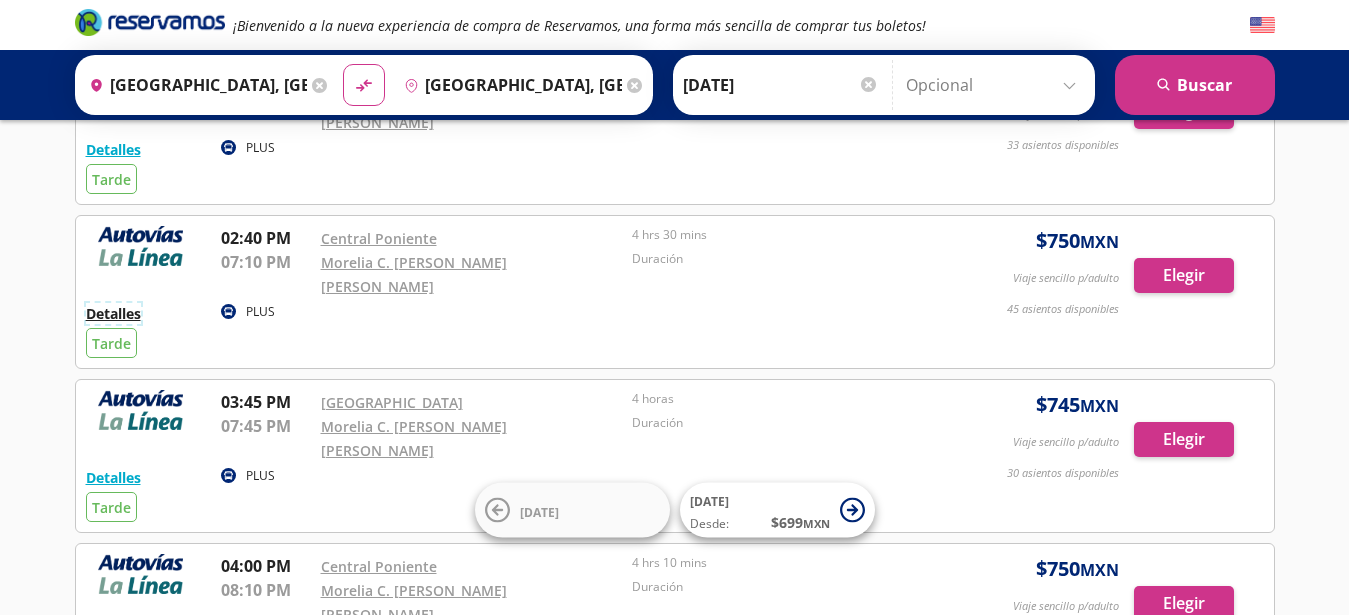 click on "Detalles" at bounding box center [113, 313] 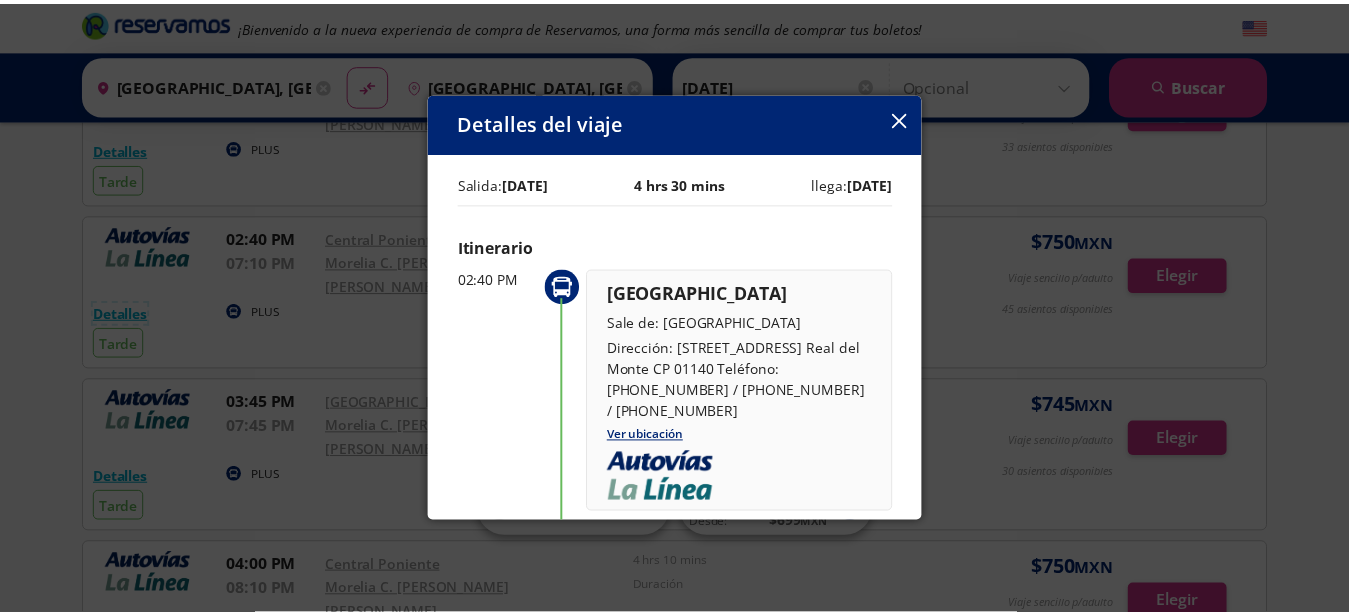 scroll, scrollTop: 459, scrollLeft: 0, axis: vertical 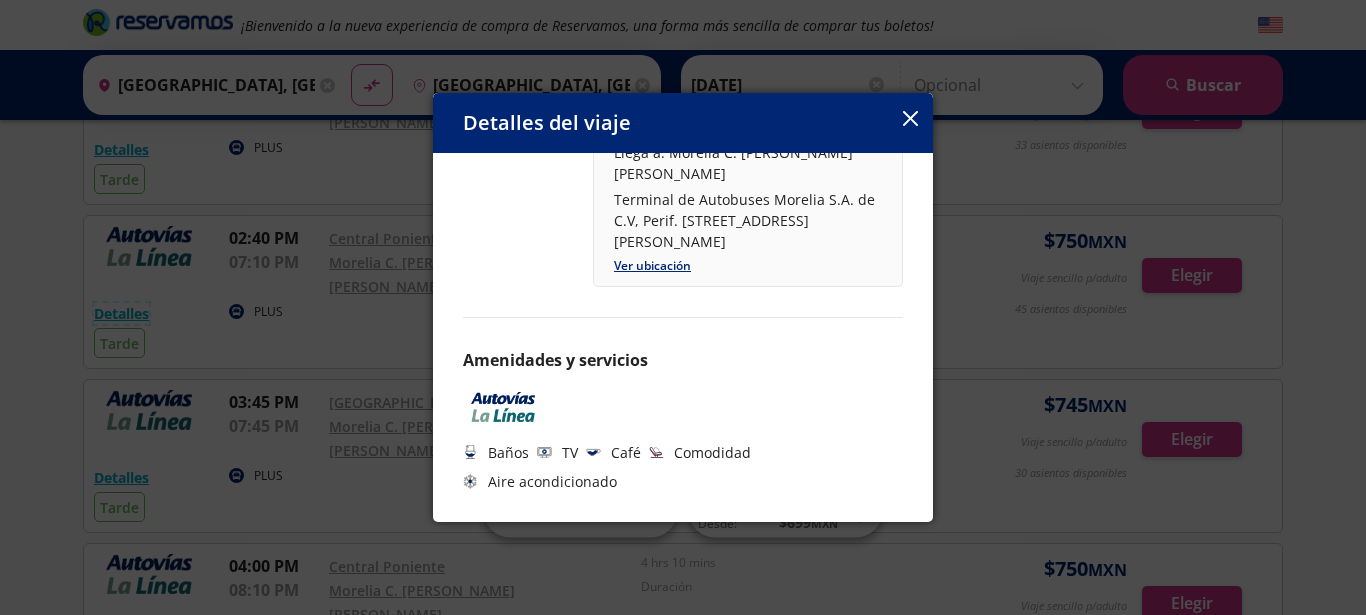 type 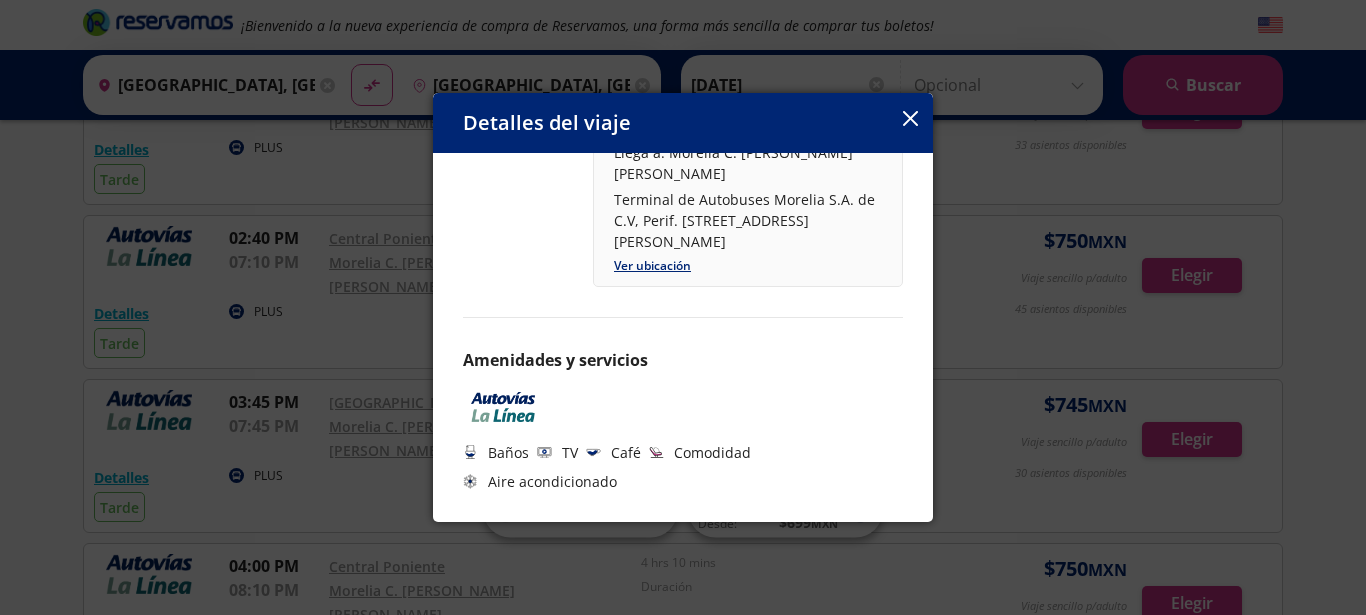 click 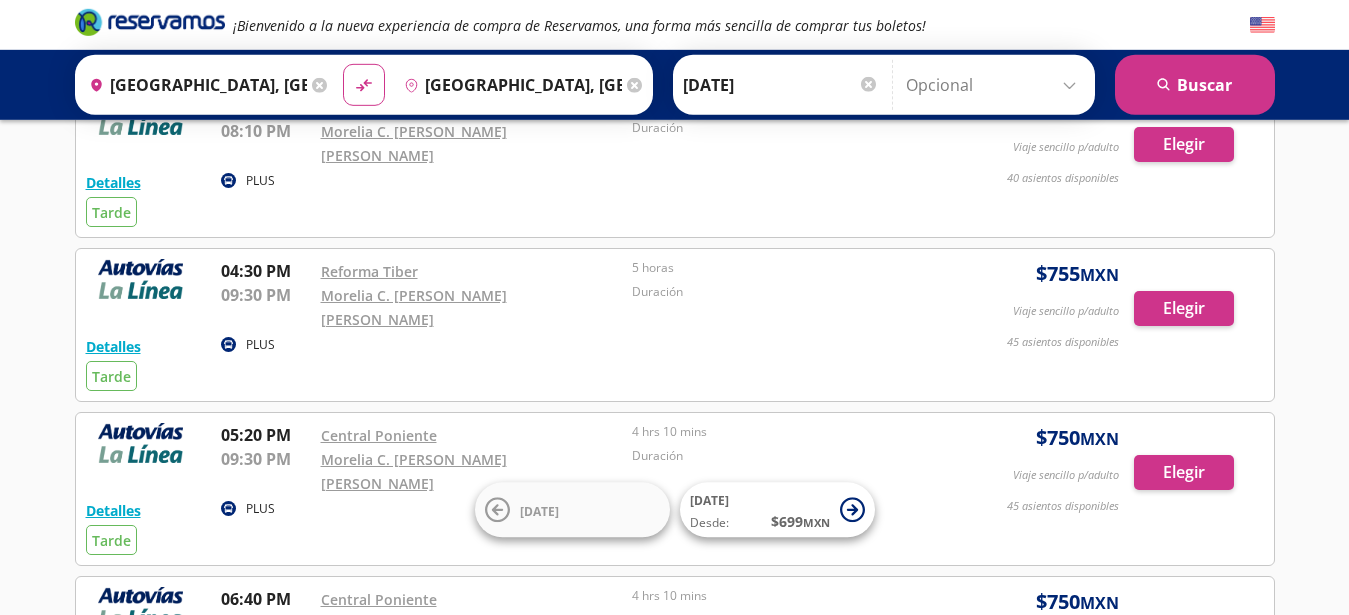 scroll, scrollTop: 1254, scrollLeft: 0, axis: vertical 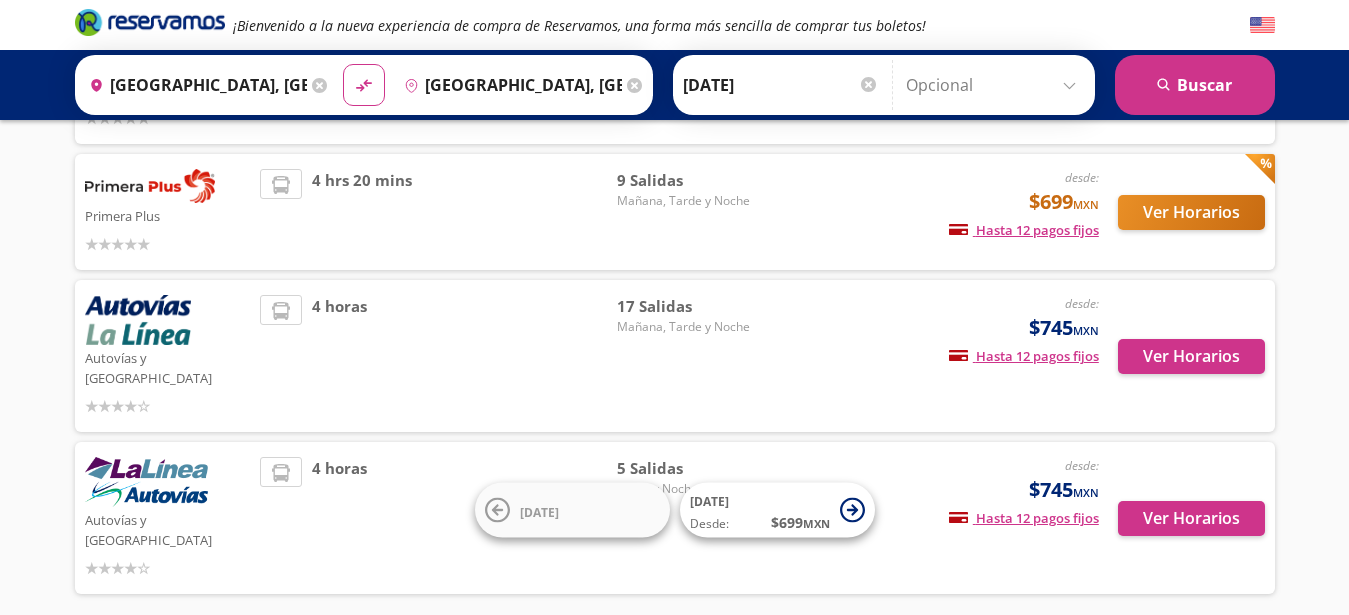 click on "Primera Plus" at bounding box center (168, 215) 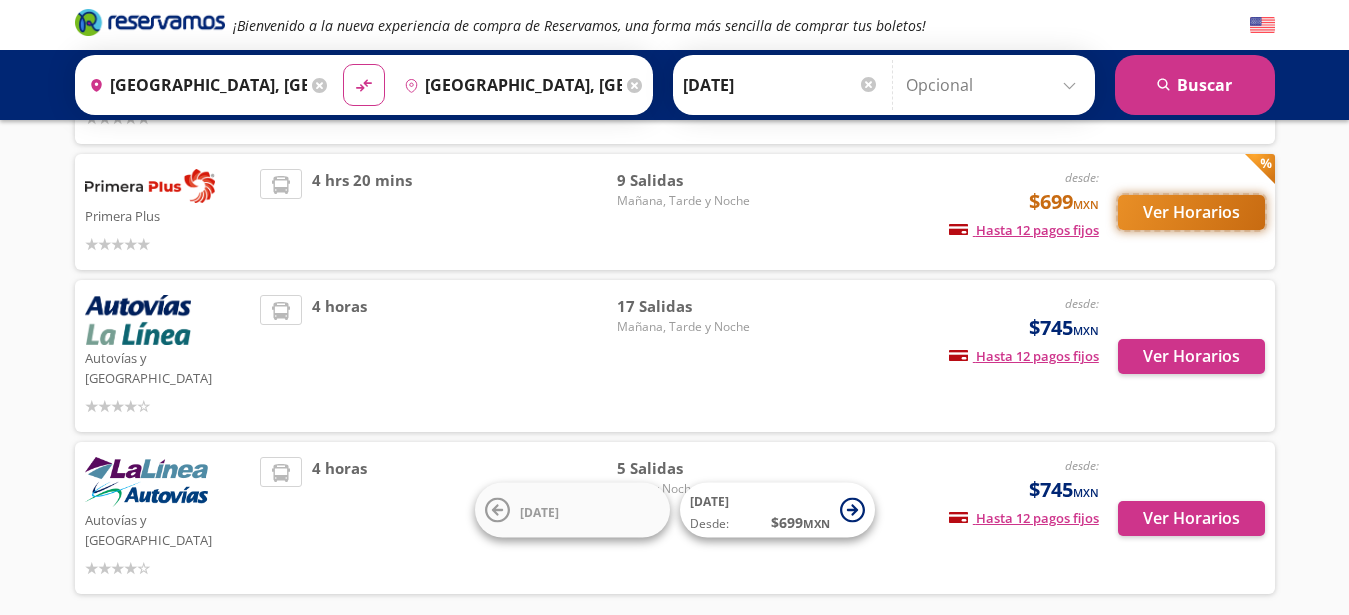 click on "Ver Horarios" at bounding box center [1191, 212] 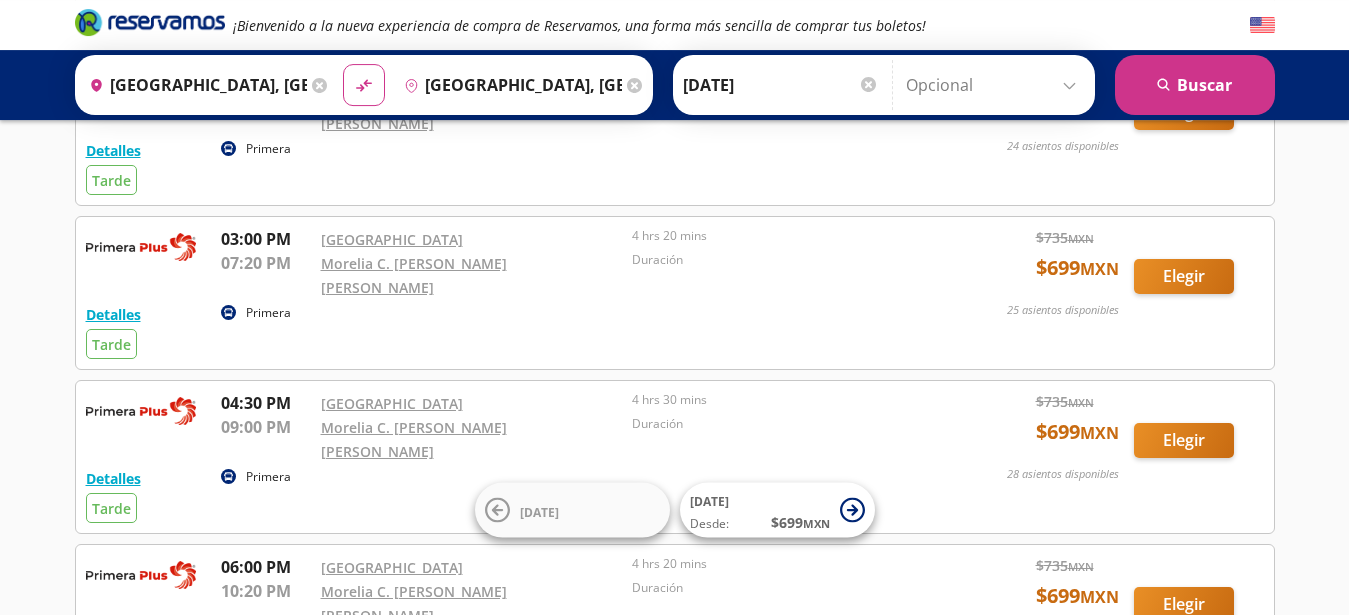 scroll, scrollTop: 342, scrollLeft: 0, axis: vertical 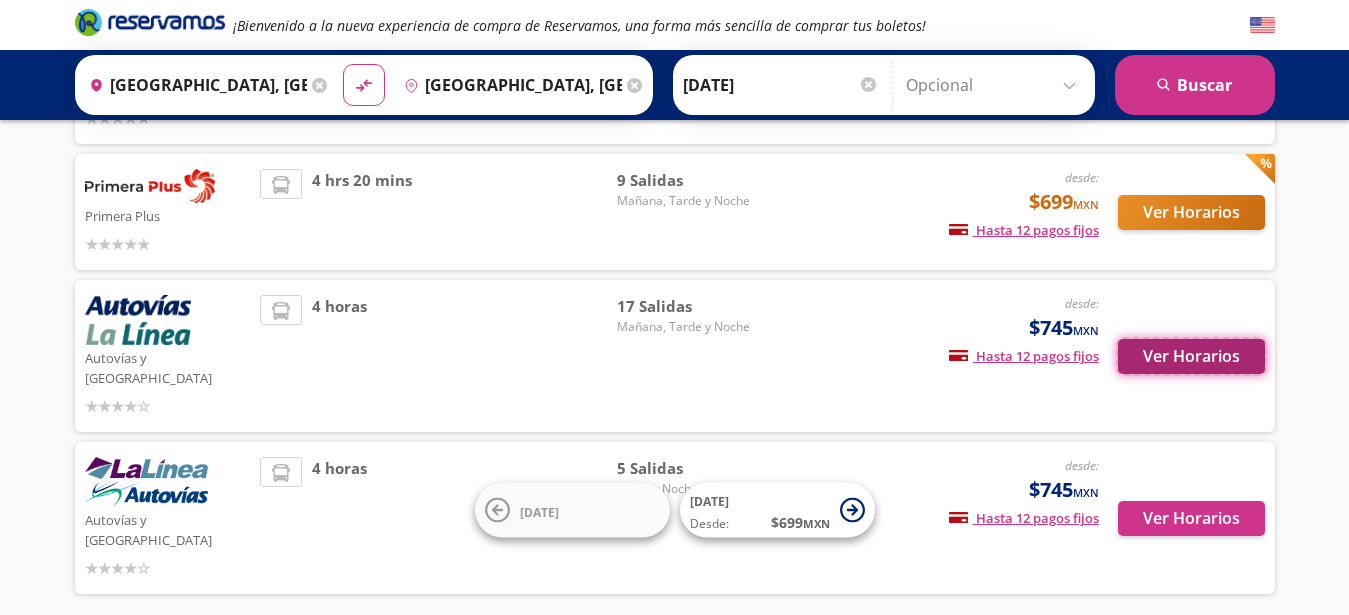 click on "Ver Horarios" at bounding box center (1191, 356) 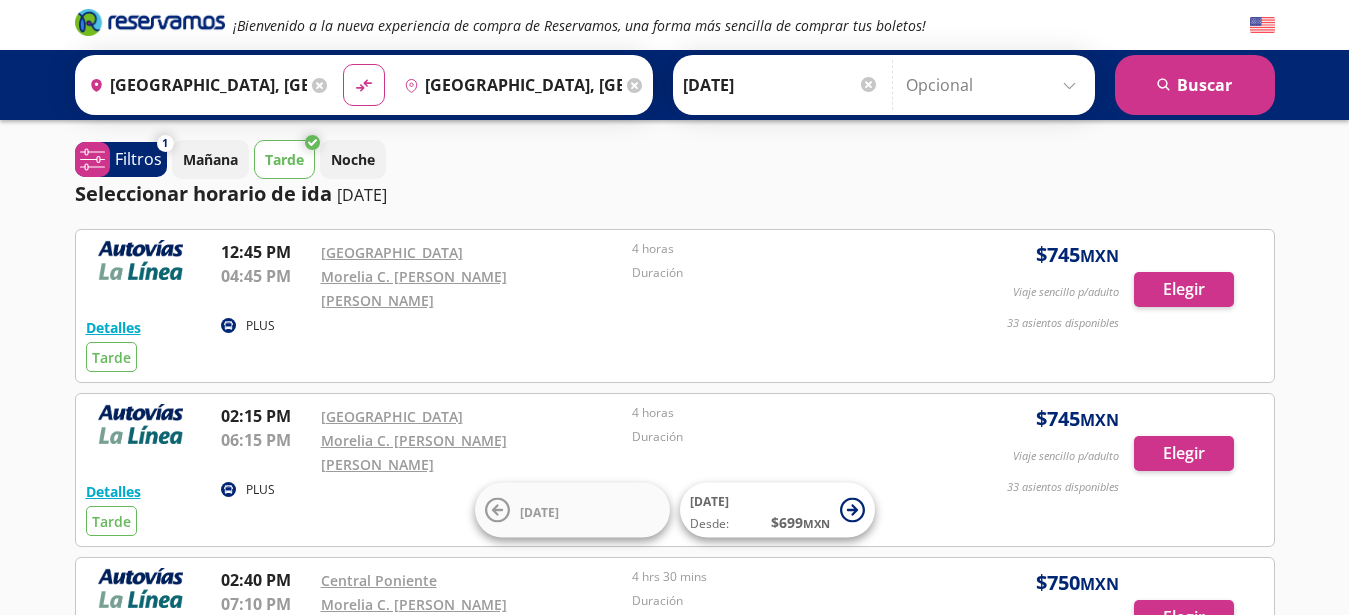 scroll, scrollTop: 114, scrollLeft: 0, axis: vertical 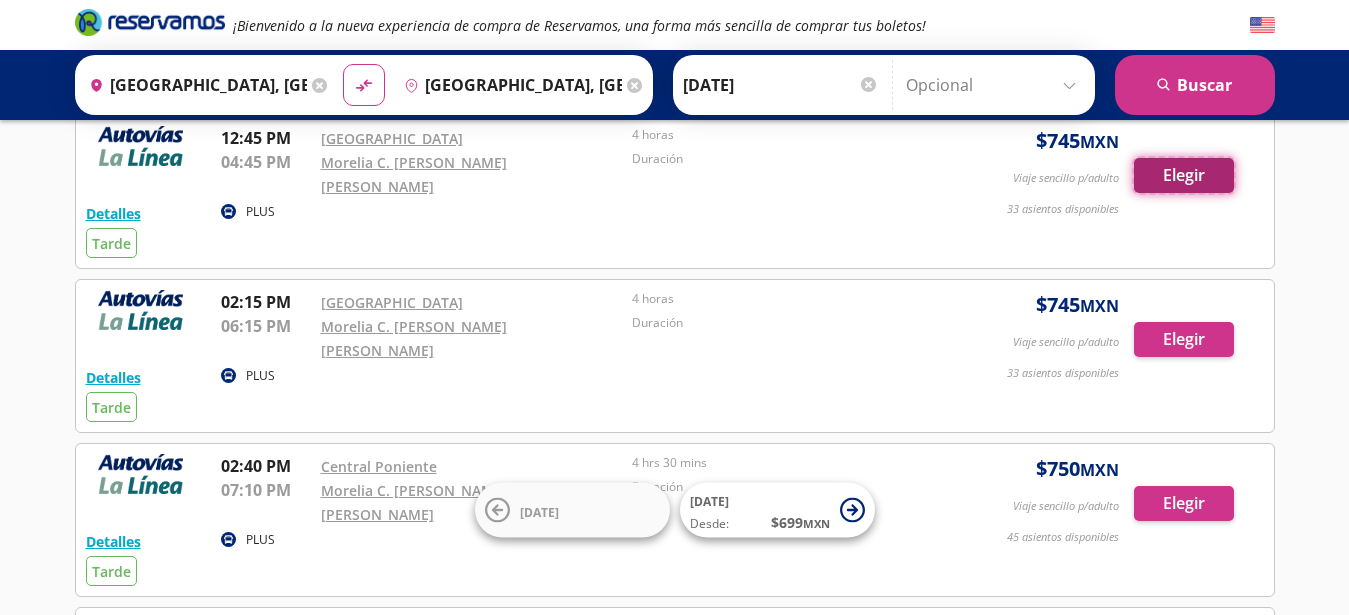 click on "Elegir" at bounding box center [1184, 175] 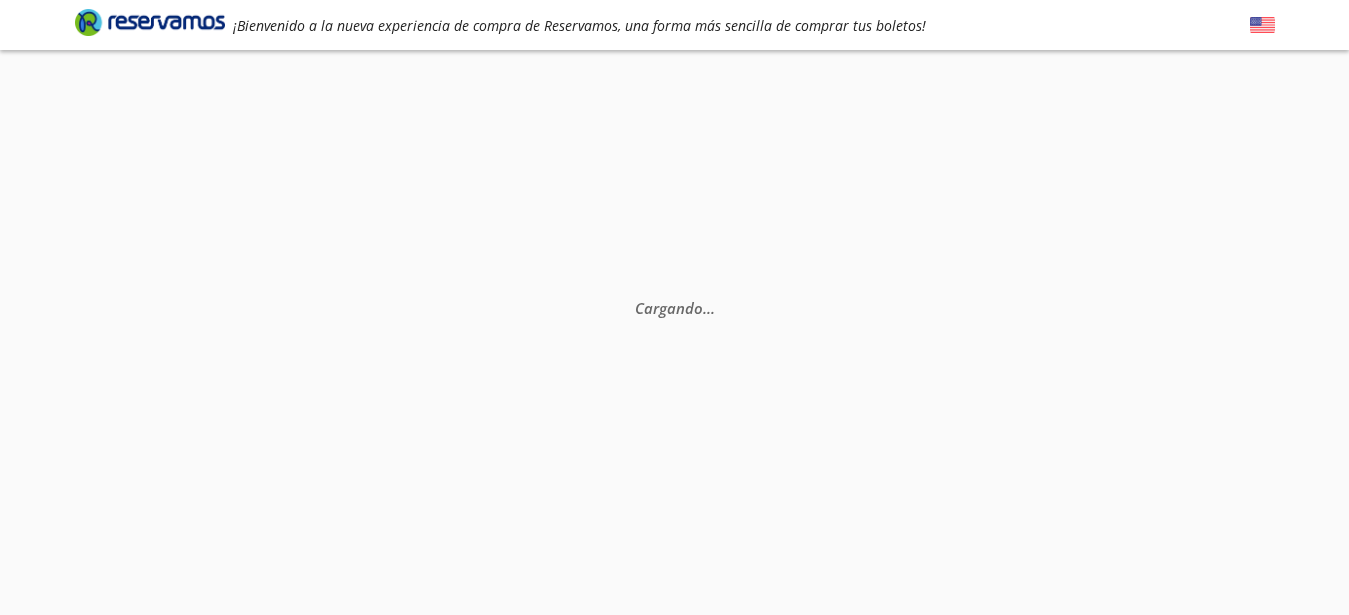 scroll, scrollTop: 0, scrollLeft: 0, axis: both 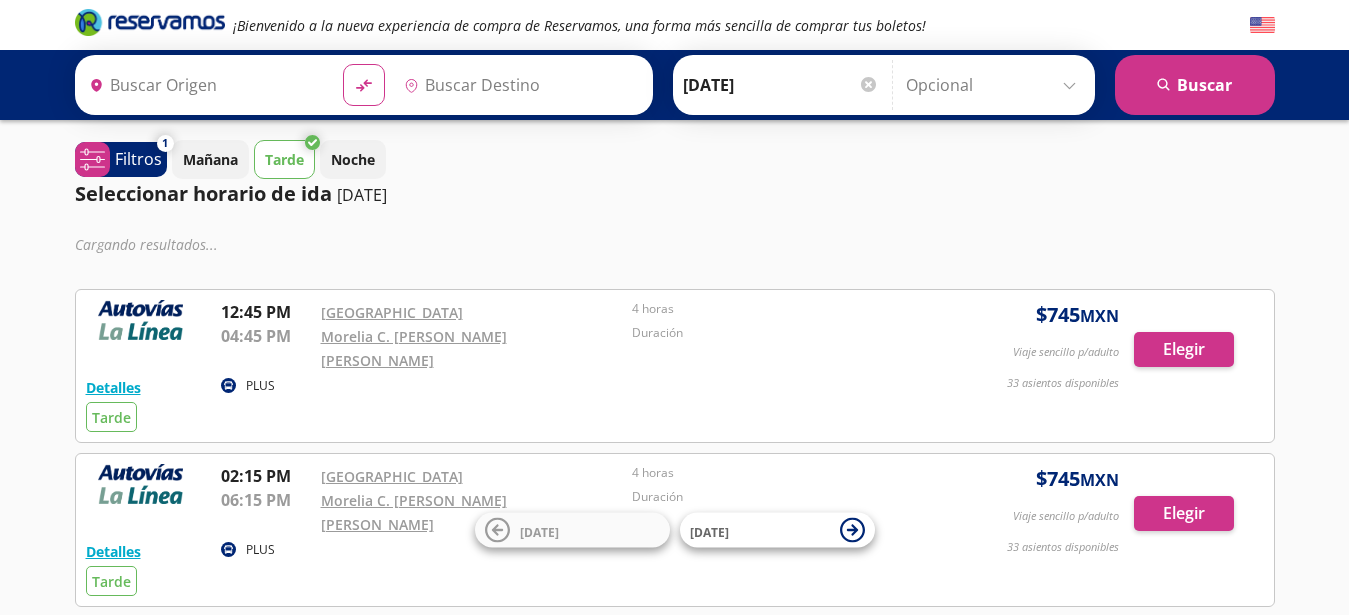type on "[GEOGRAPHIC_DATA], [GEOGRAPHIC_DATA]" 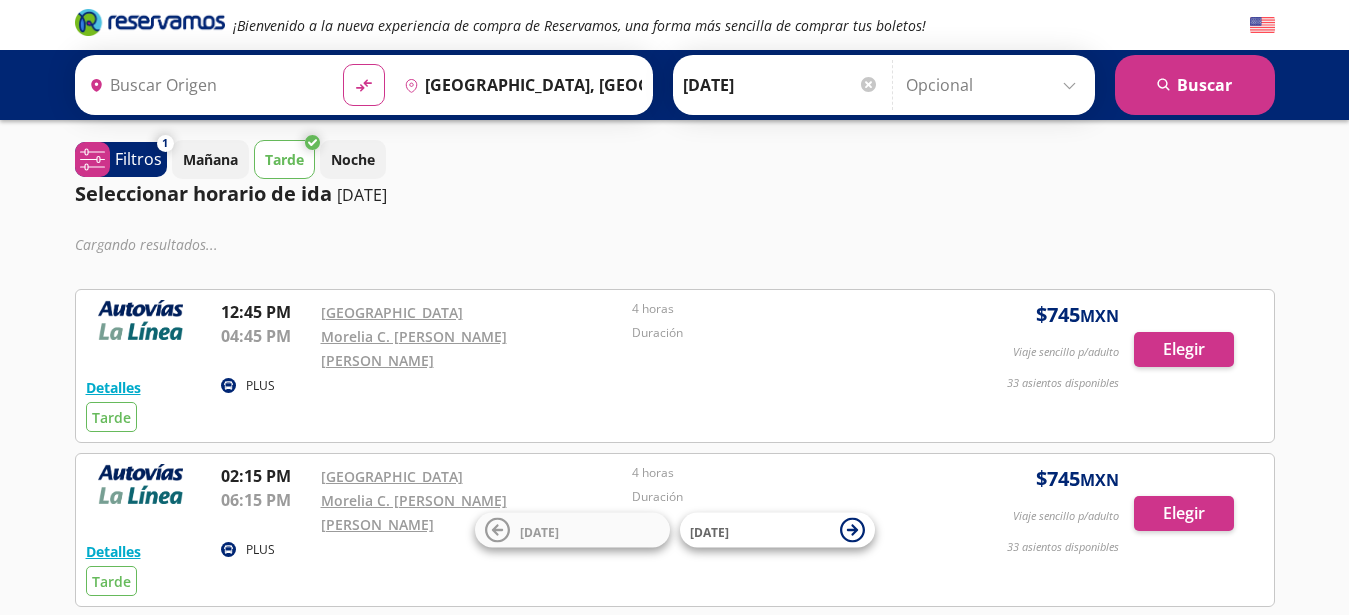 type on "[GEOGRAPHIC_DATA], [GEOGRAPHIC_DATA]" 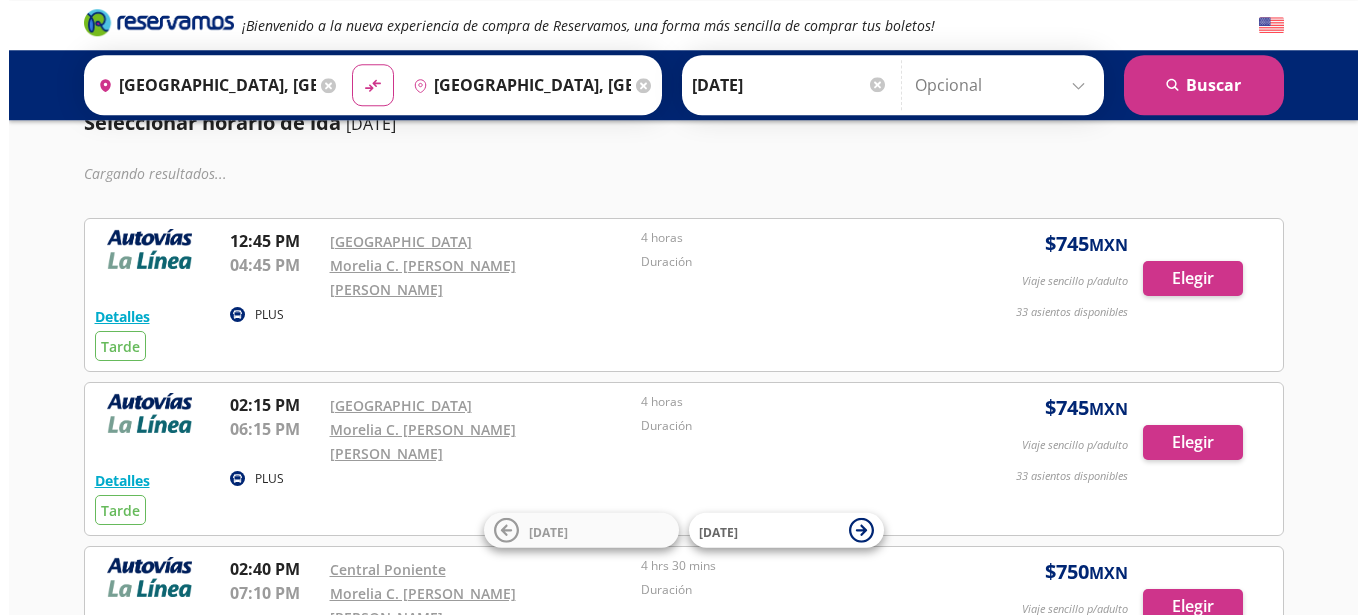 scroll, scrollTop: 114, scrollLeft: 0, axis: vertical 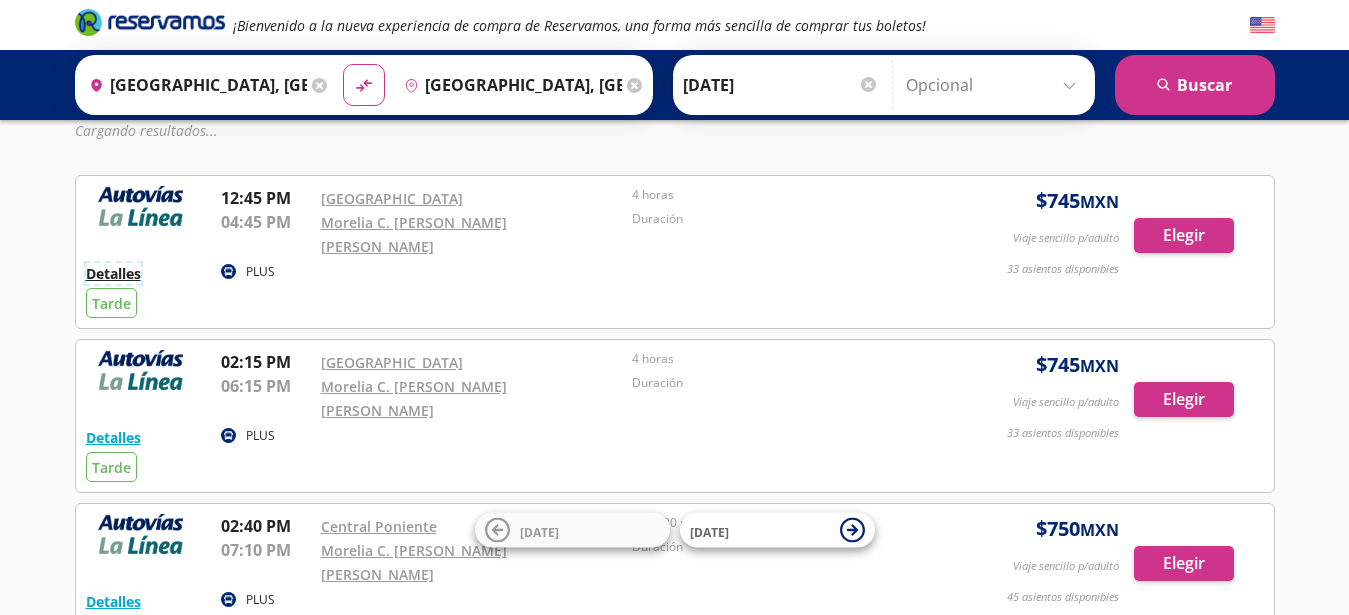 click on "Detalles" at bounding box center (113, 273) 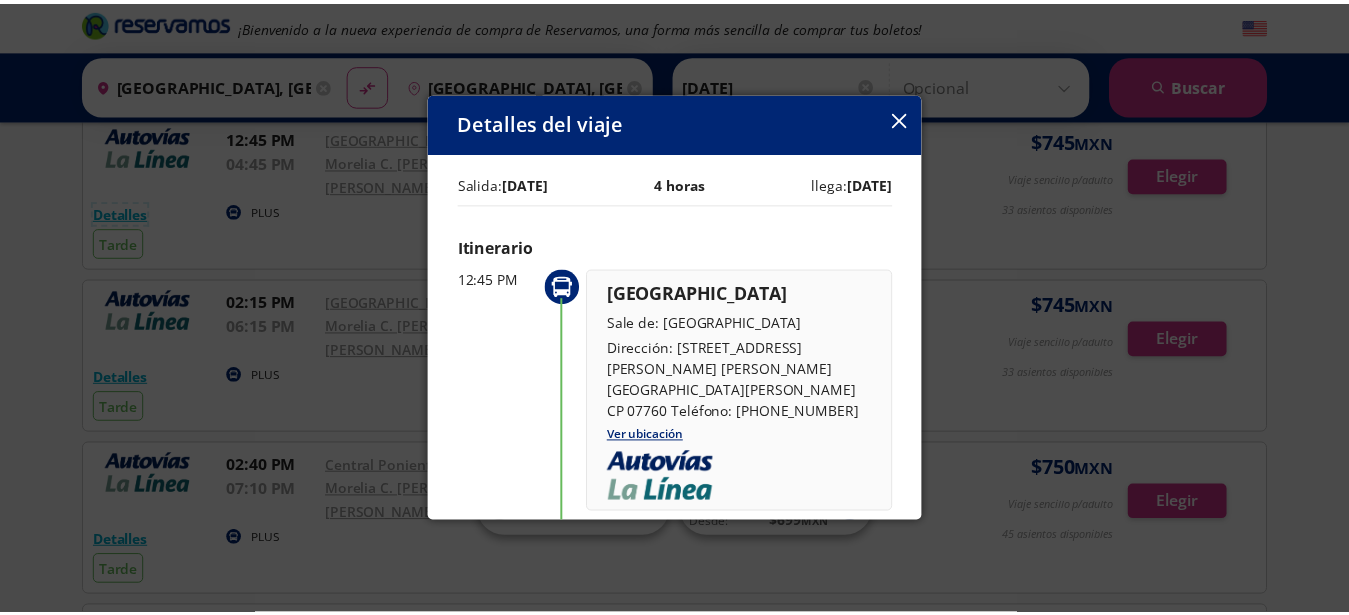 scroll, scrollTop: 459, scrollLeft: 0, axis: vertical 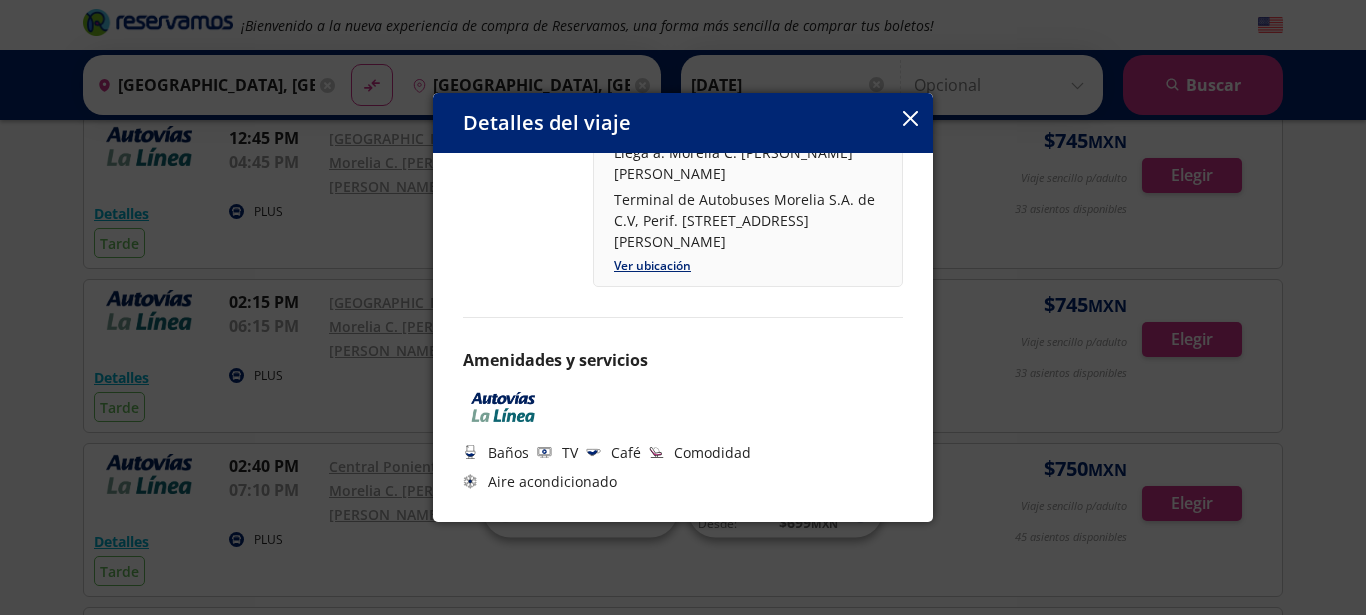 click 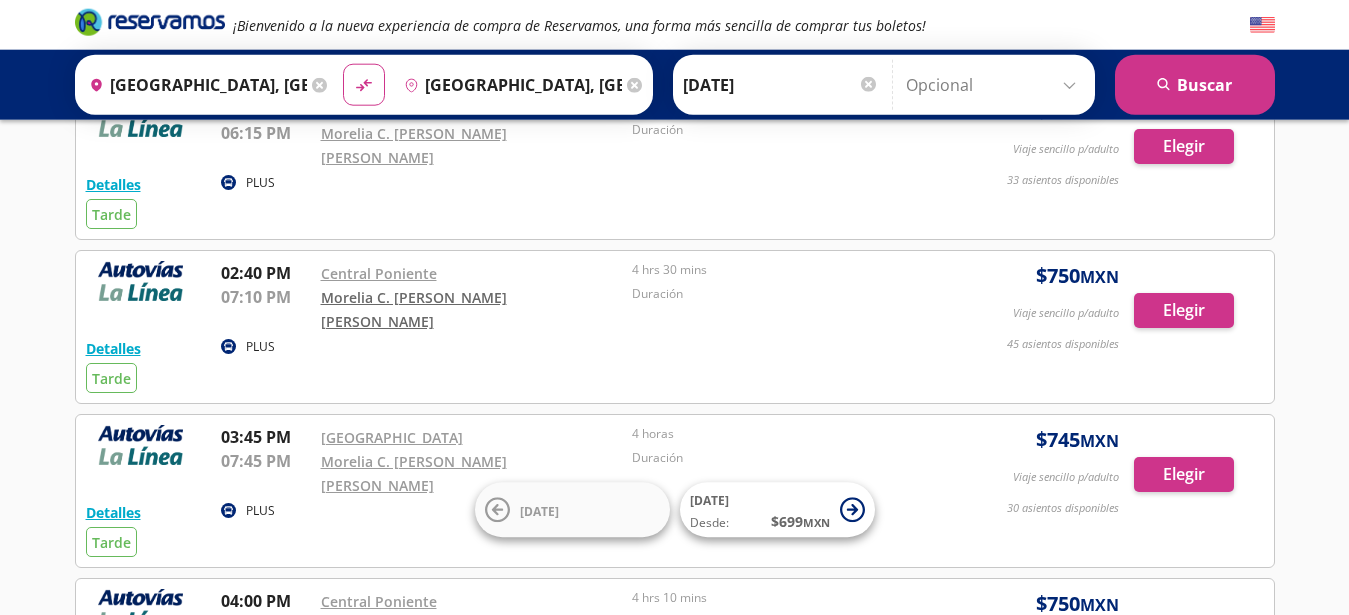 scroll, scrollTop: 342, scrollLeft: 0, axis: vertical 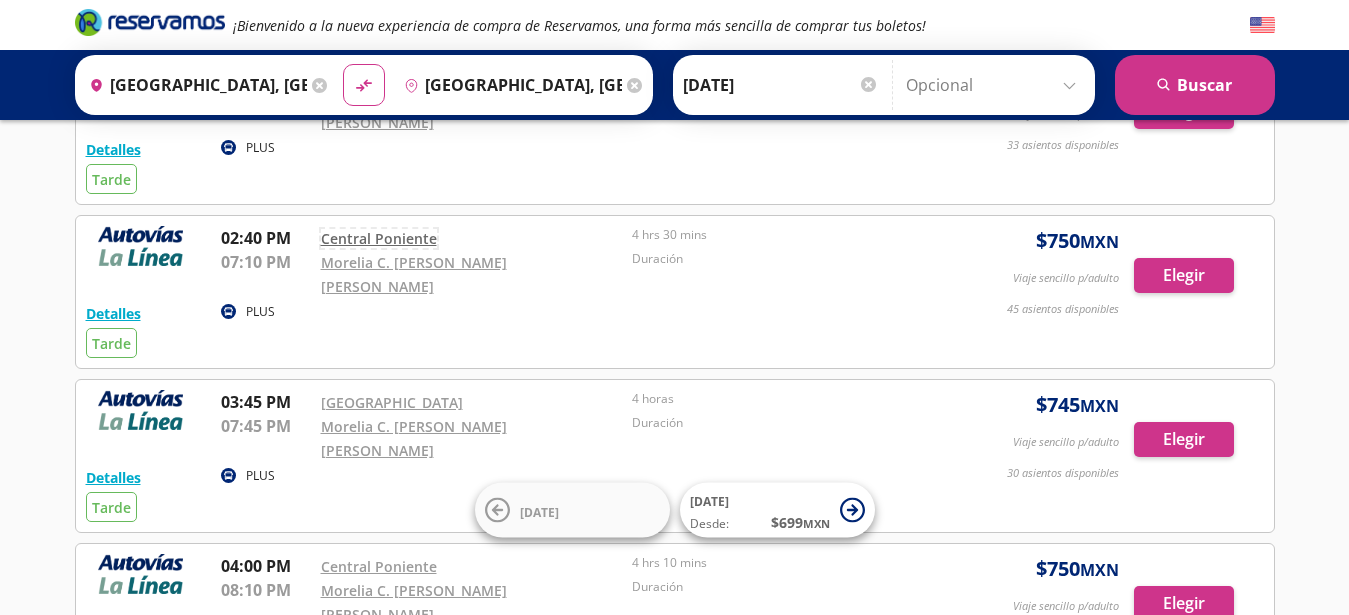 click on "Central Poniente" at bounding box center [379, 238] 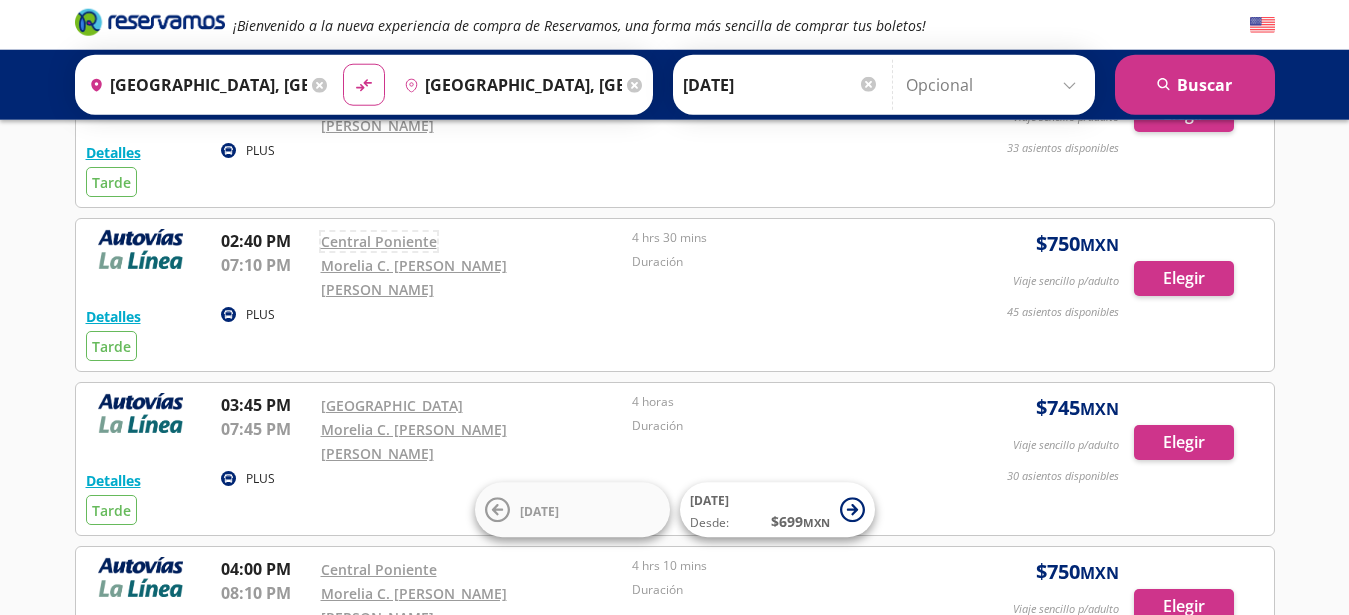scroll, scrollTop: 342, scrollLeft: 0, axis: vertical 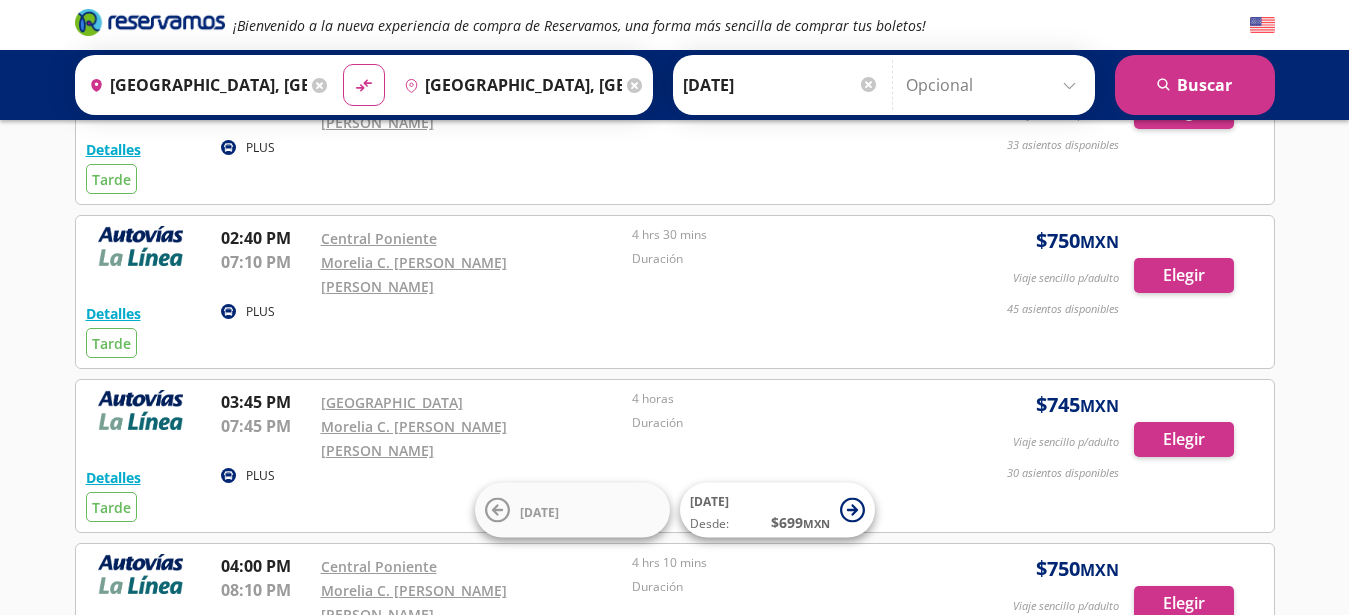 click on "[GEOGRAPHIC_DATA]" at bounding box center (472, 402) 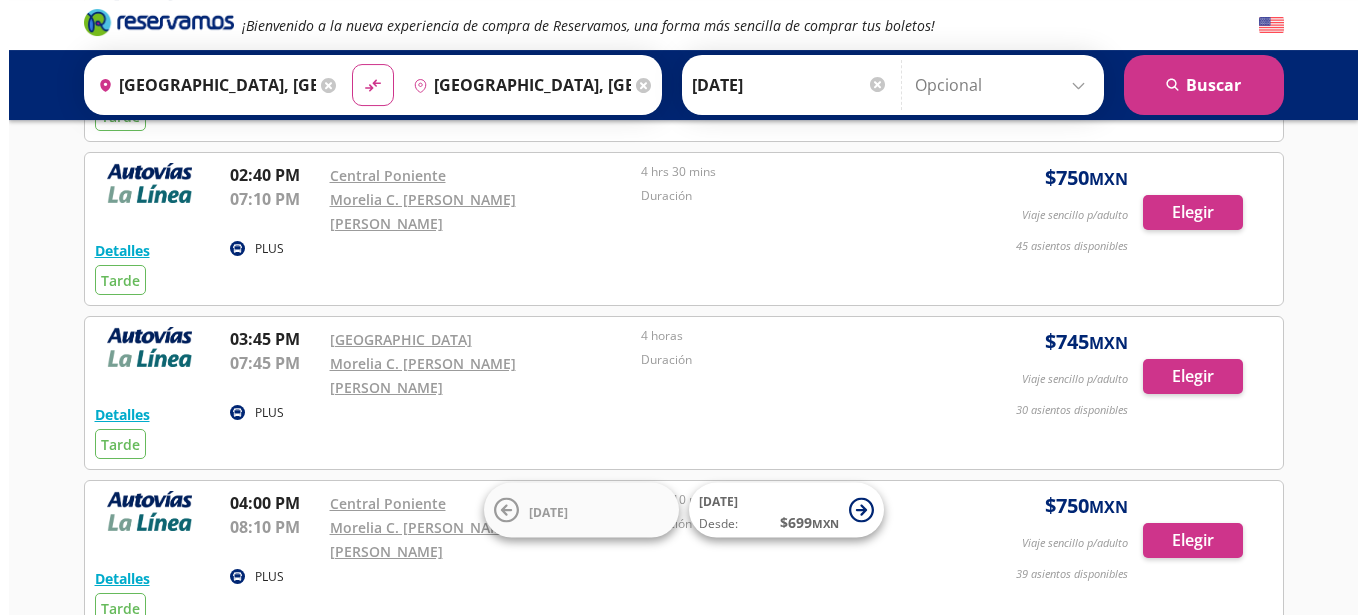 scroll, scrollTop: 342, scrollLeft: 0, axis: vertical 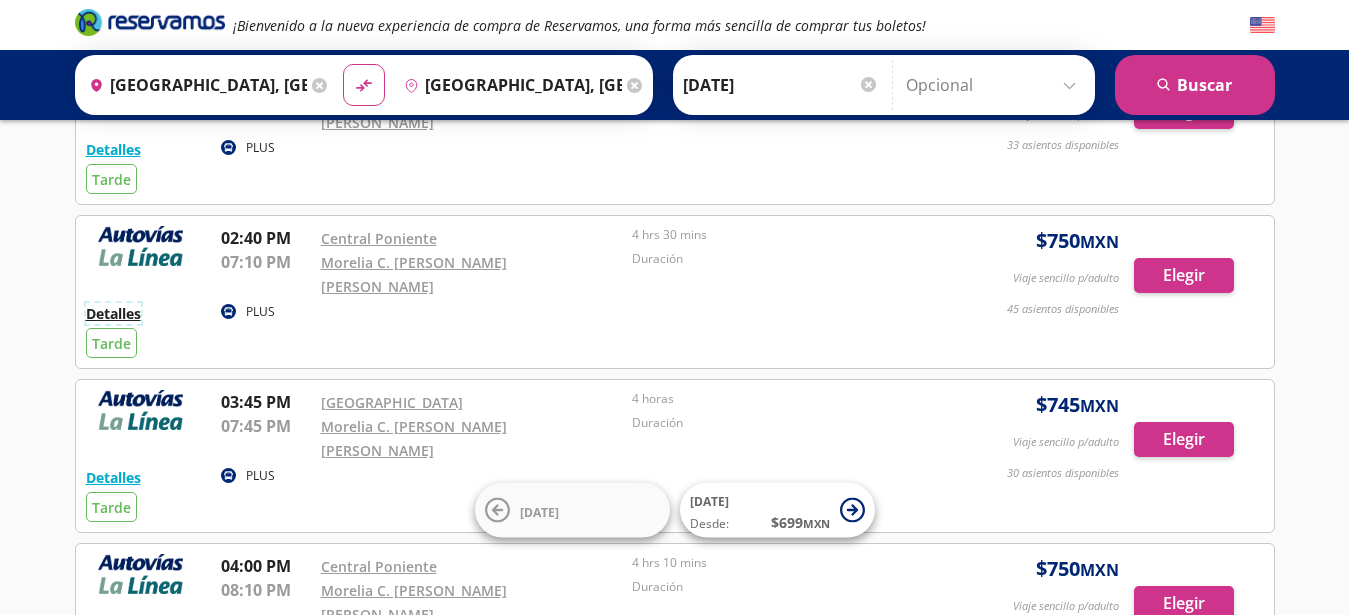 click on "Detalles" at bounding box center (113, 313) 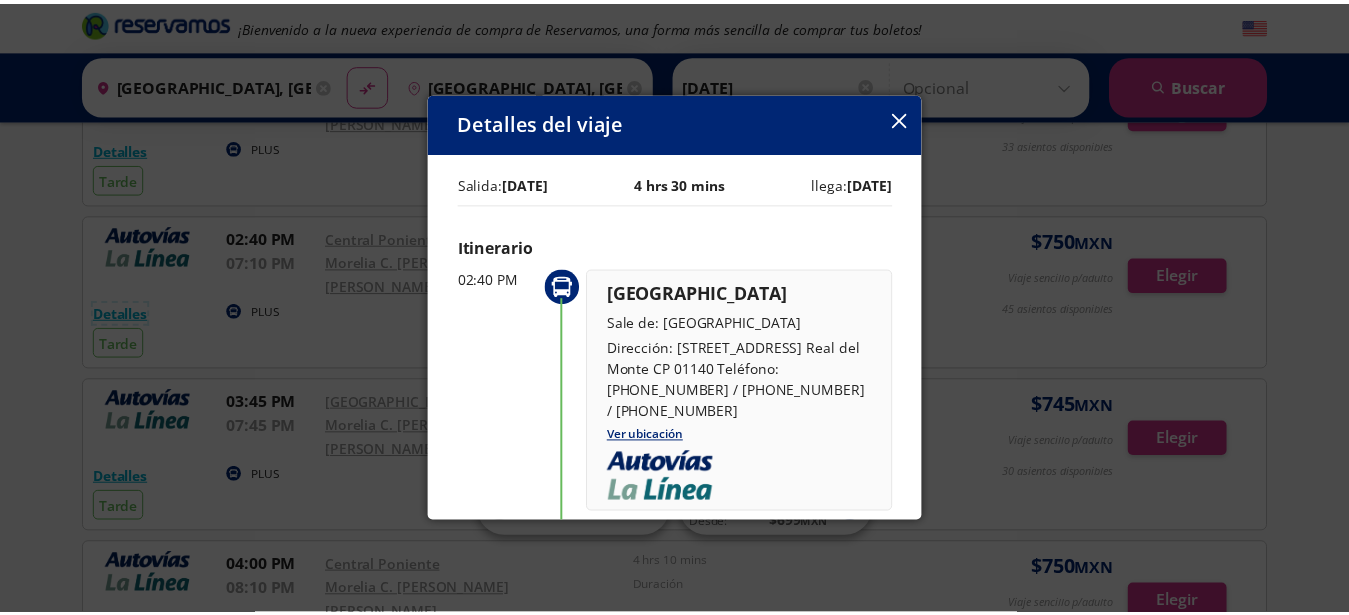 scroll, scrollTop: 459, scrollLeft: 0, axis: vertical 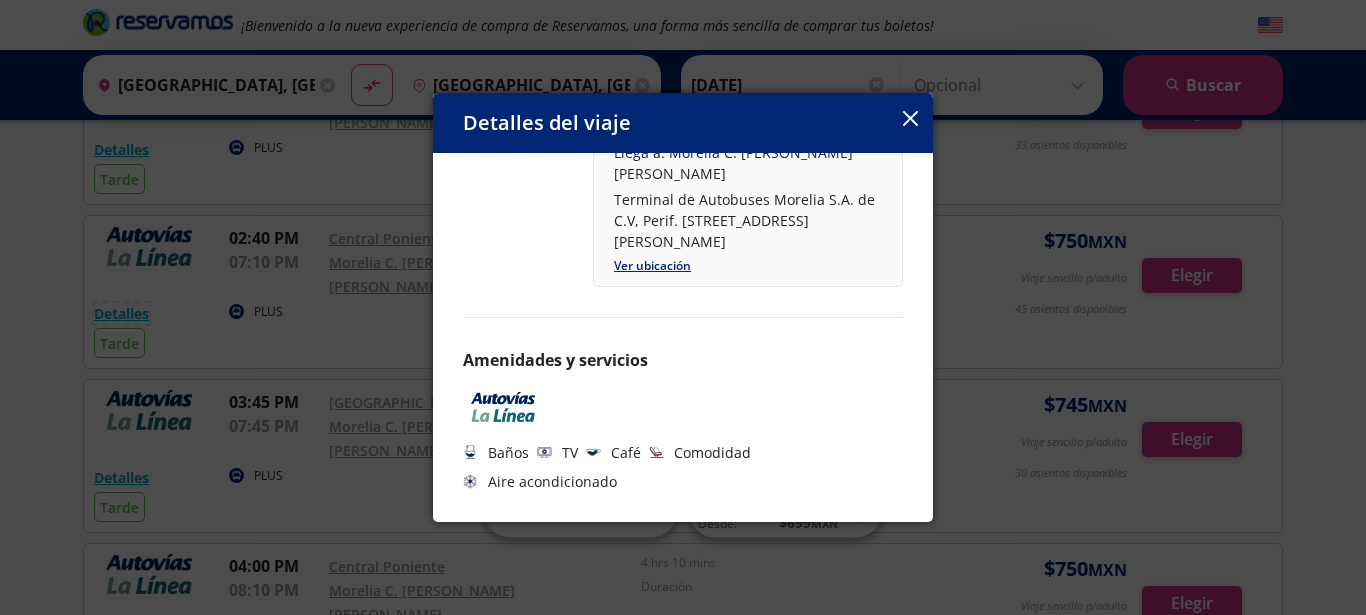 type 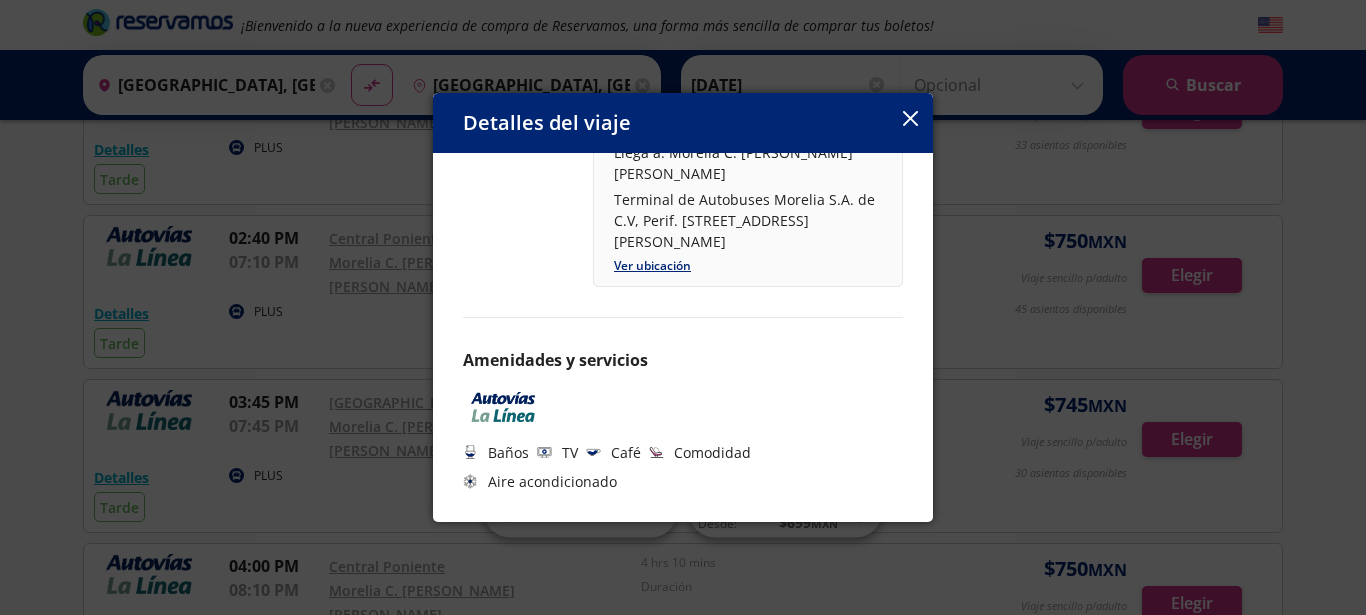click on "Detalles del viaje" at bounding box center [683, 123] 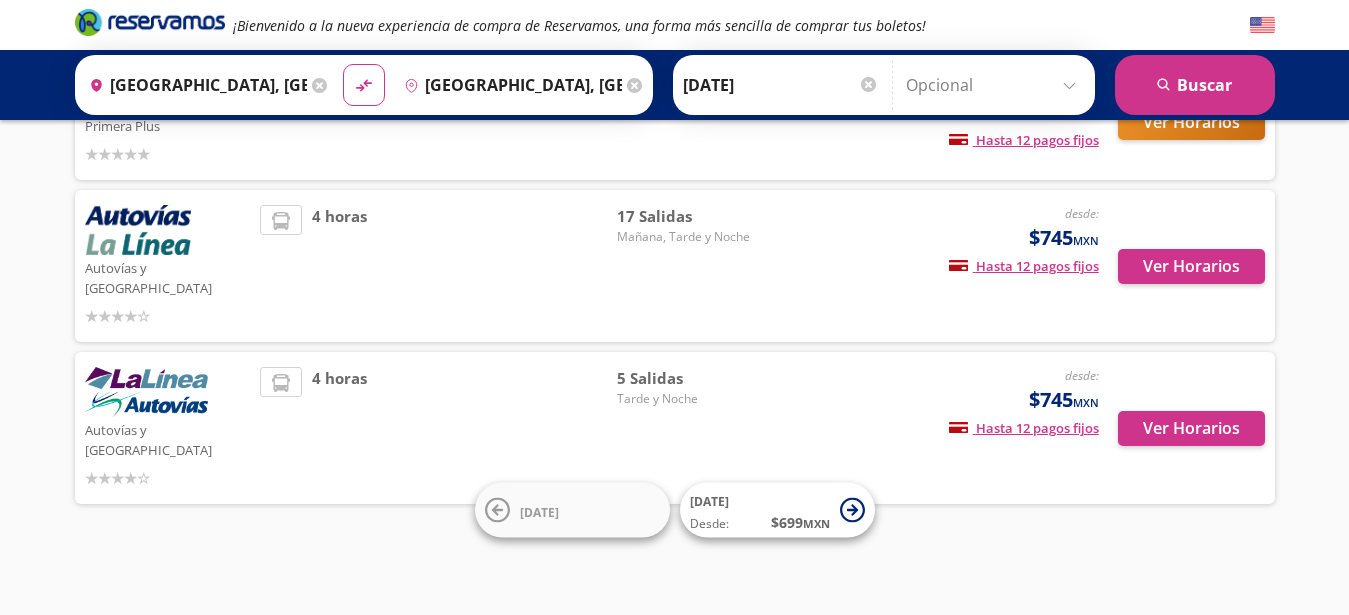 scroll, scrollTop: 228, scrollLeft: 0, axis: vertical 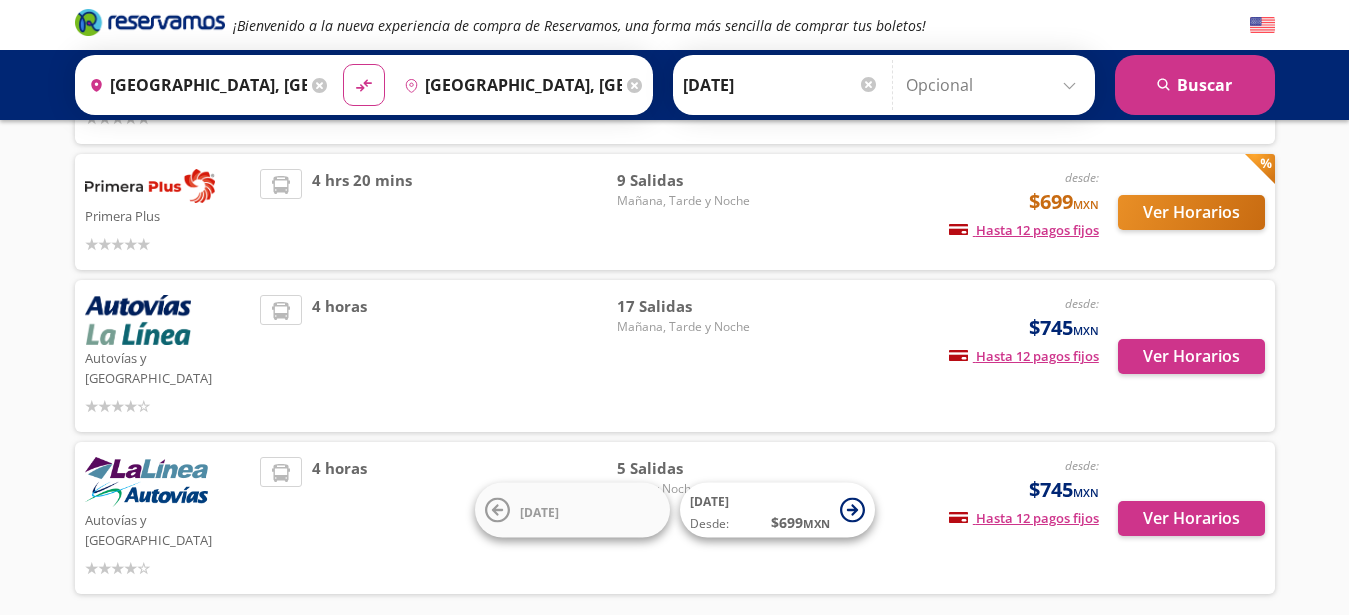 click on "Primera Plus" at bounding box center (168, 215) 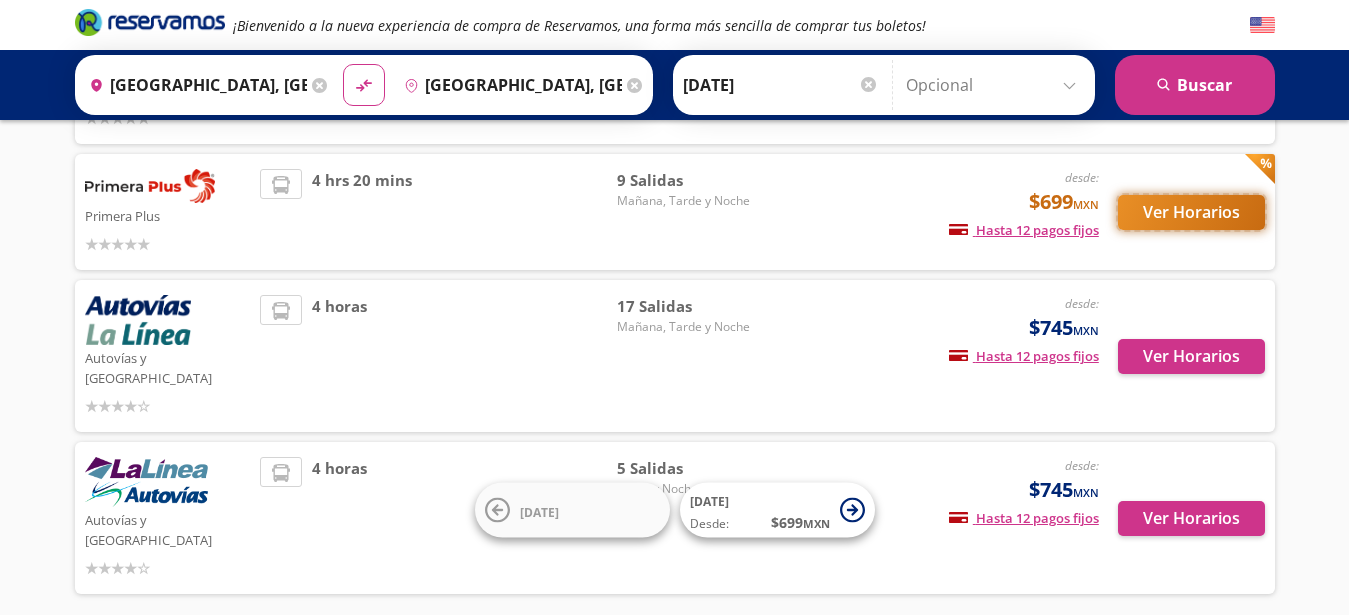 click on "Ver Horarios" at bounding box center (1191, 212) 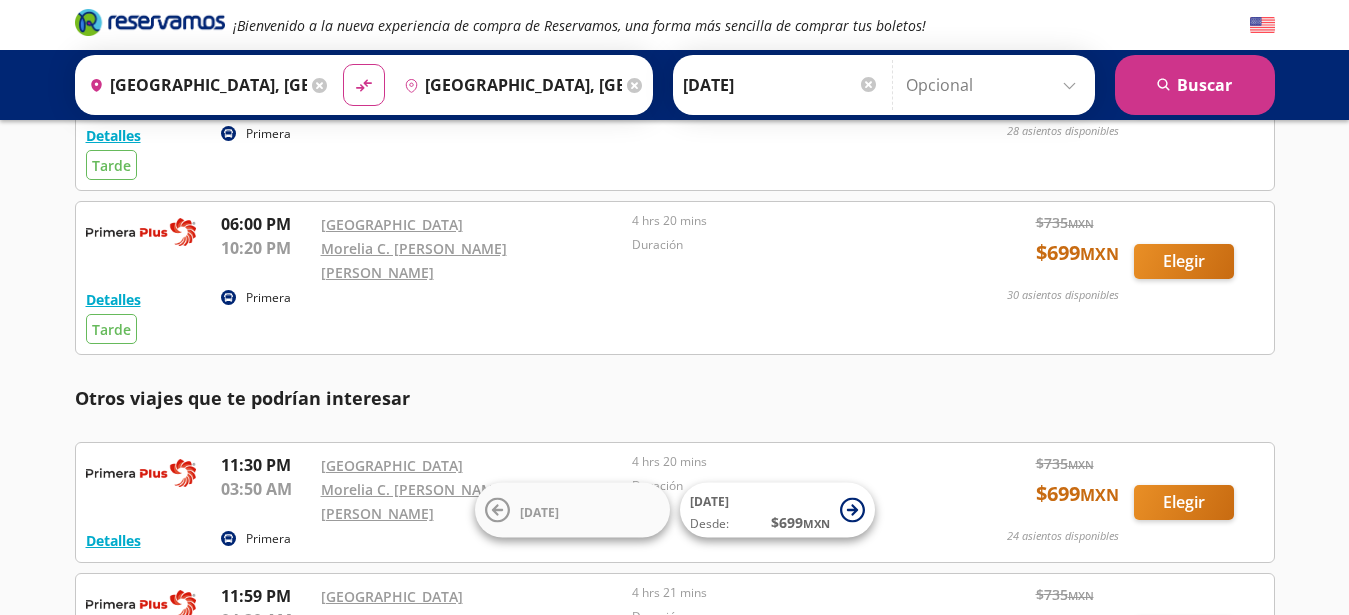 scroll, scrollTop: 342, scrollLeft: 0, axis: vertical 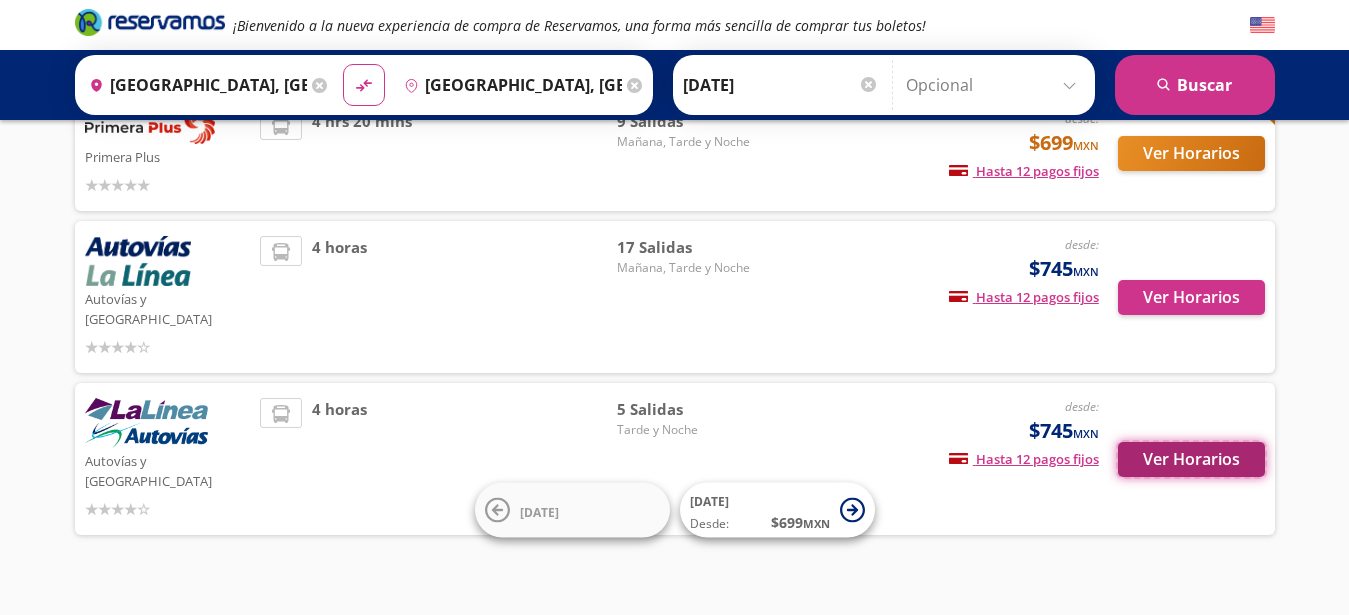 click on "Ver Horarios" at bounding box center (1191, 459) 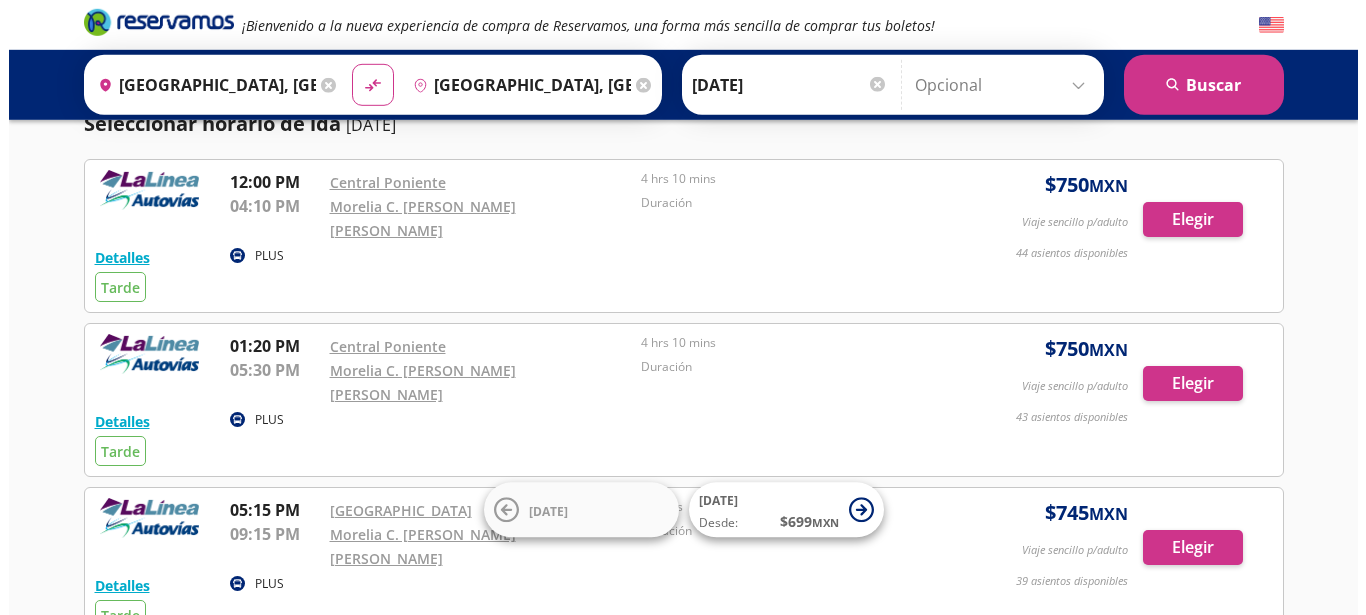scroll, scrollTop: 114, scrollLeft: 0, axis: vertical 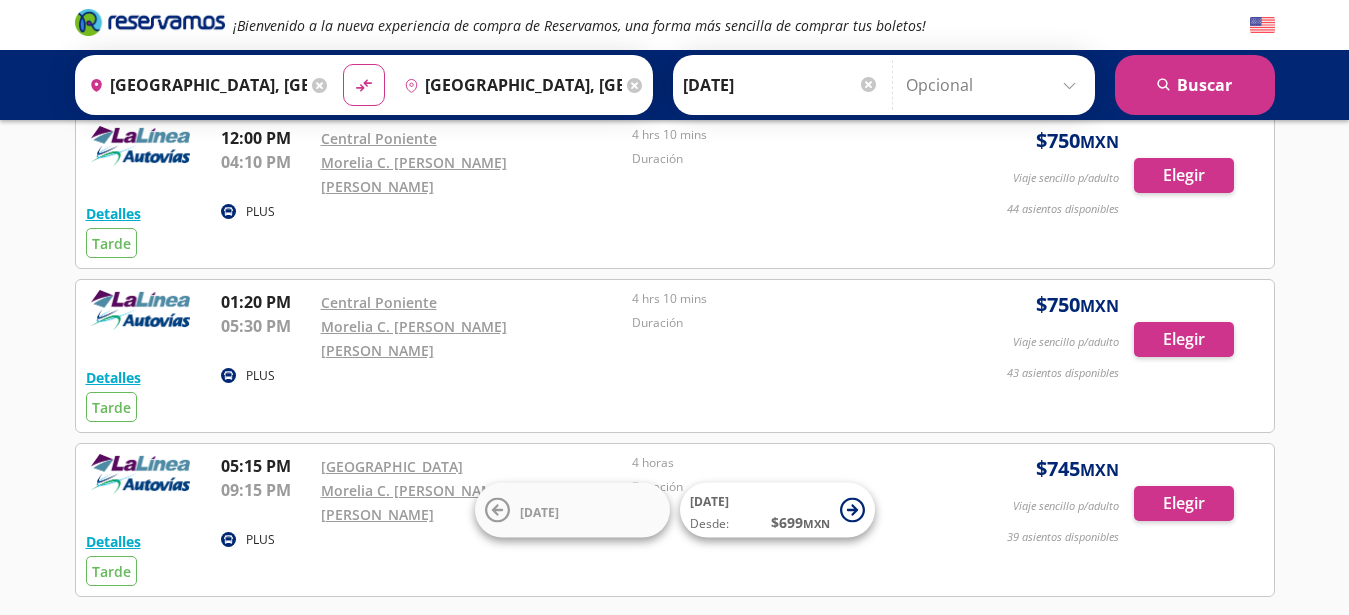 click on "Detalles" at bounding box center (113, 541) 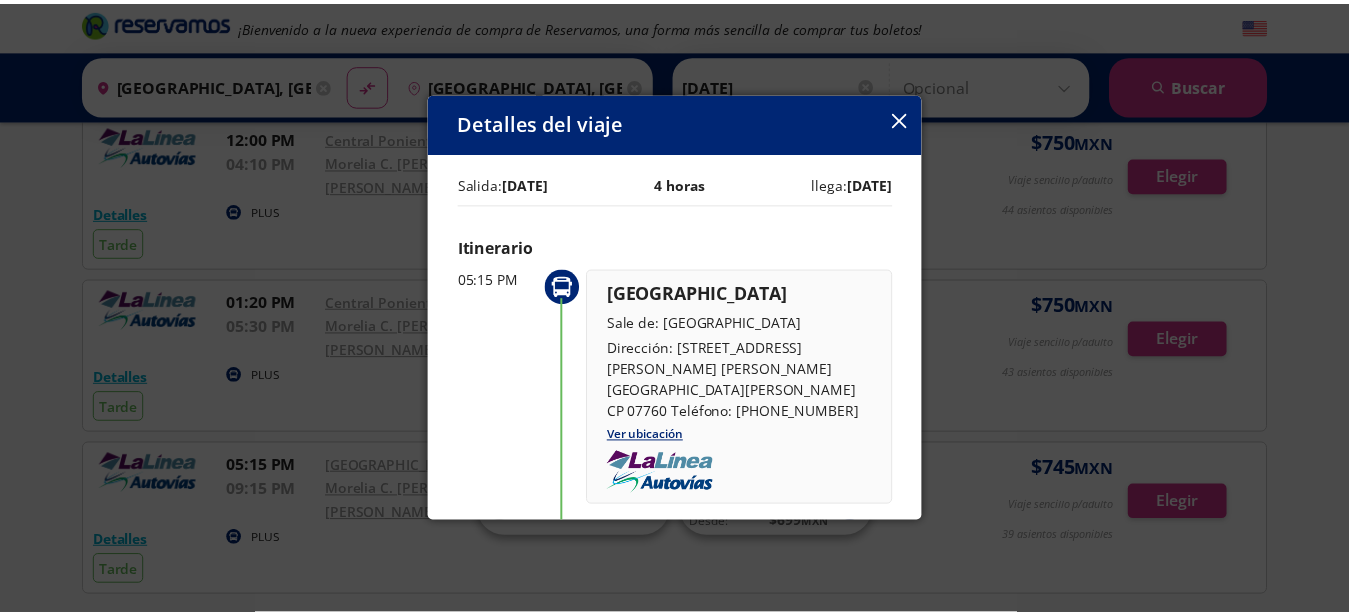 scroll, scrollTop: 401, scrollLeft: 0, axis: vertical 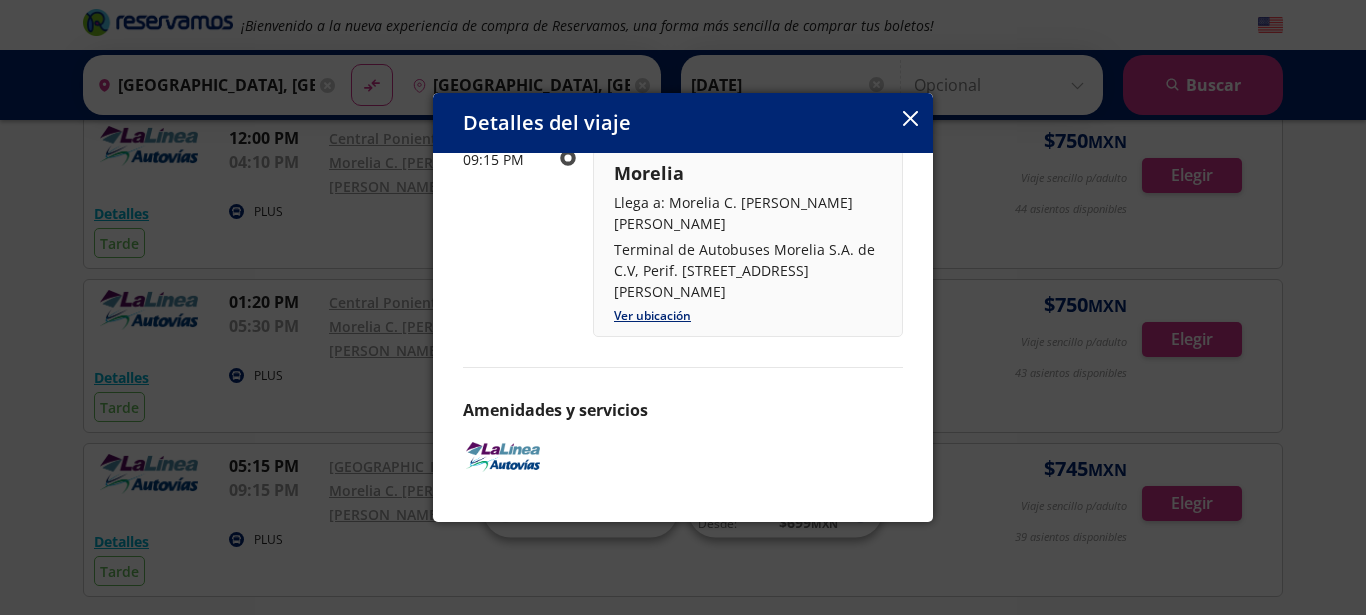 click on "Detalles del viaje" at bounding box center [683, 123] 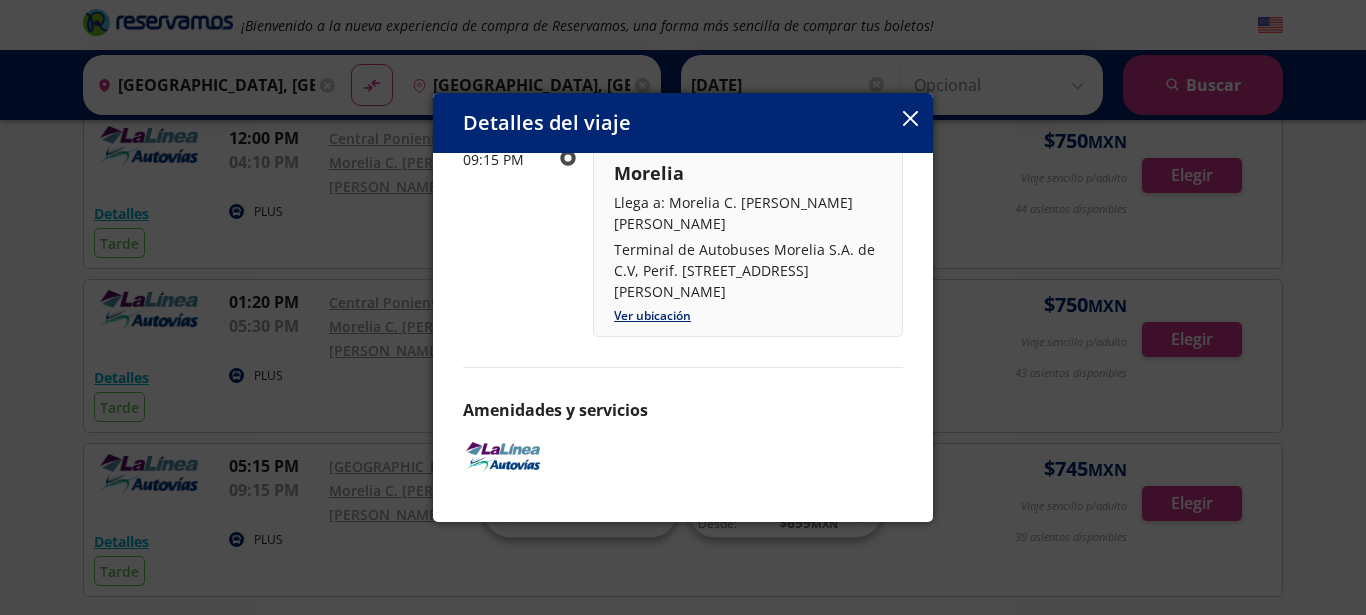 click 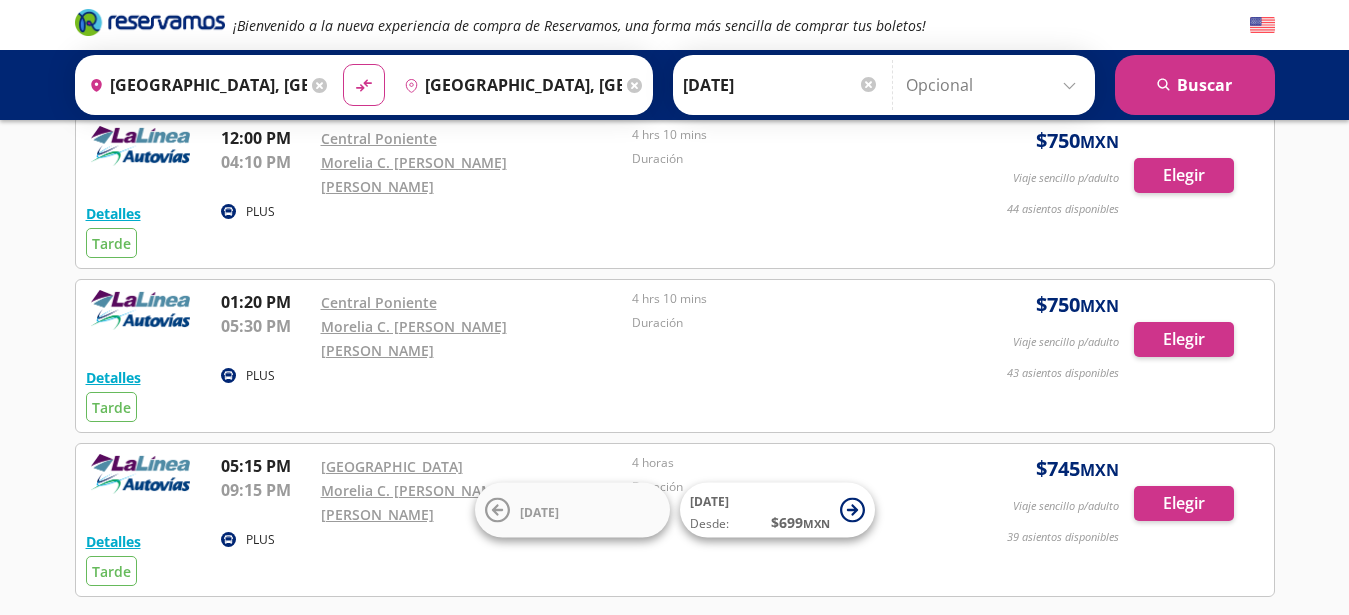 scroll, scrollTop: 0, scrollLeft: 0, axis: both 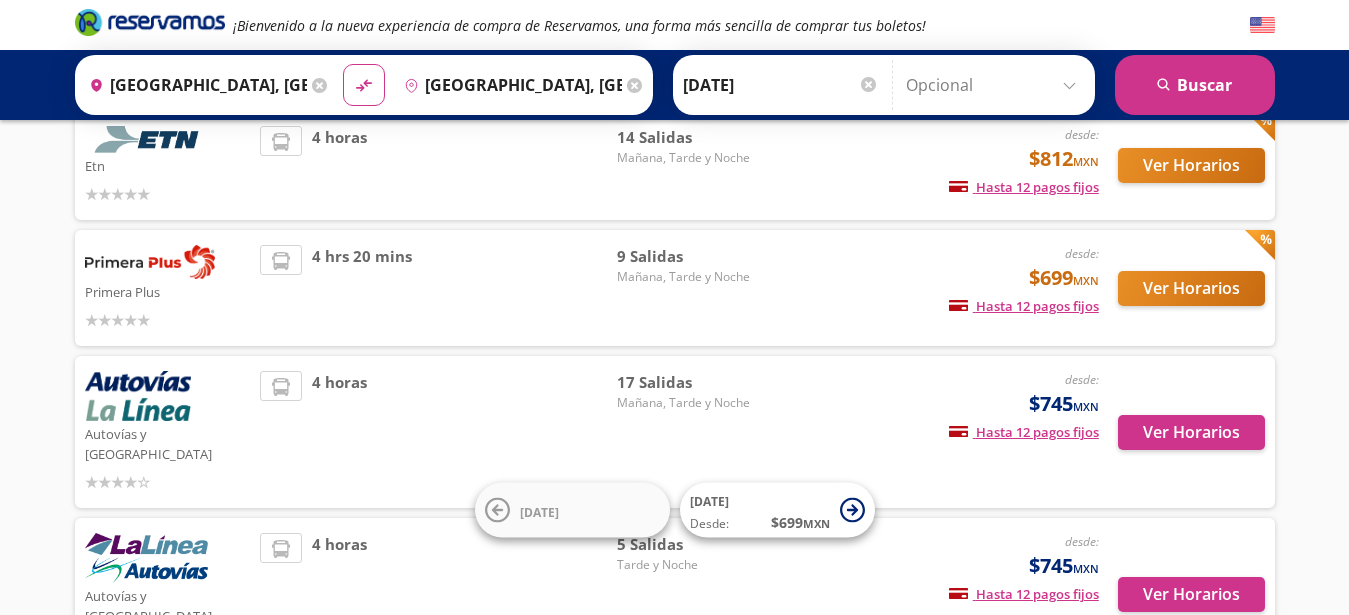 click on "Primera Plus" at bounding box center [168, 291] 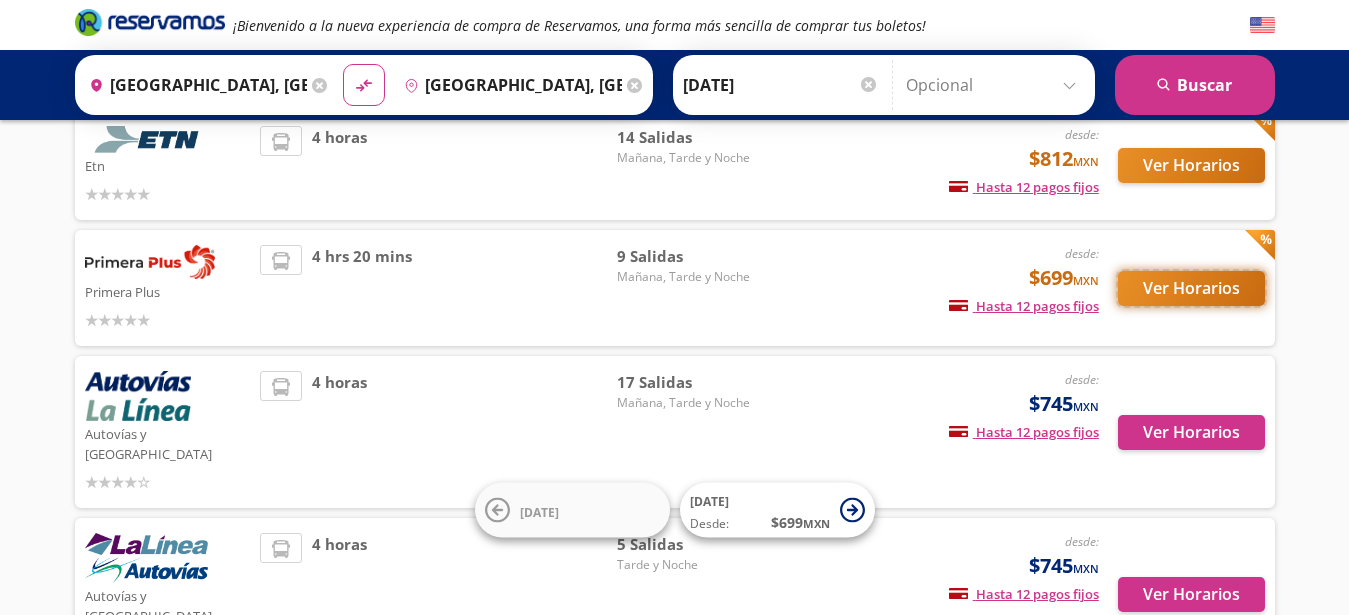 click on "Ver Horarios" at bounding box center [1191, 288] 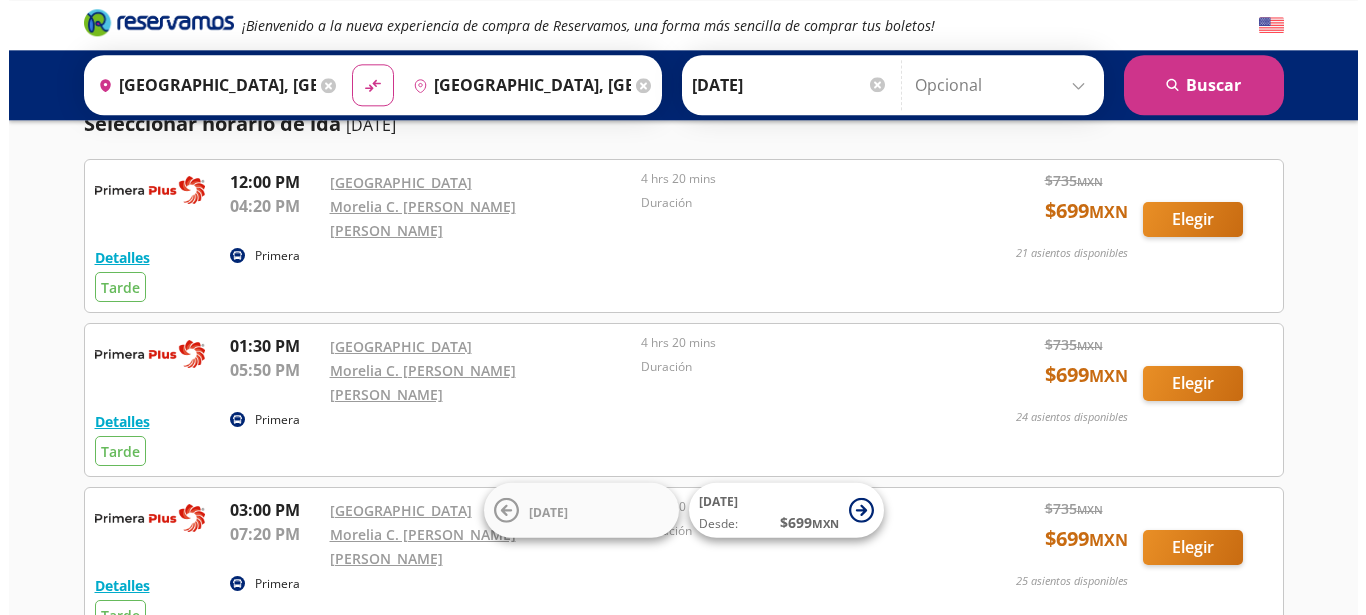 scroll, scrollTop: 114, scrollLeft: 0, axis: vertical 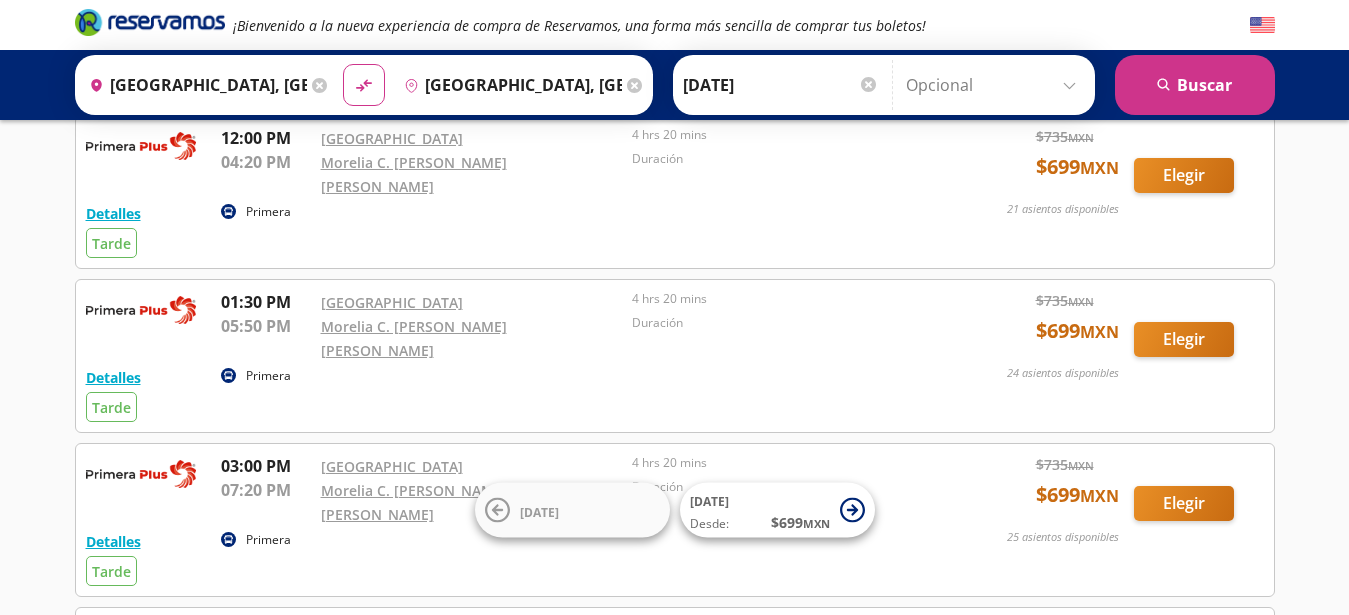 click on "Detalles Primera Tarde 01:30 PM [GEOGRAPHIC_DATA] 05:50 PM Morelia C. [PERSON_NAME] [PERSON_NAME] 4 hrs 20 mins Duración $ 735  MXN $ 699  MXN 24 asientos disponibles Elegir 24 asientos disponibles Detalles Elegir" at bounding box center [675, 356] 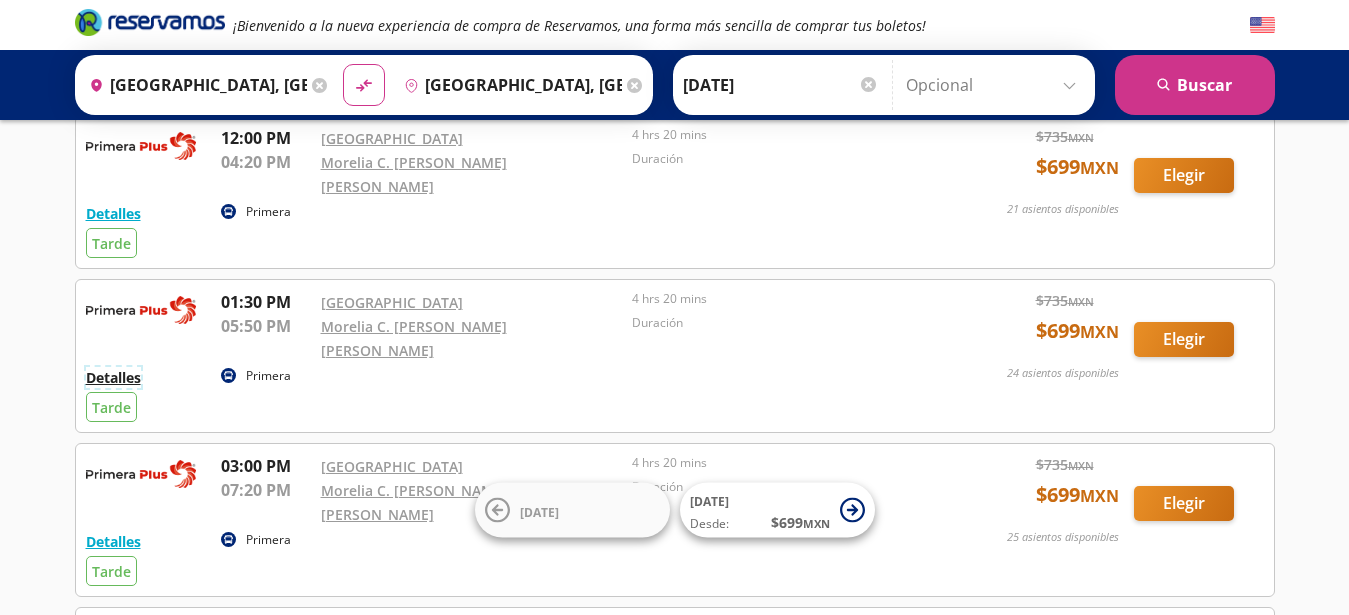 click on "Detalles" at bounding box center (113, 377) 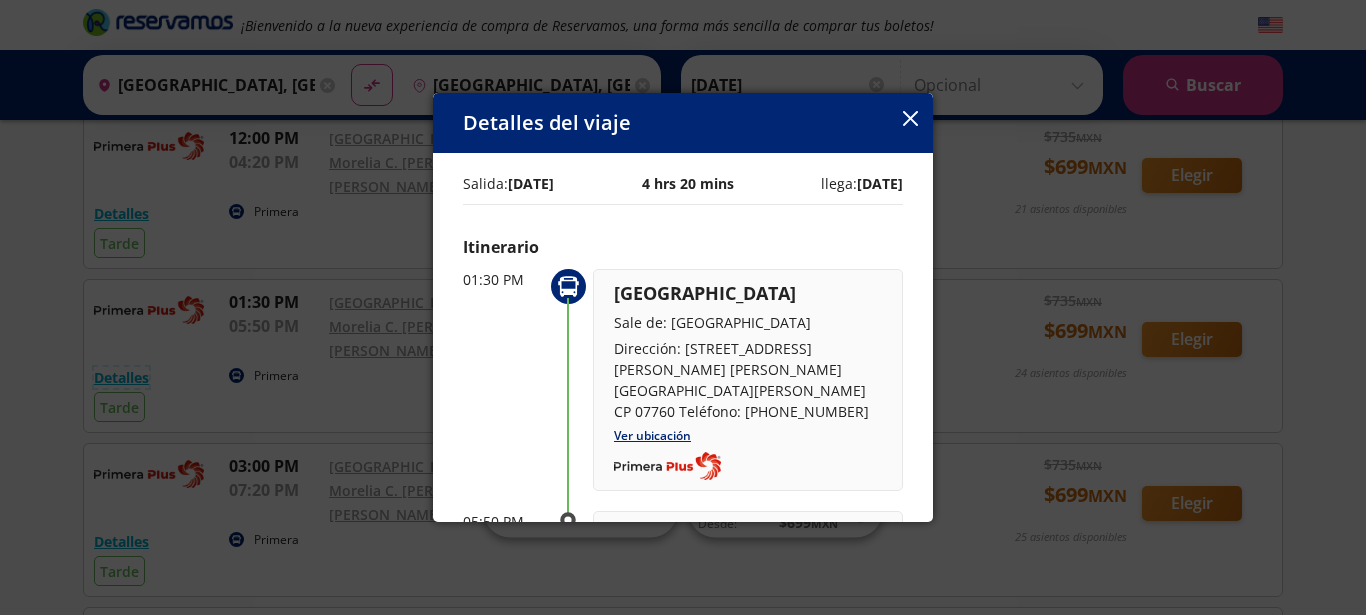 scroll, scrollTop: 407, scrollLeft: 0, axis: vertical 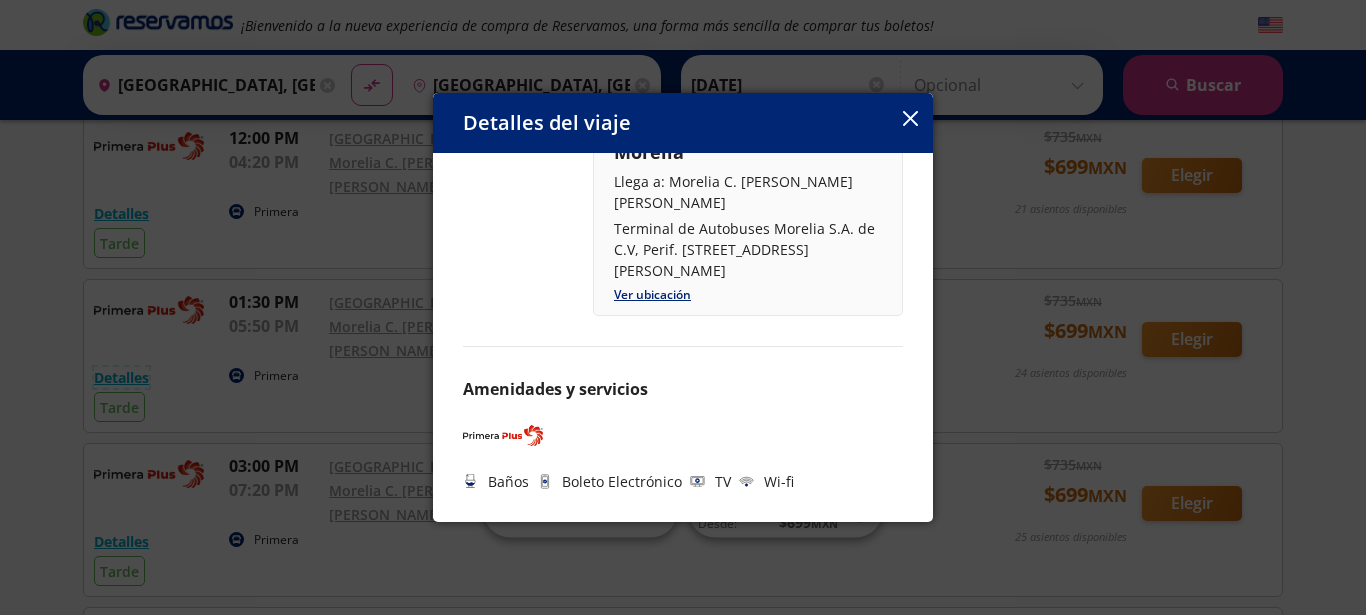 type 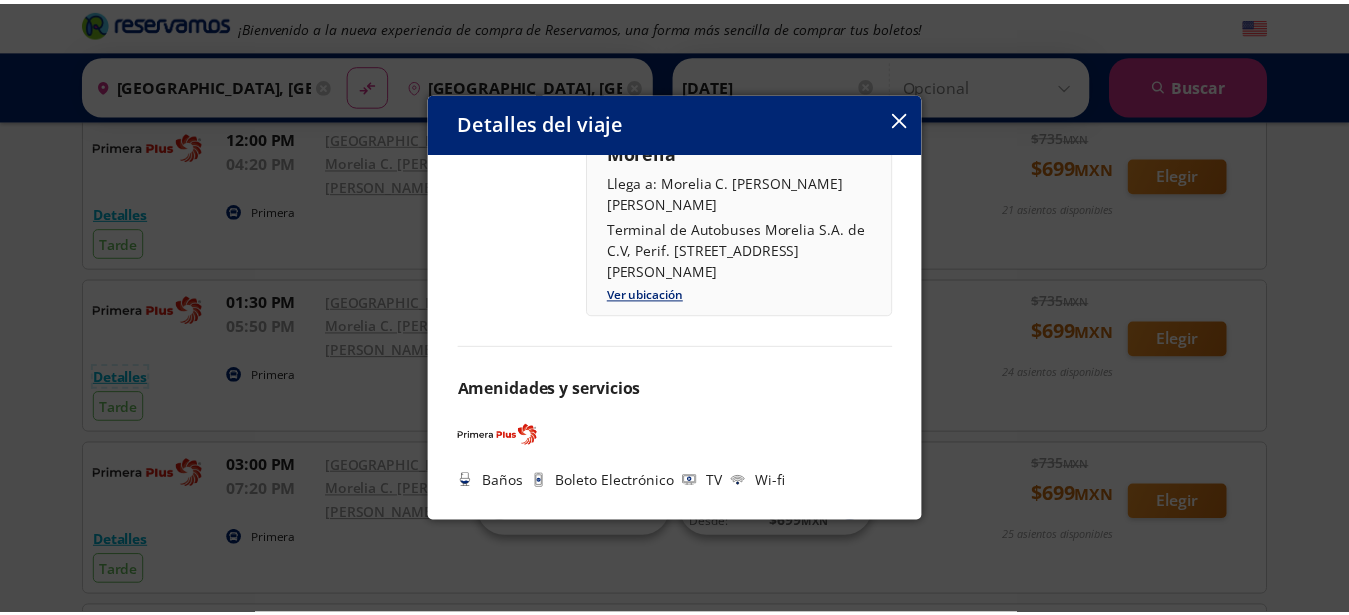 scroll, scrollTop: 0, scrollLeft: 0, axis: both 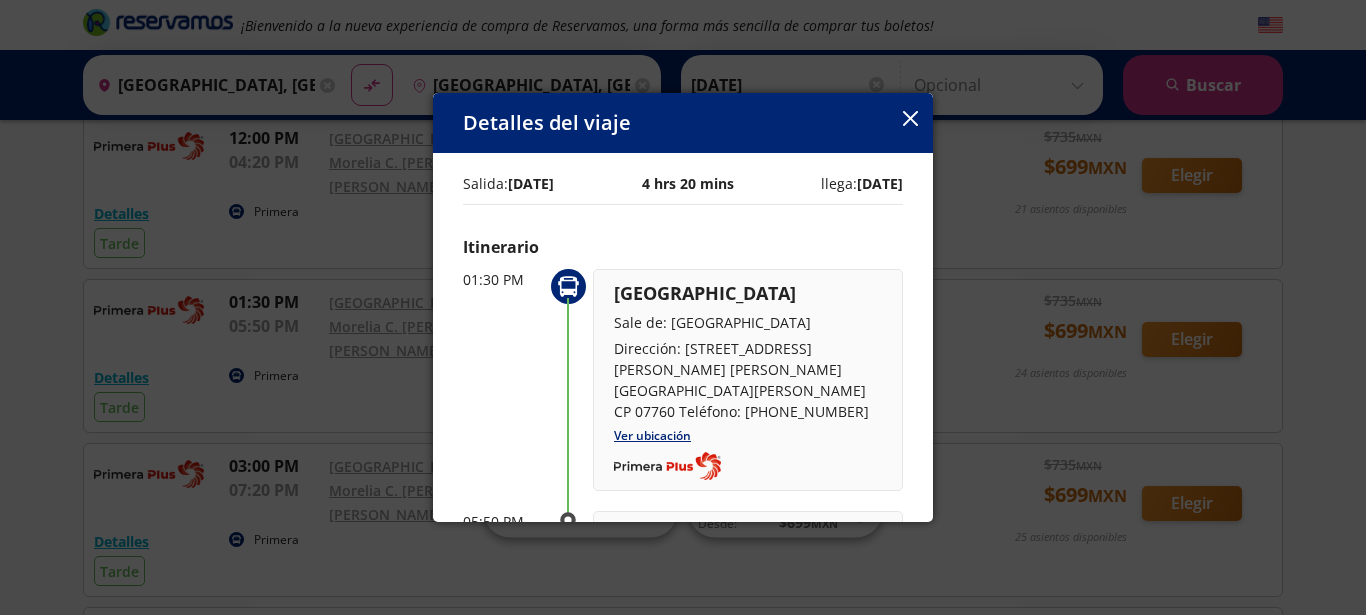 click 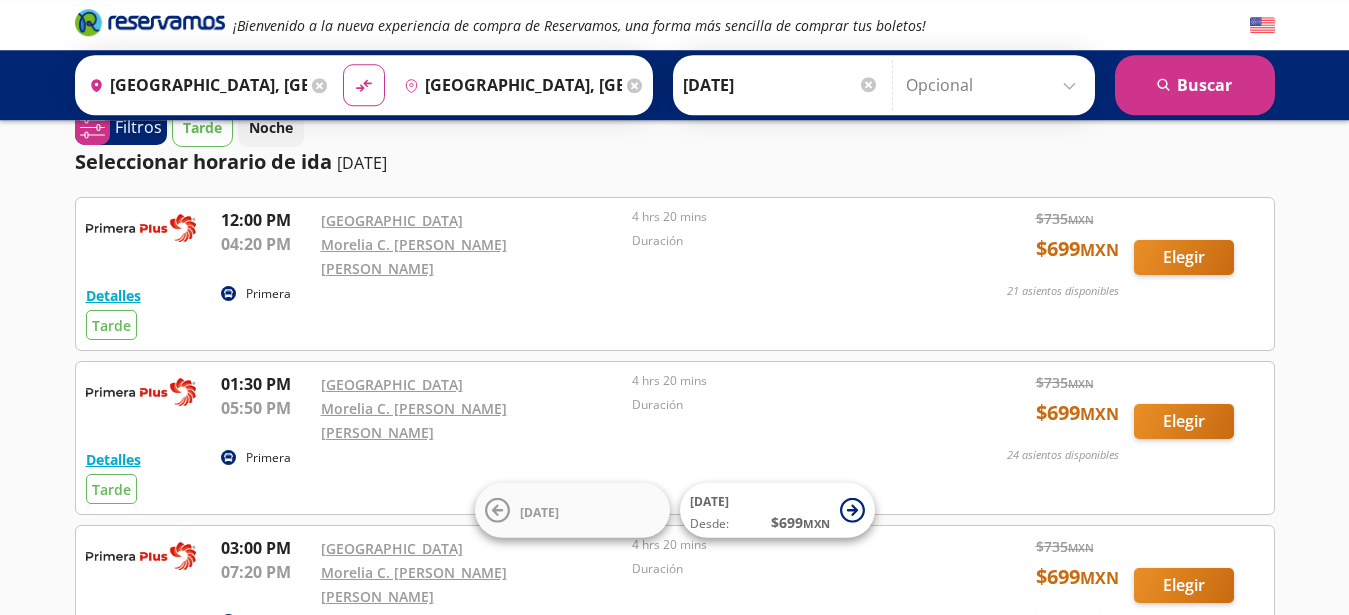 scroll, scrollTop: 0, scrollLeft: 0, axis: both 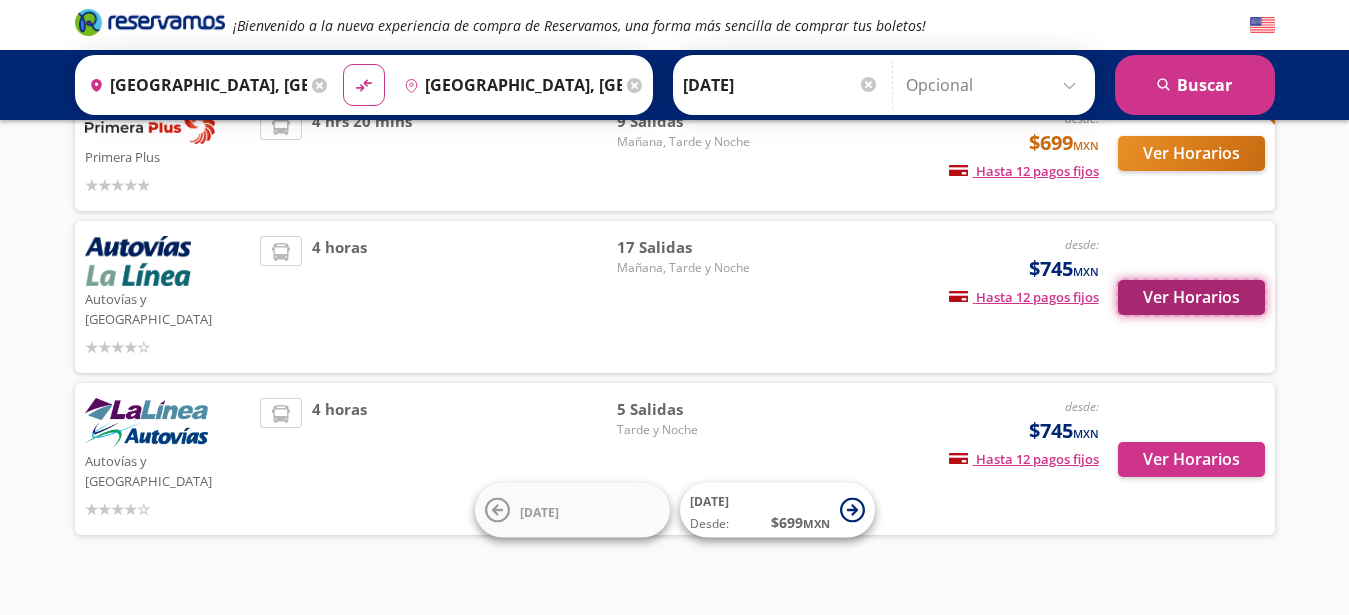 click on "Ver Horarios" at bounding box center (1191, 297) 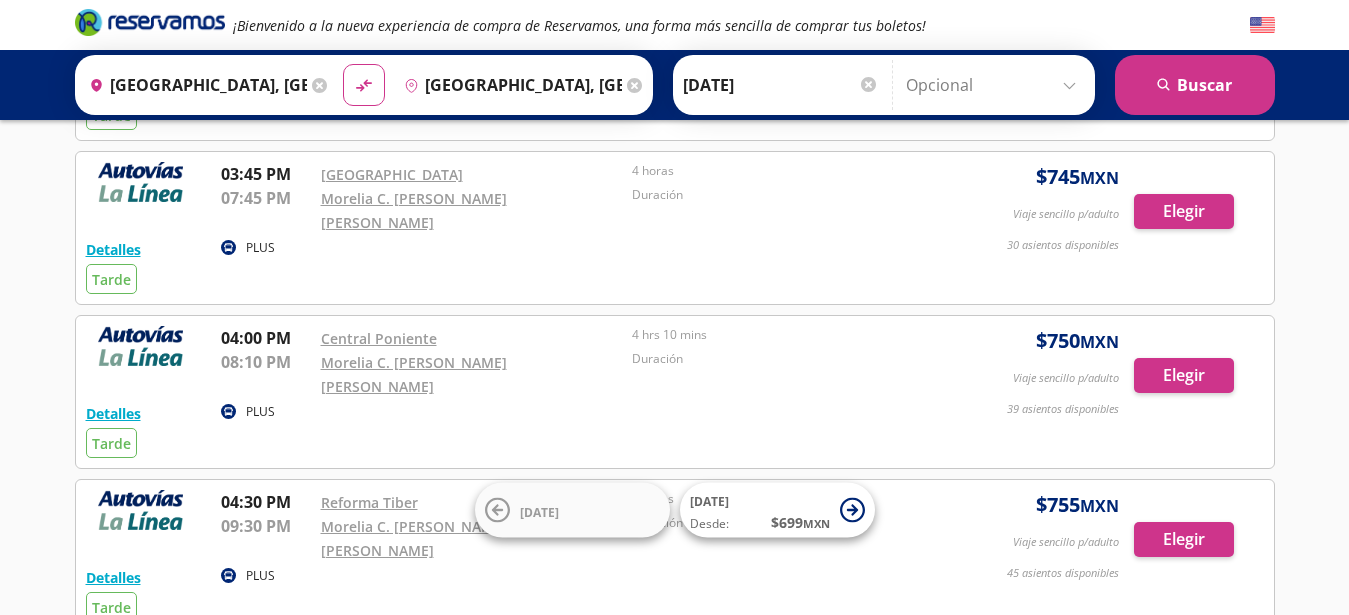 scroll, scrollTop: 456, scrollLeft: 0, axis: vertical 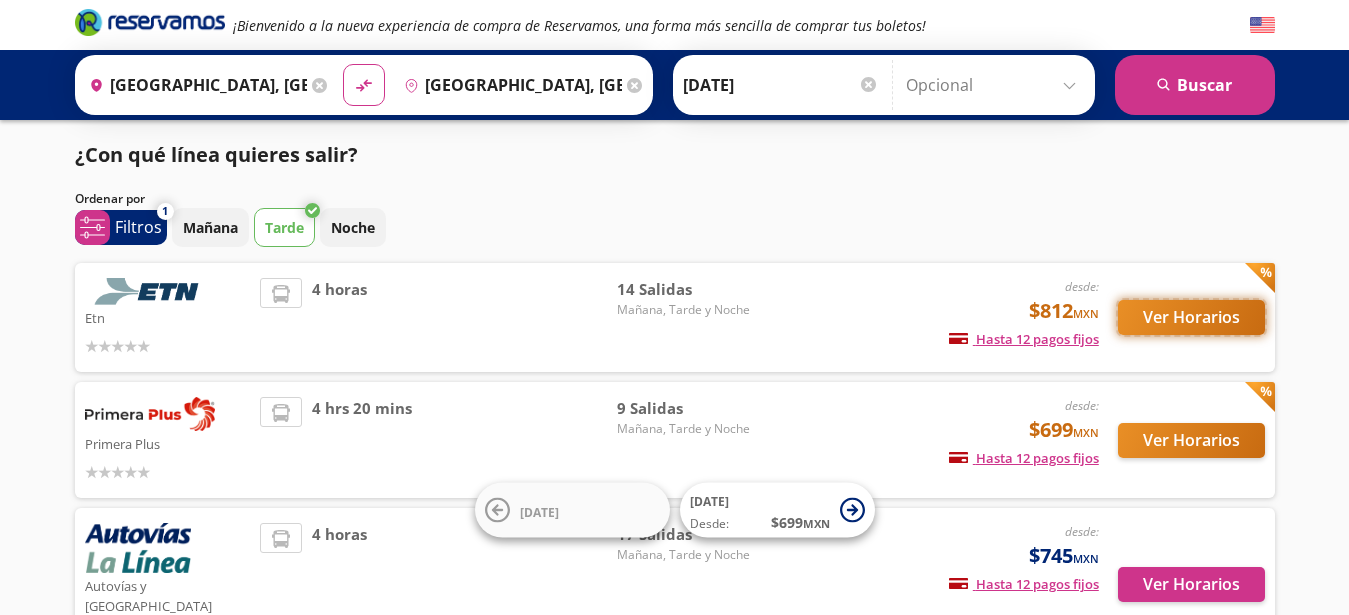 drag, startPoint x: 1155, startPoint y: 316, endPoint x: 1092, endPoint y: 462, distance: 159.01257 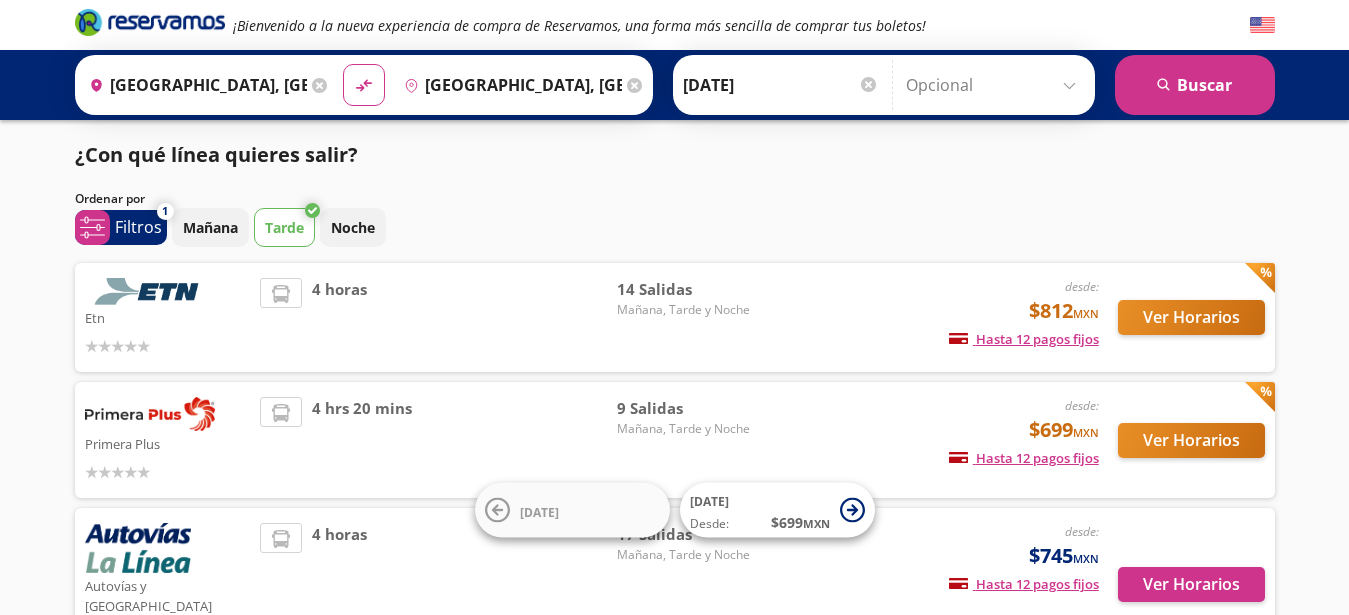 click at bounding box center (150, 414) 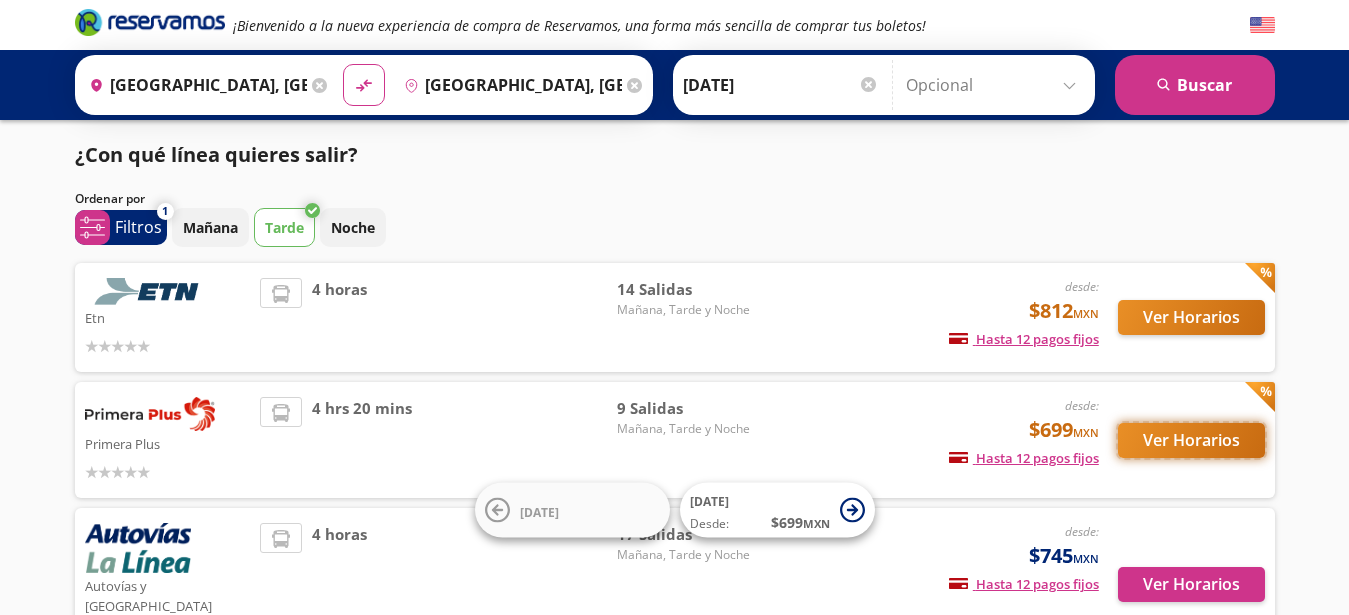 click on "Ver Horarios" at bounding box center [1191, 440] 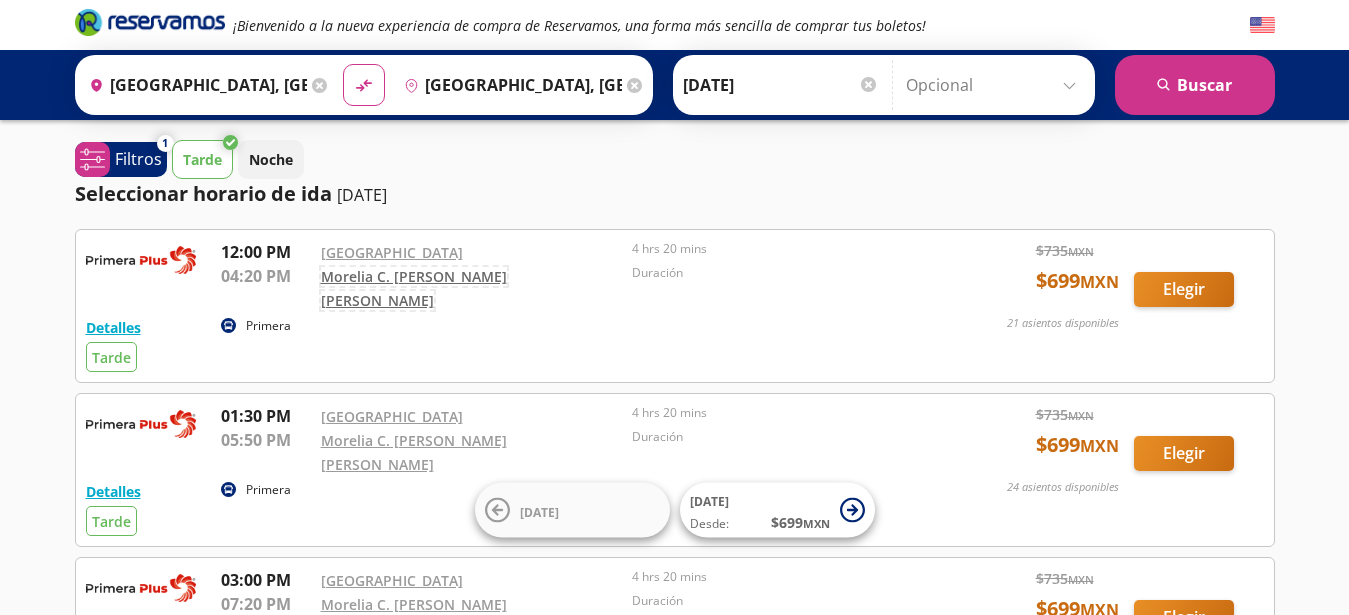 click on "Morelia C. [PERSON_NAME] [PERSON_NAME]" at bounding box center [414, 288] 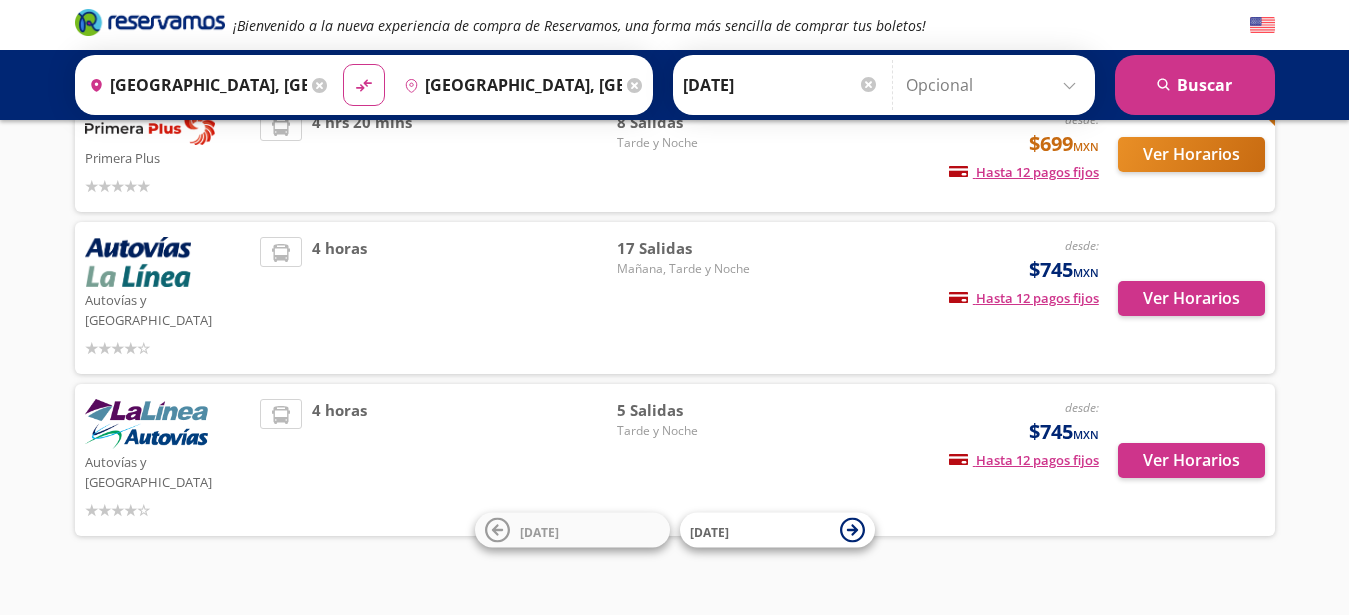scroll, scrollTop: 286, scrollLeft: 0, axis: vertical 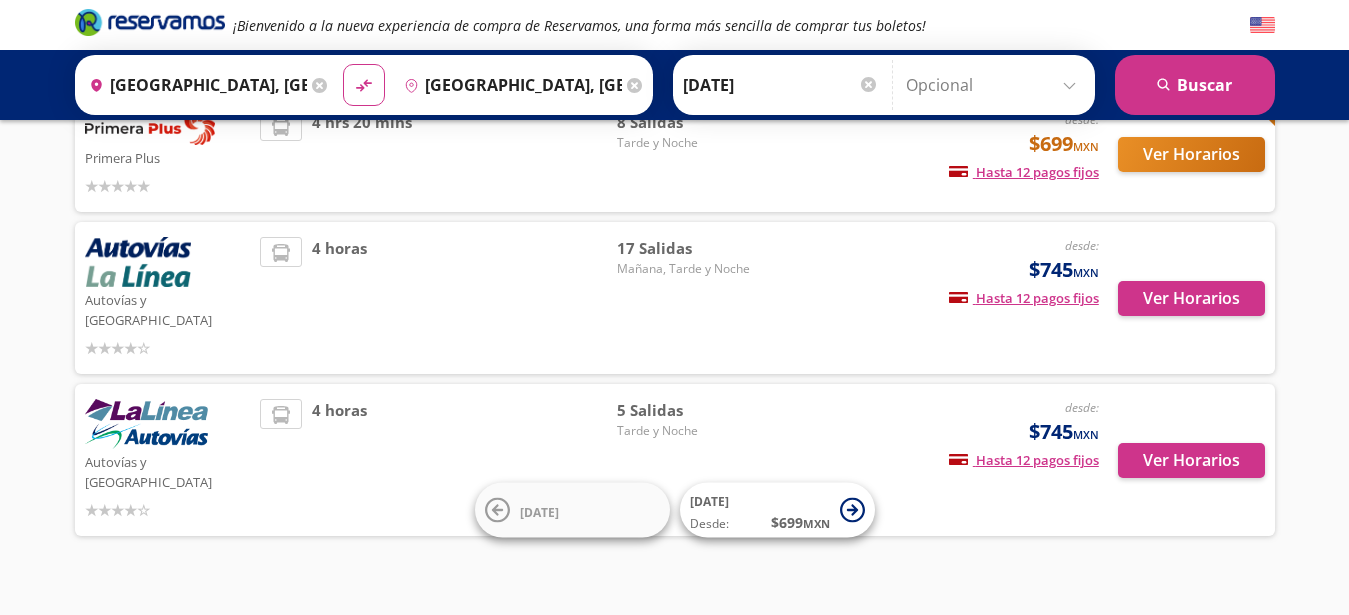 click on "Autovías y [GEOGRAPHIC_DATA]" at bounding box center [168, 470] 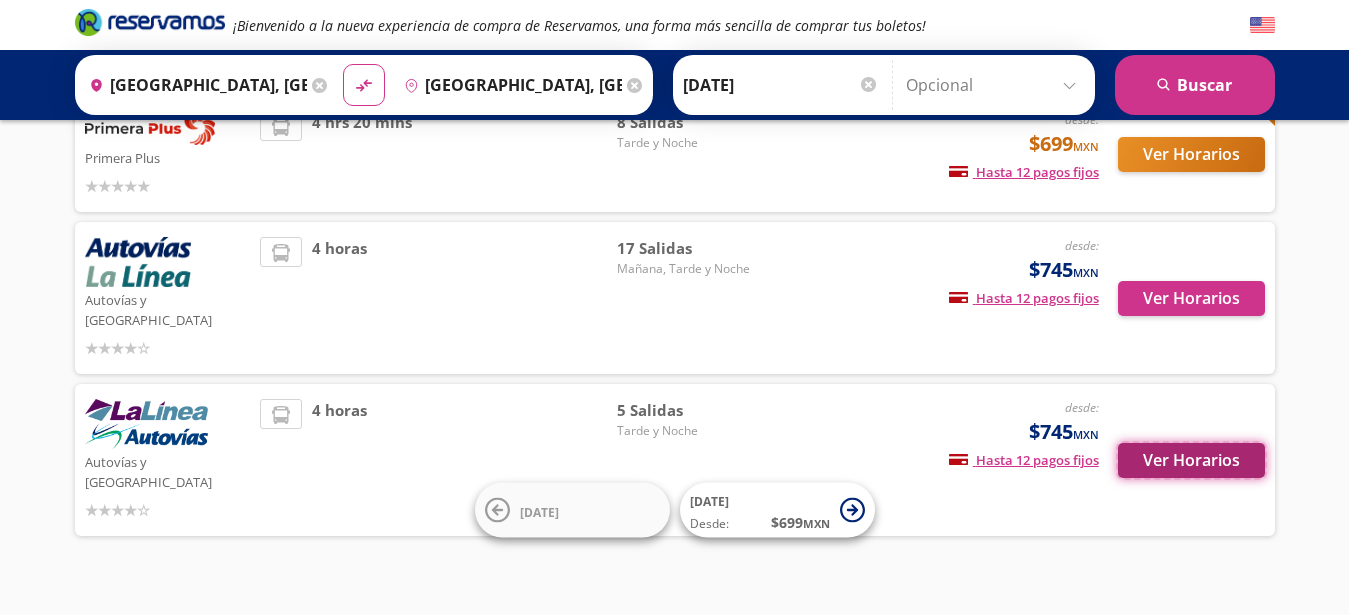 click on "Ver Horarios" at bounding box center [1191, 460] 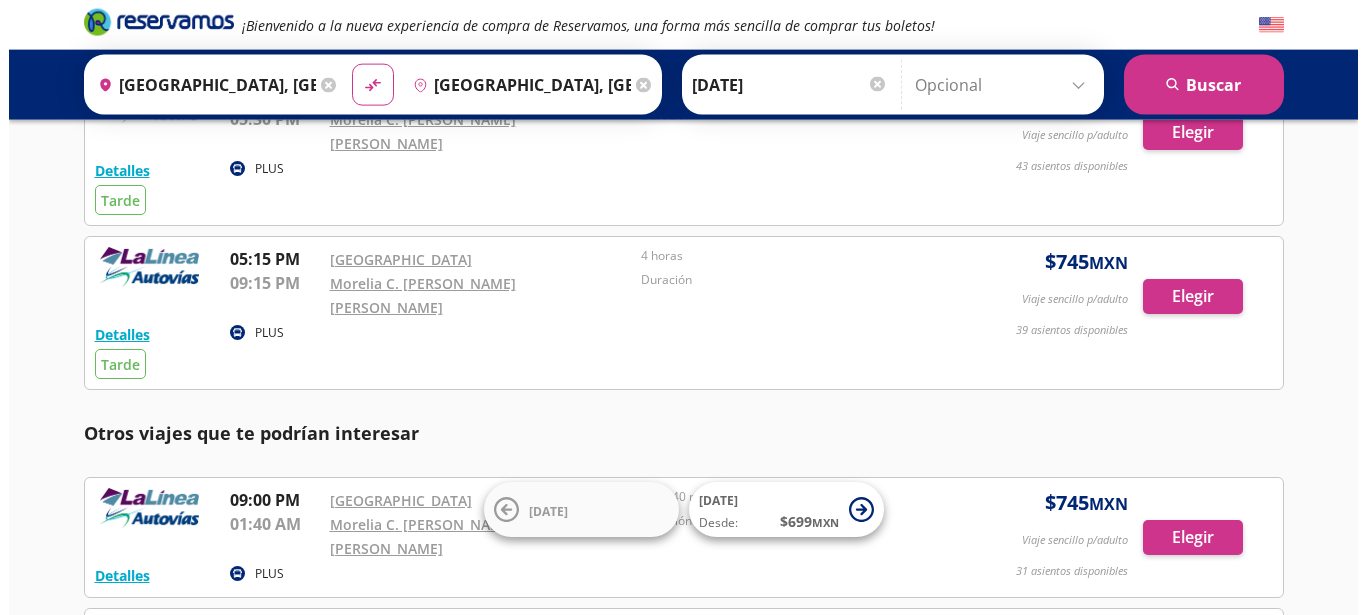 scroll, scrollTop: 342, scrollLeft: 0, axis: vertical 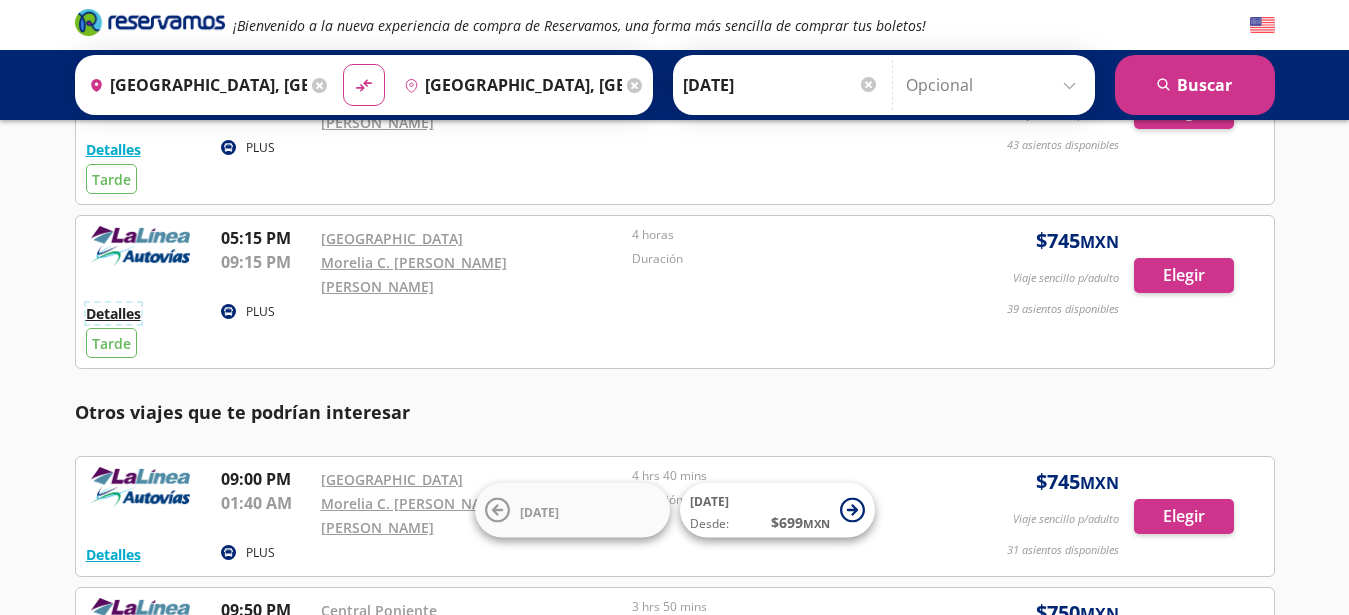 click on "Detalles" at bounding box center (113, 313) 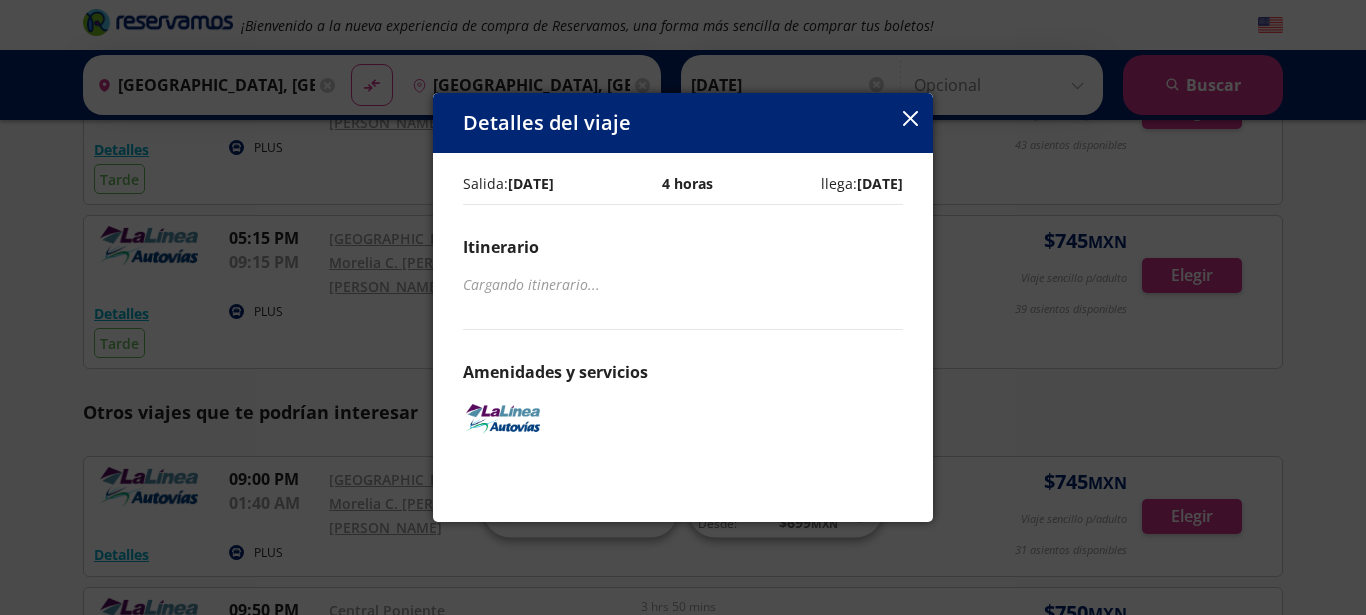 drag, startPoint x: 472, startPoint y: 411, endPoint x: 539, endPoint y: 471, distance: 89.938866 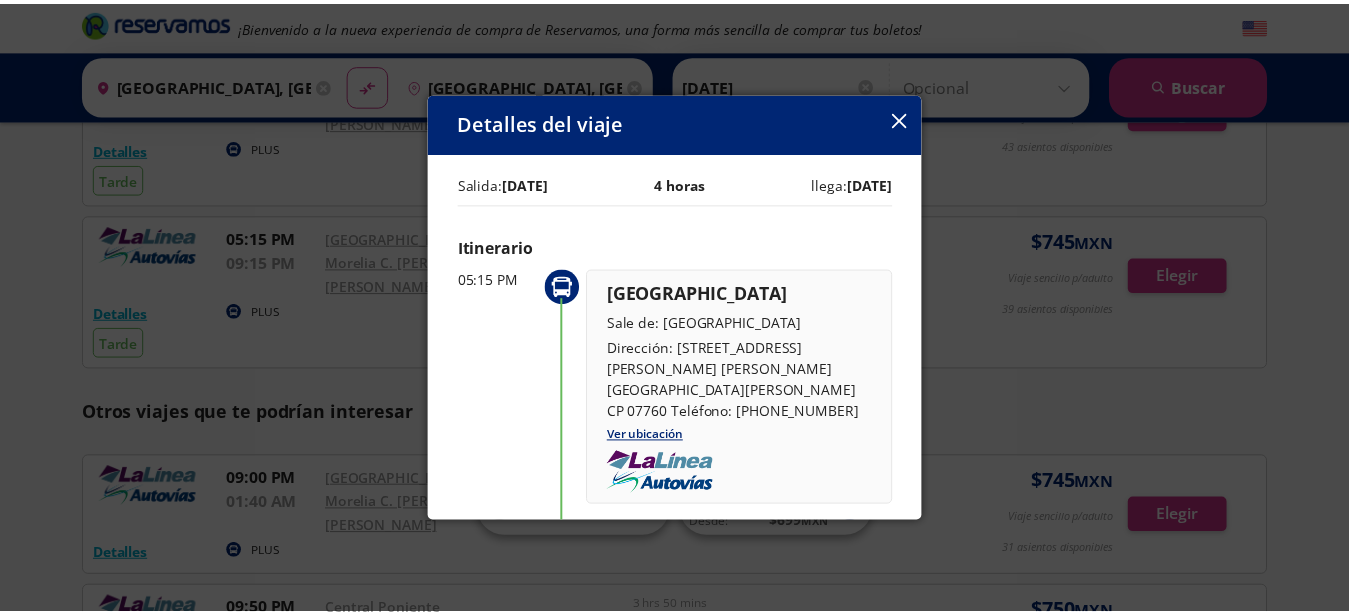 scroll, scrollTop: 401, scrollLeft: 0, axis: vertical 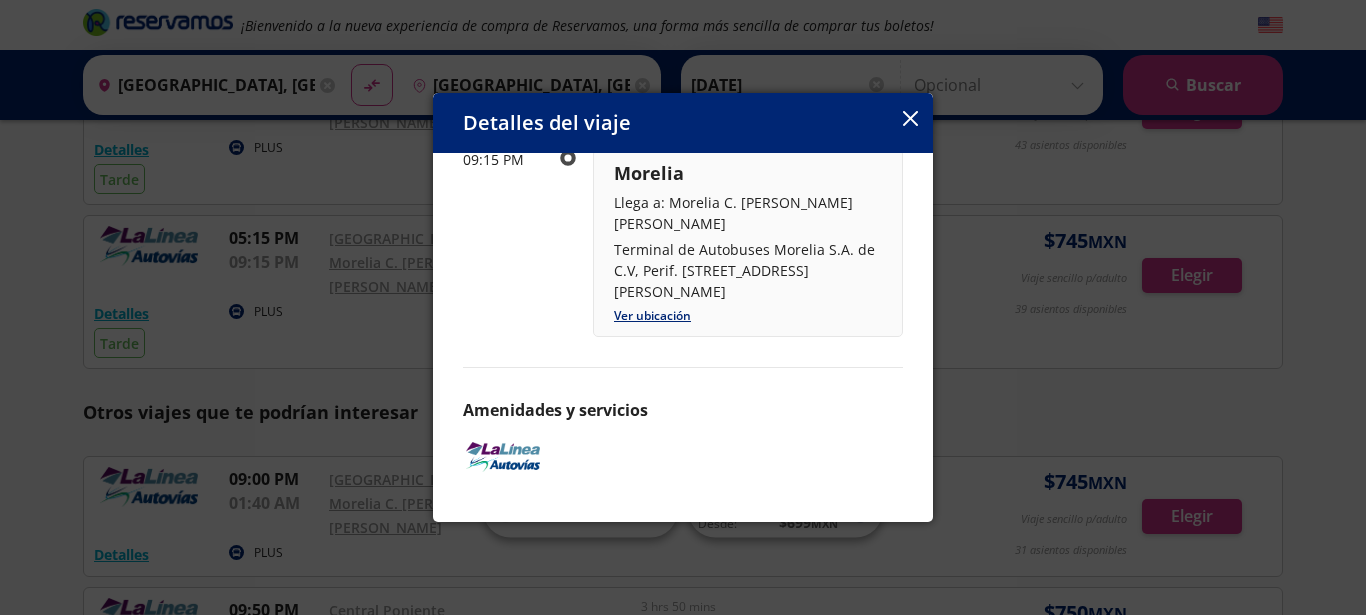 click 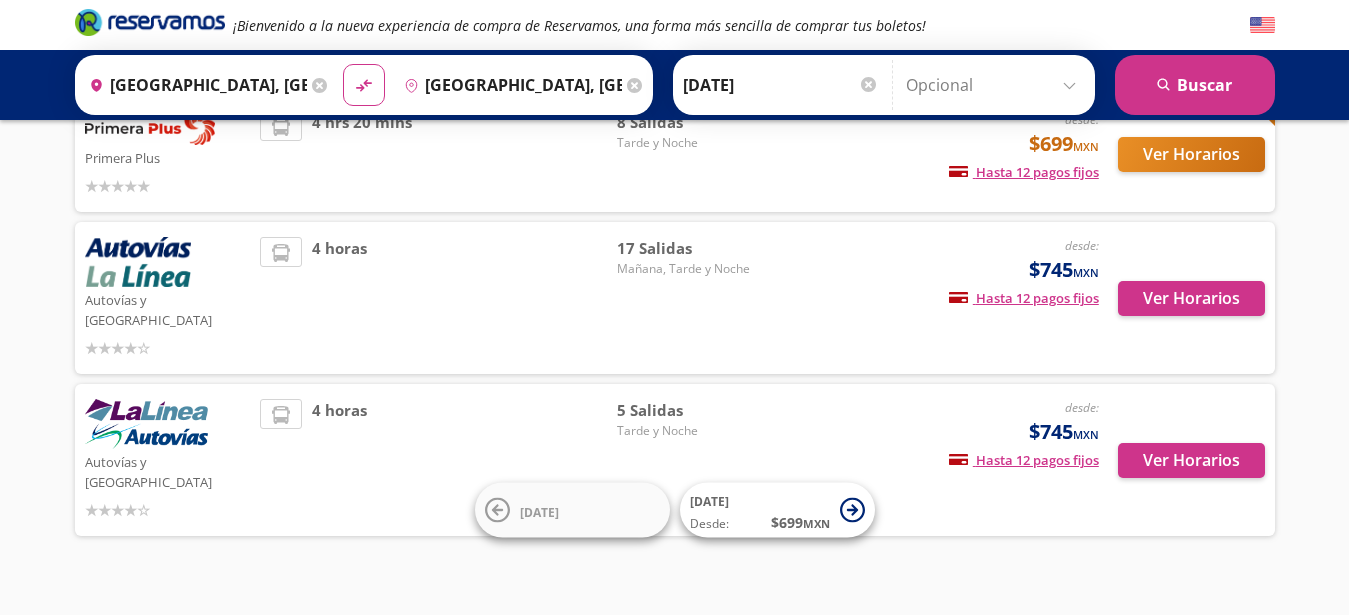 scroll, scrollTop: 0, scrollLeft: 0, axis: both 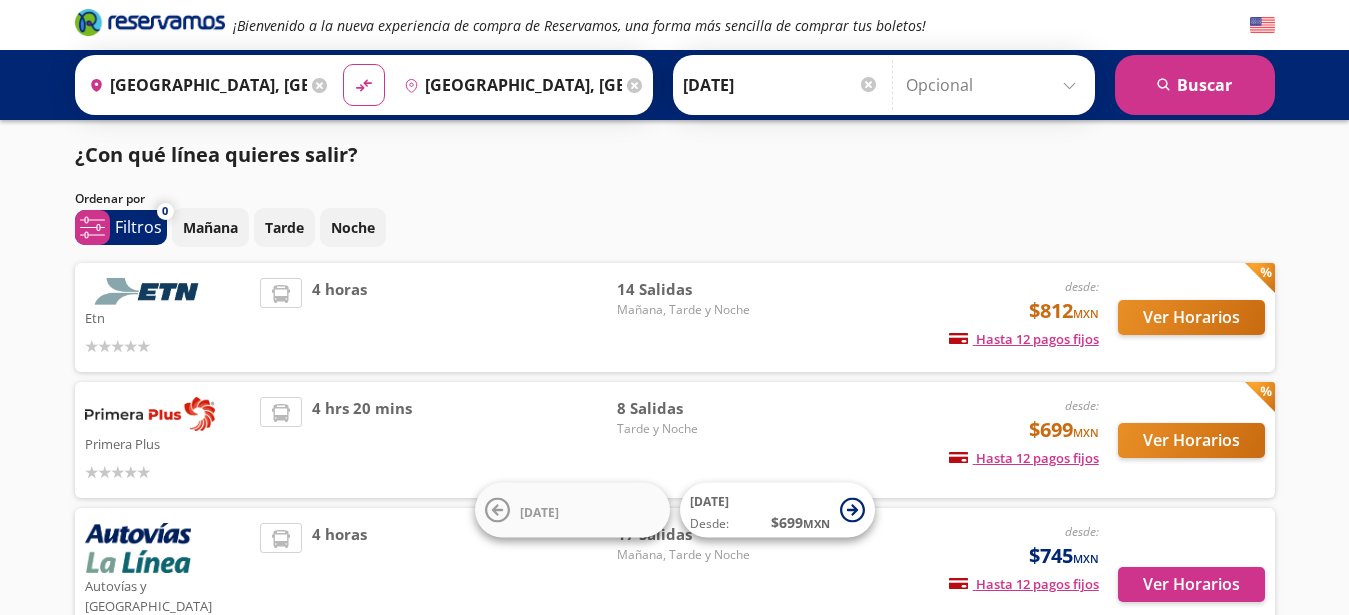 click on "Etn" at bounding box center [168, 317] 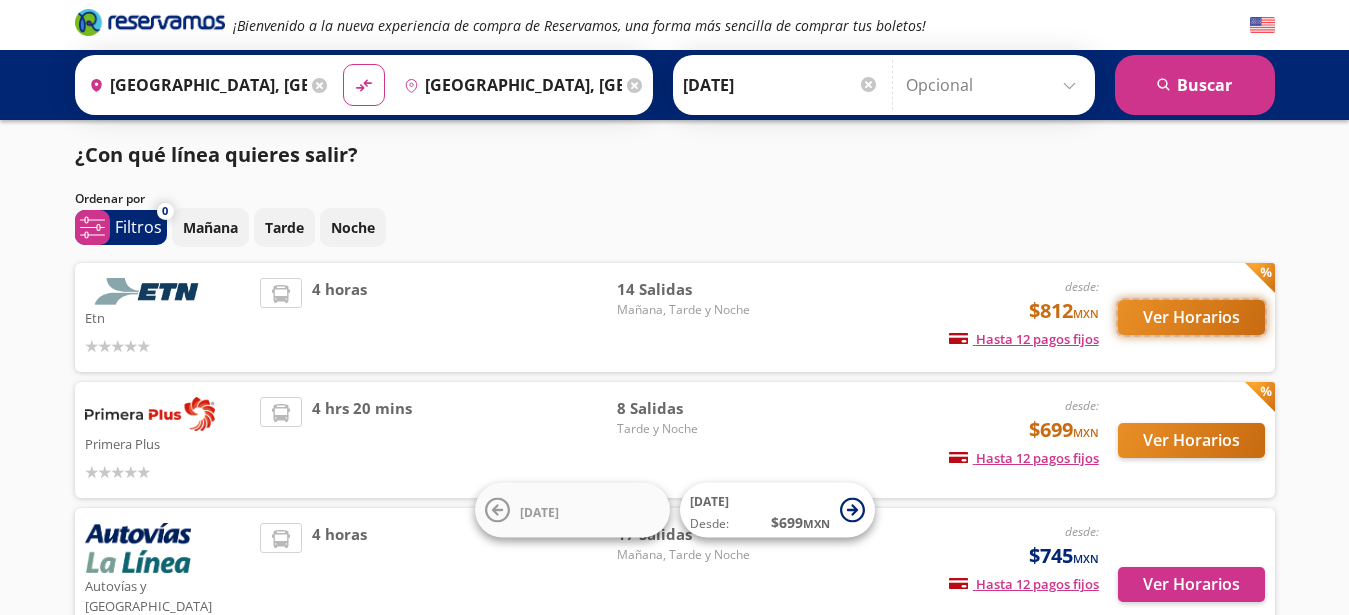 click on "Ver Horarios" at bounding box center (1191, 317) 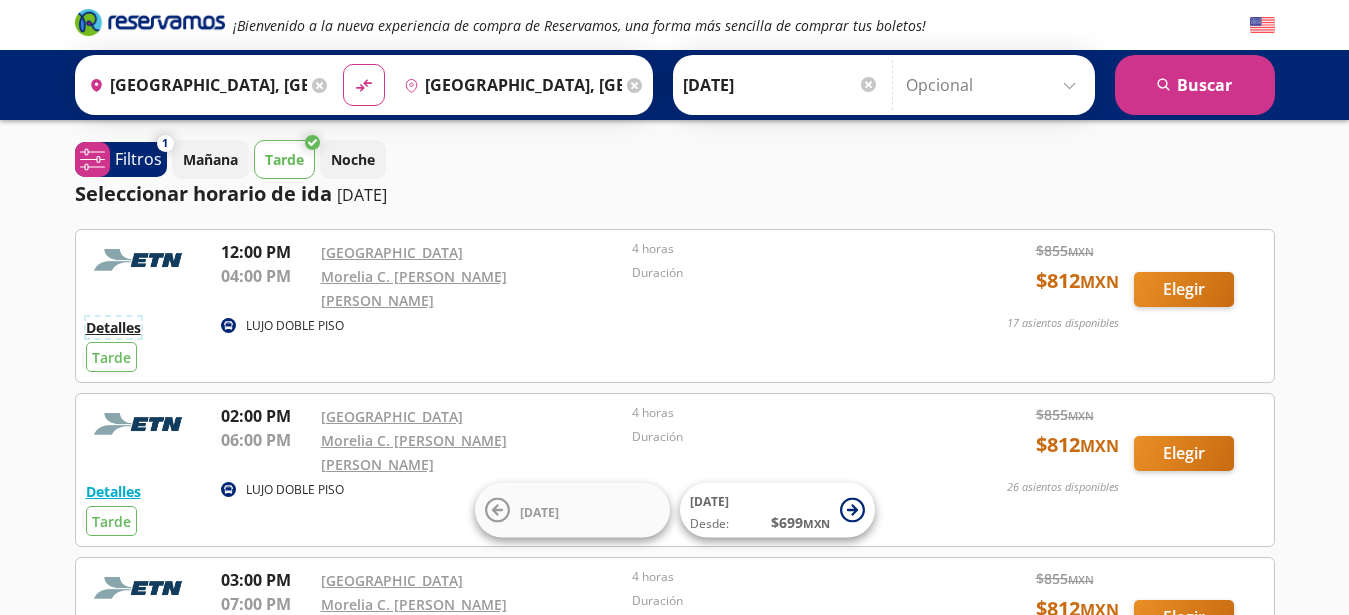 click on "Detalles" at bounding box center [113, 327] 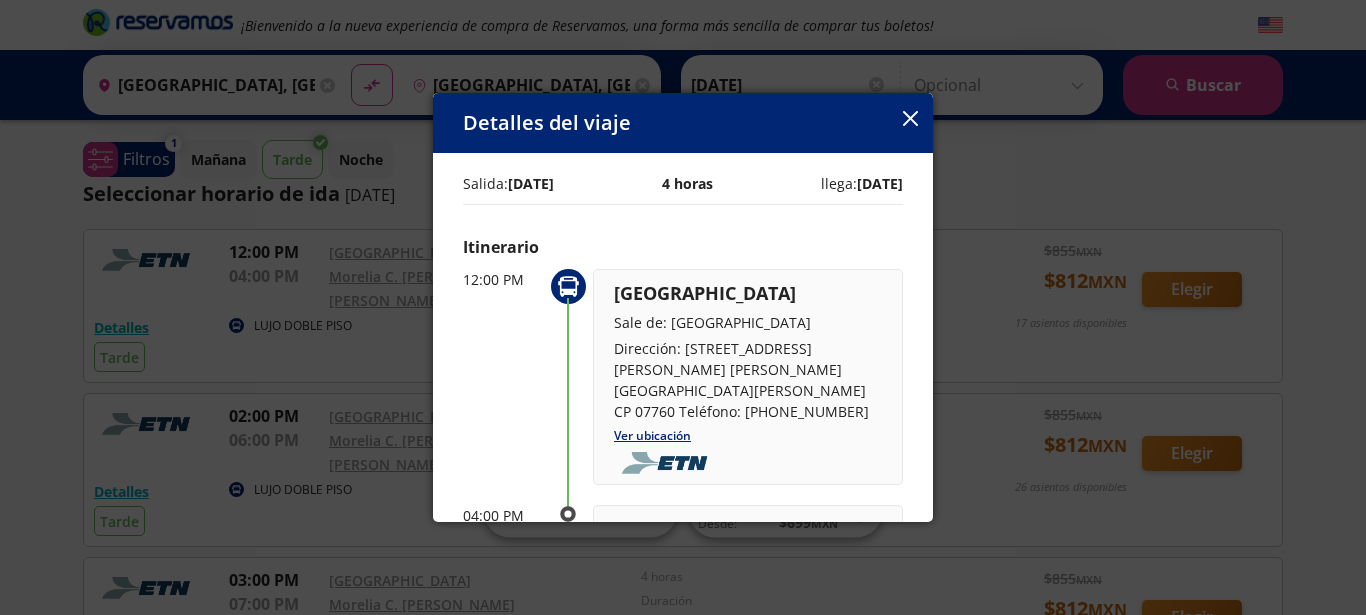 click 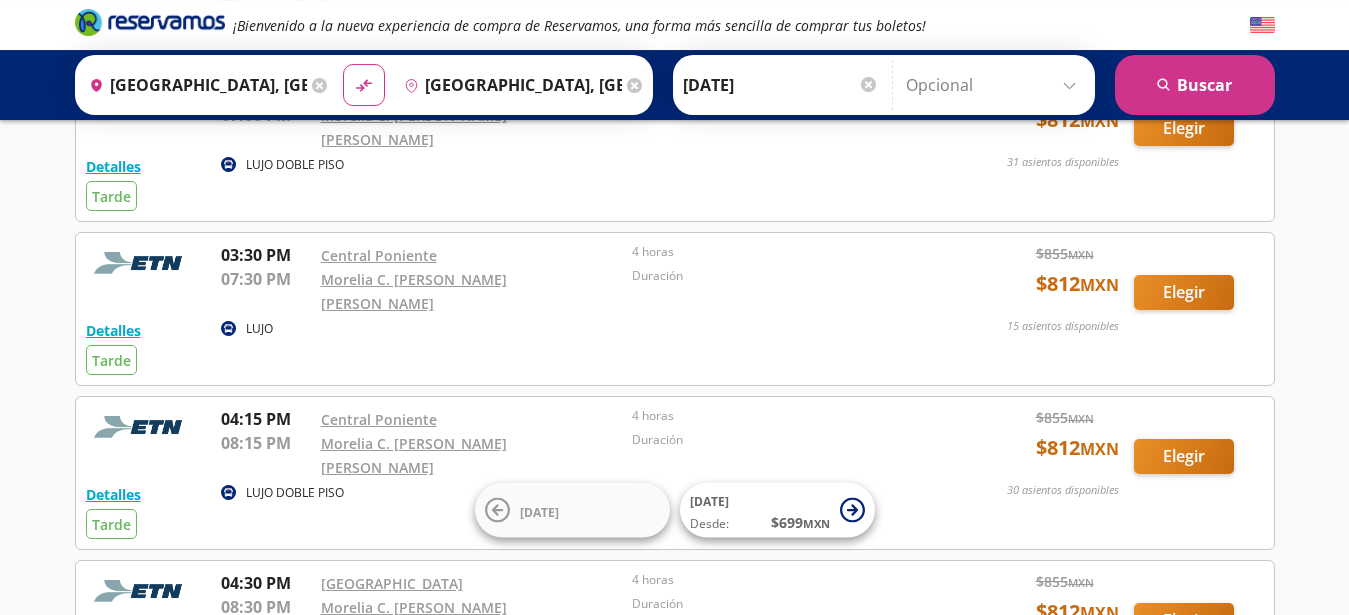 scroll, scrollTop: 342, scrollLeft: 0, axis: vertical 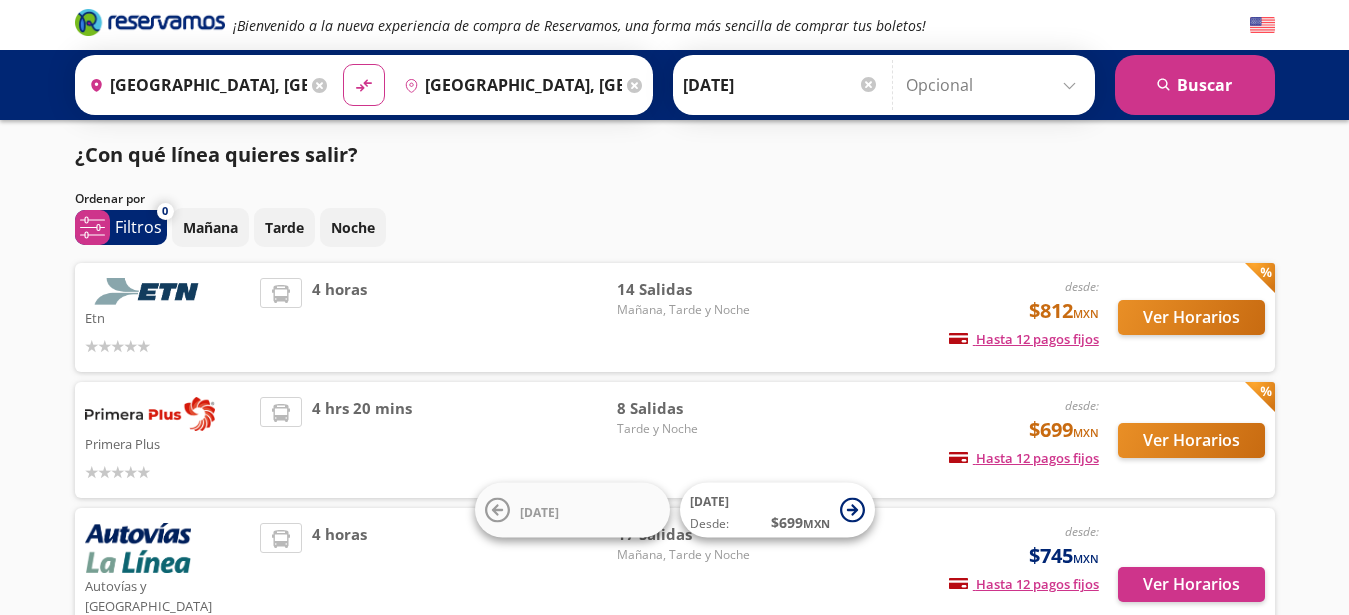 drag, startPoint x: 163, startPoint y: 432, endPoint x: 1191, endPoint y: 401, distance: 1028.4673 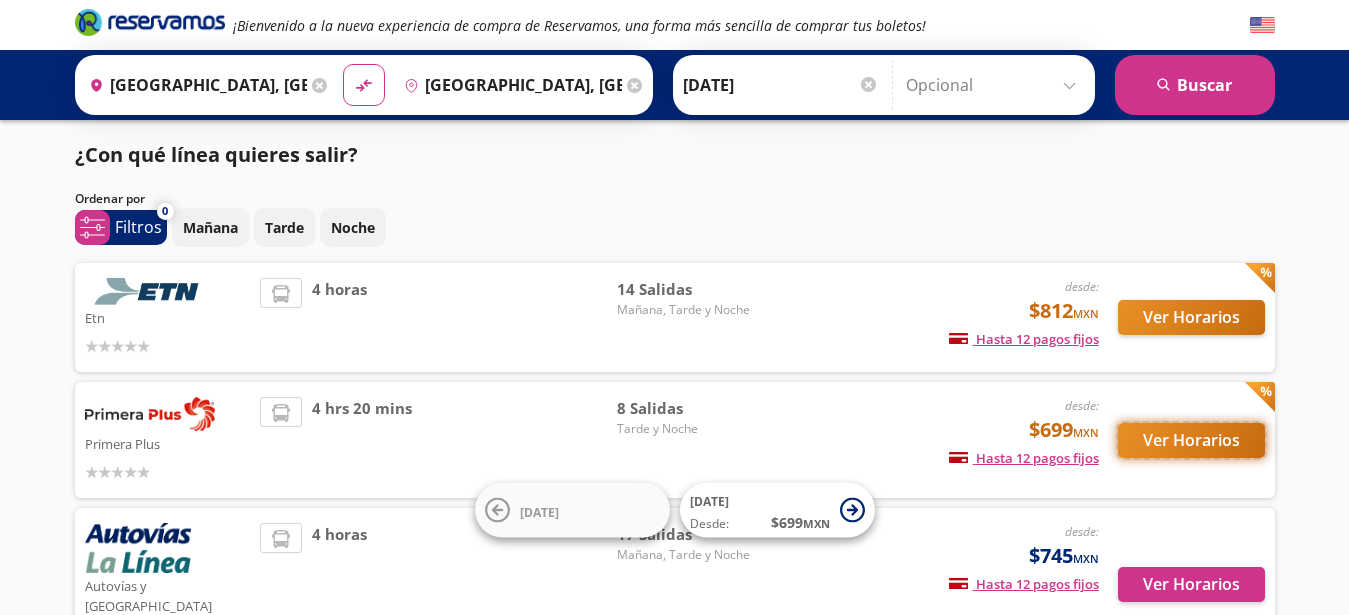 click on "Ver Horarios" at bounding box center (1191, 440) 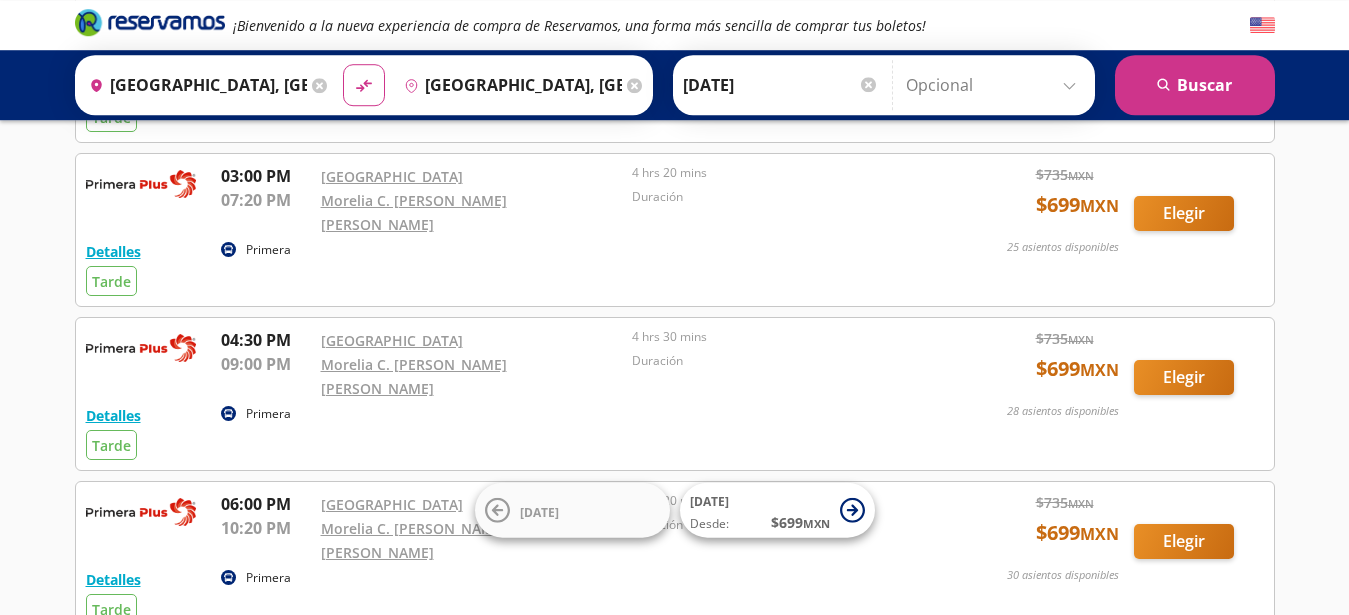 scroll, scrollTop: 456, scrollLeft: 0, axis: vertical 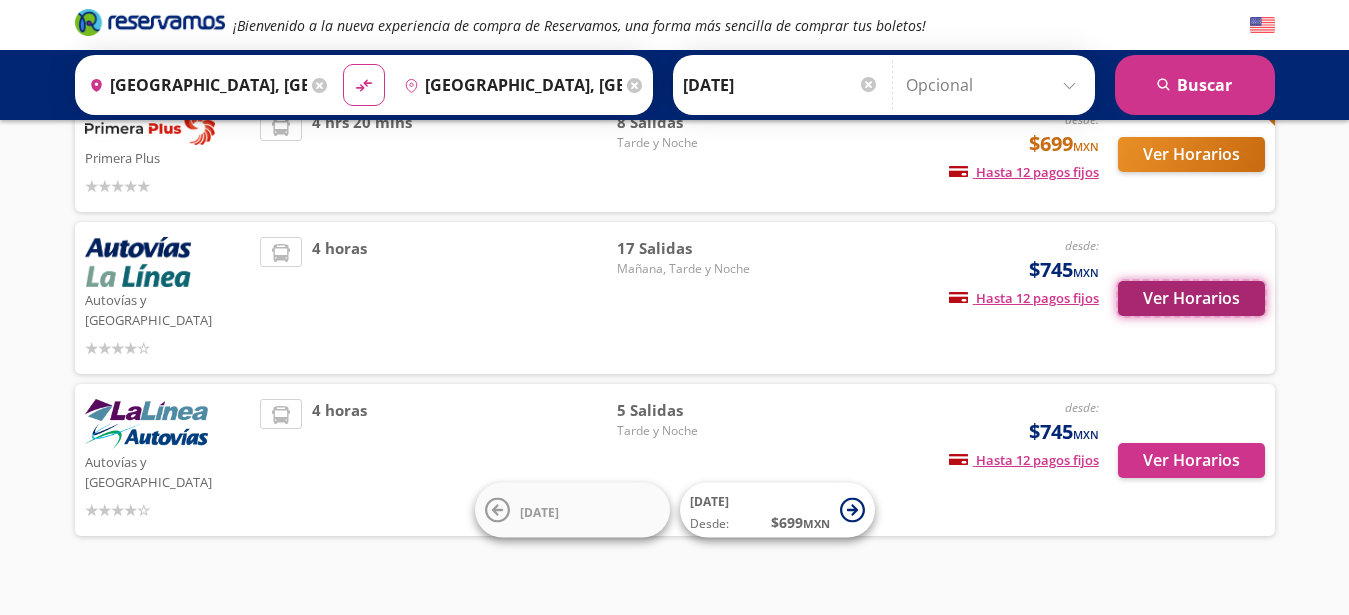 click on "Ver Horarios" at bounding box center (1191, 298) 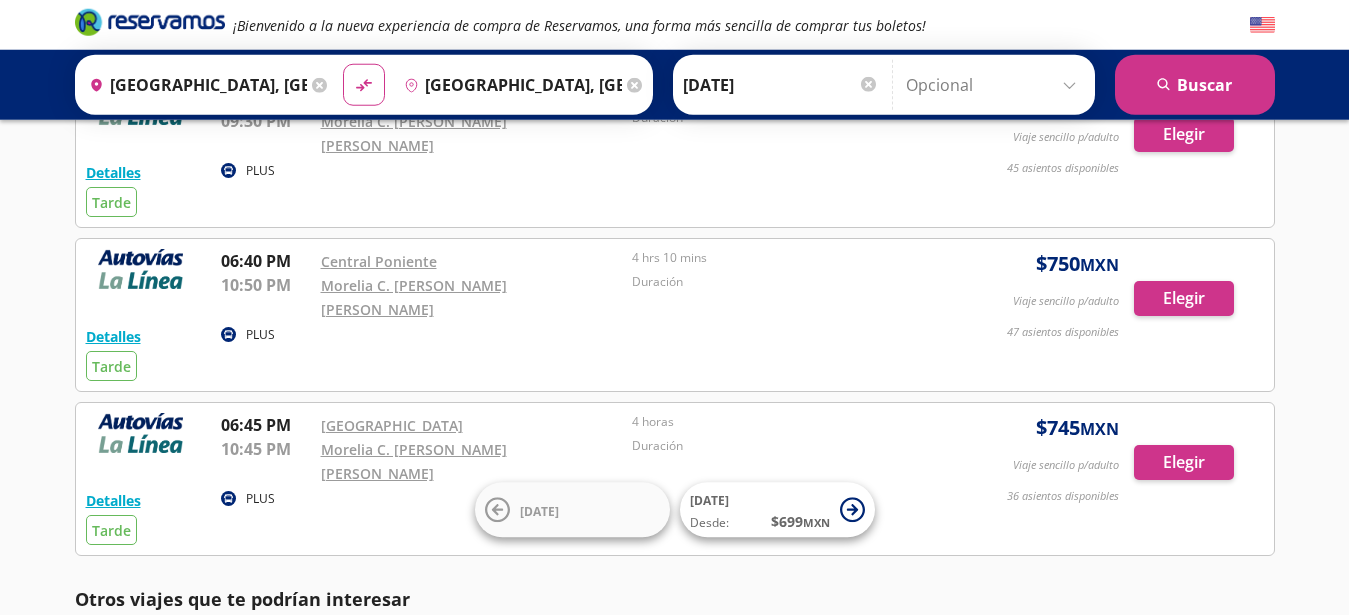 scroll, scrollTop: 1140, scrollLeft: 0, axis: vertical 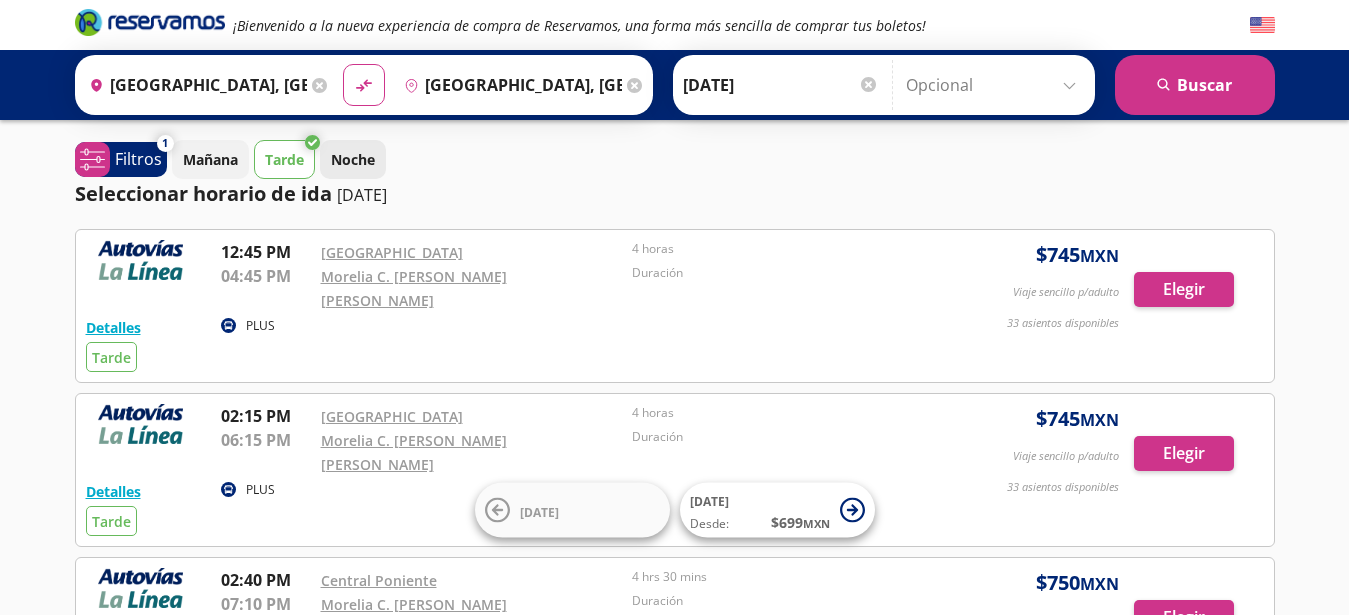 click on "Noche" at bounding box center [353, 159] 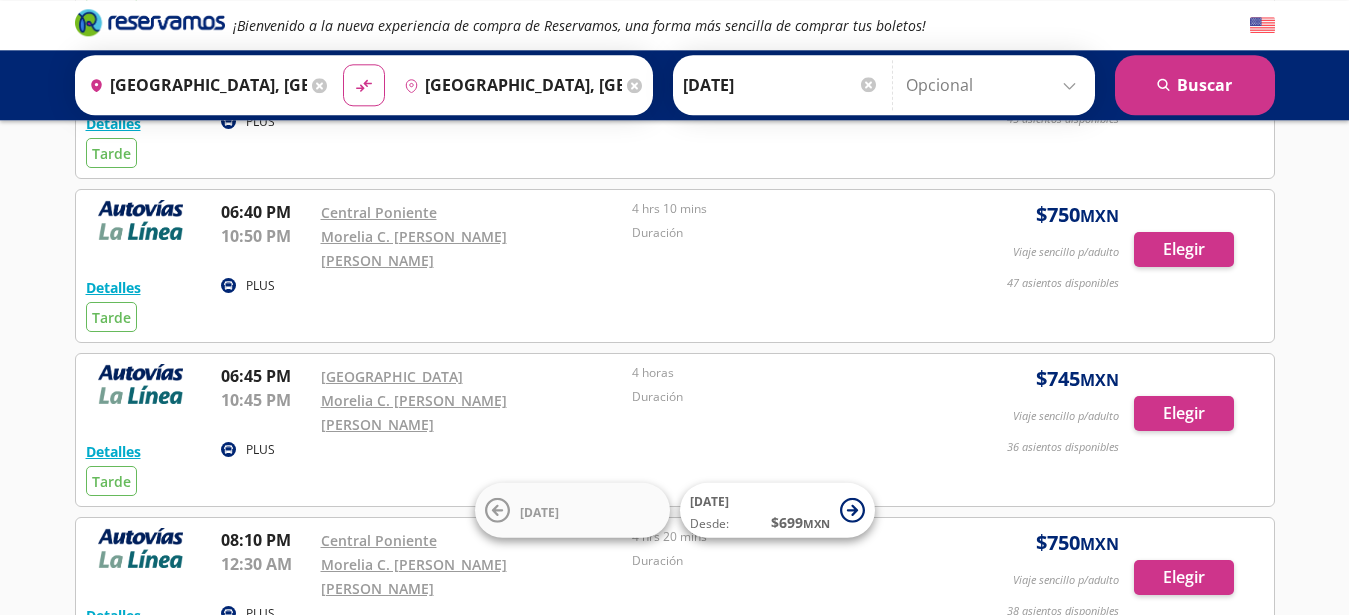 scroll, scrollTop: 1140, scrollLeft: 0, axis: vertical 